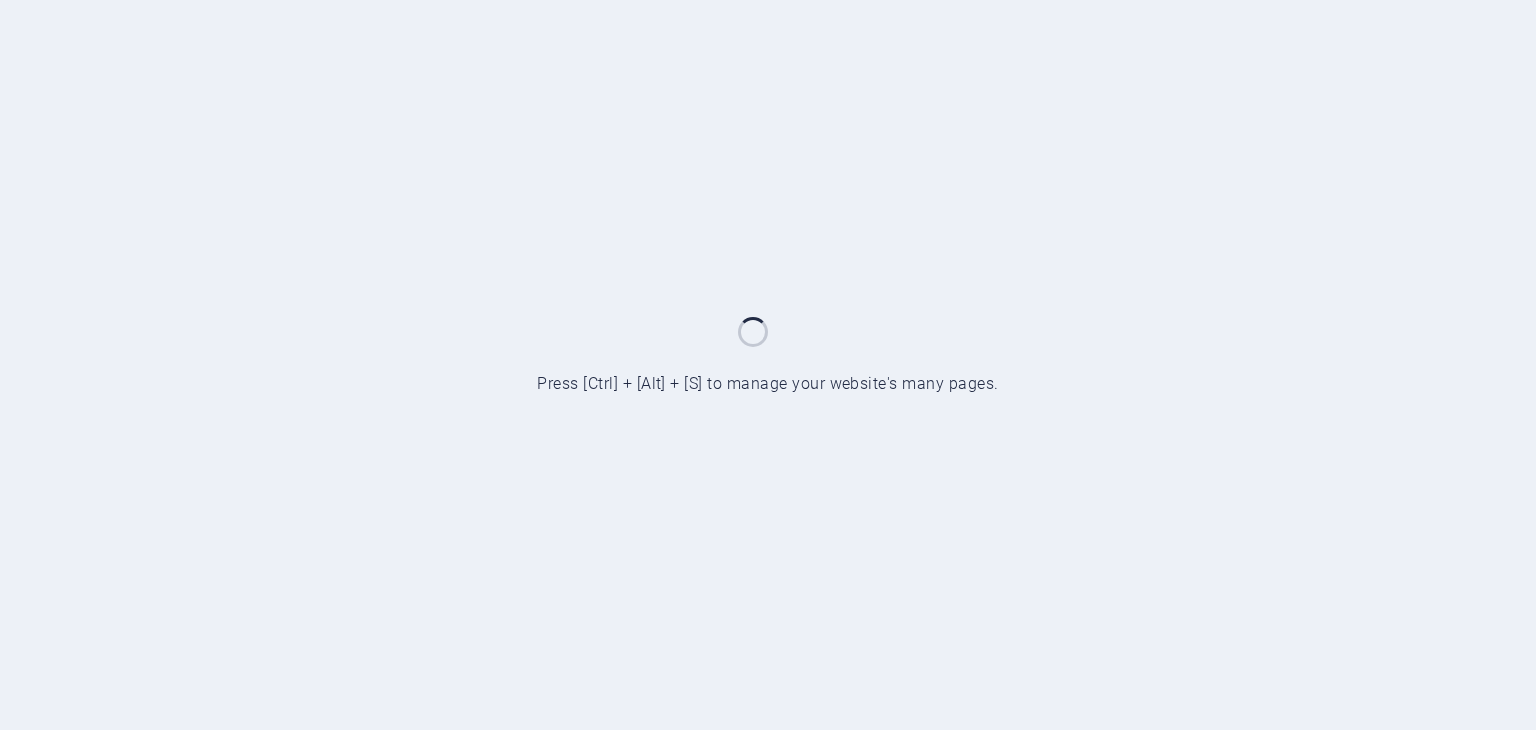 scroll, scrollTop: 0, scrollLeft: 0, axis: both 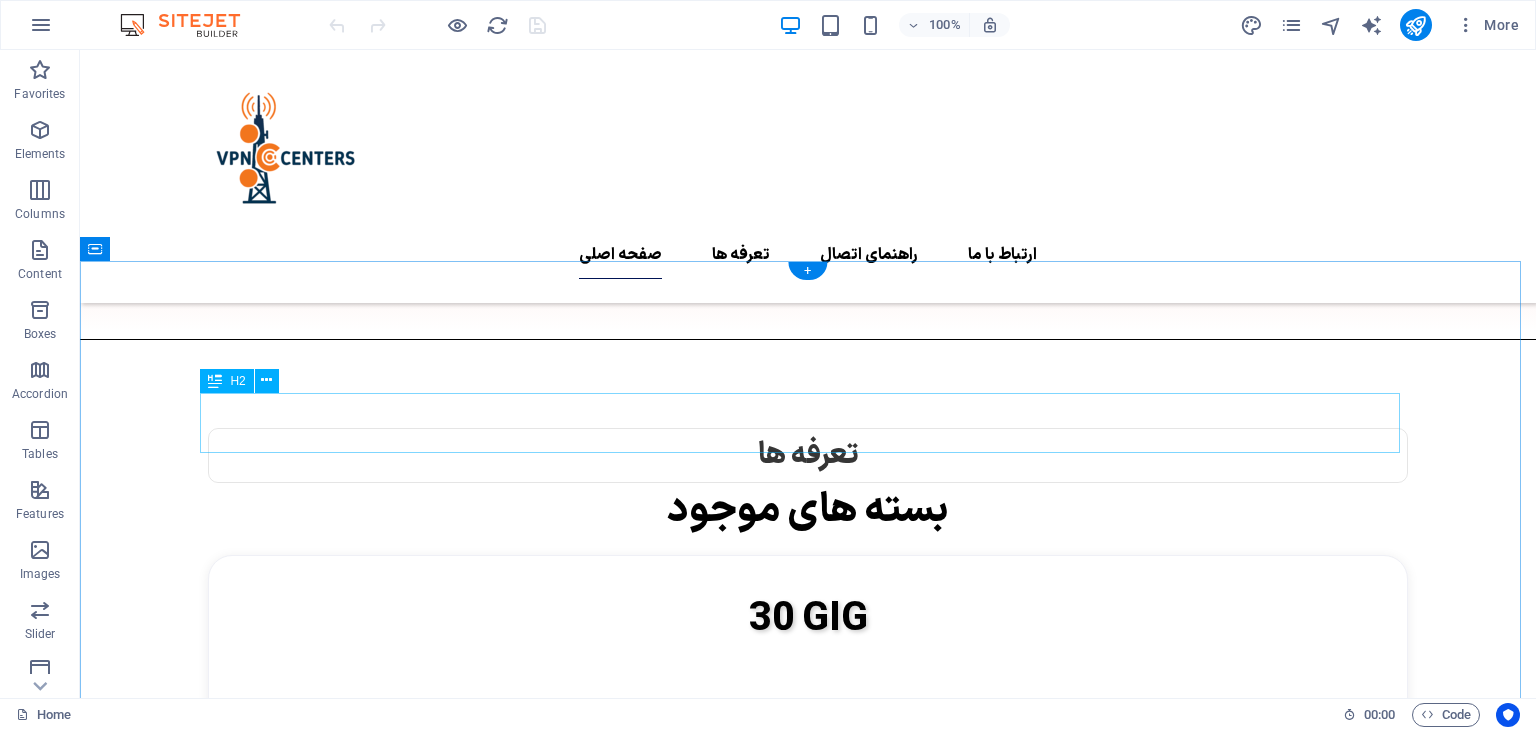 click on "Don’t miss it, download the app" at bounding box center [808, 18262] 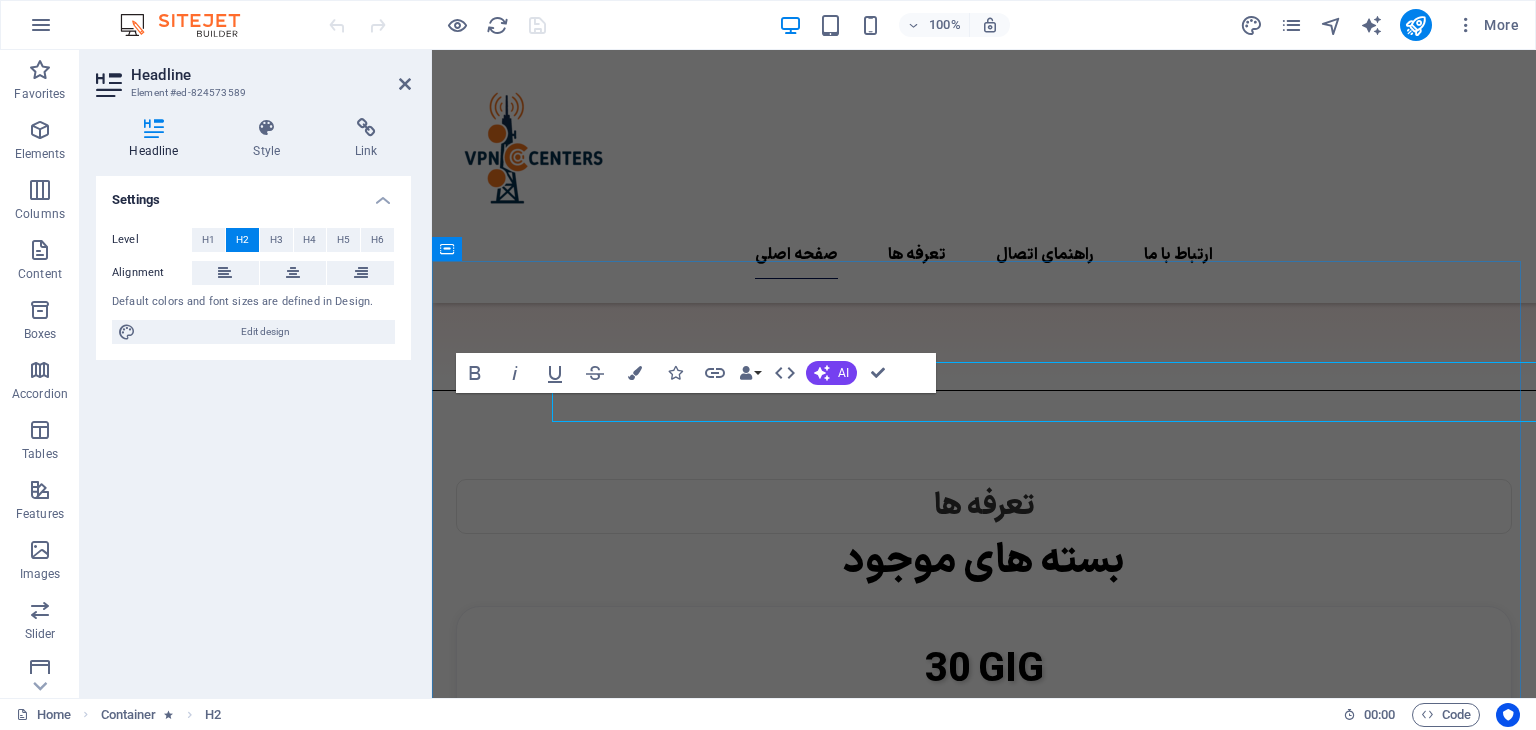 scroll, scrollTop: 1927, scrollLeft: 0, axis: vertical 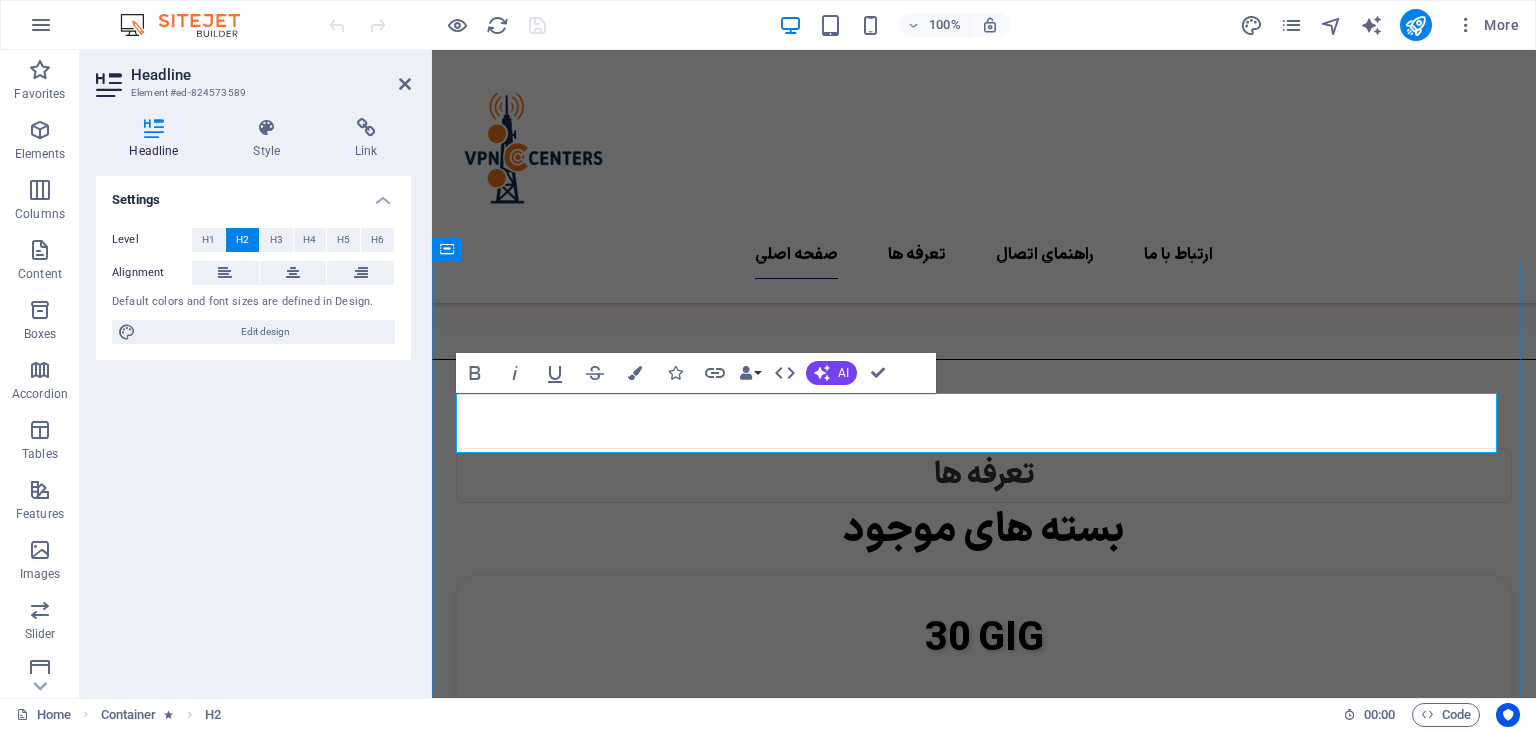 type 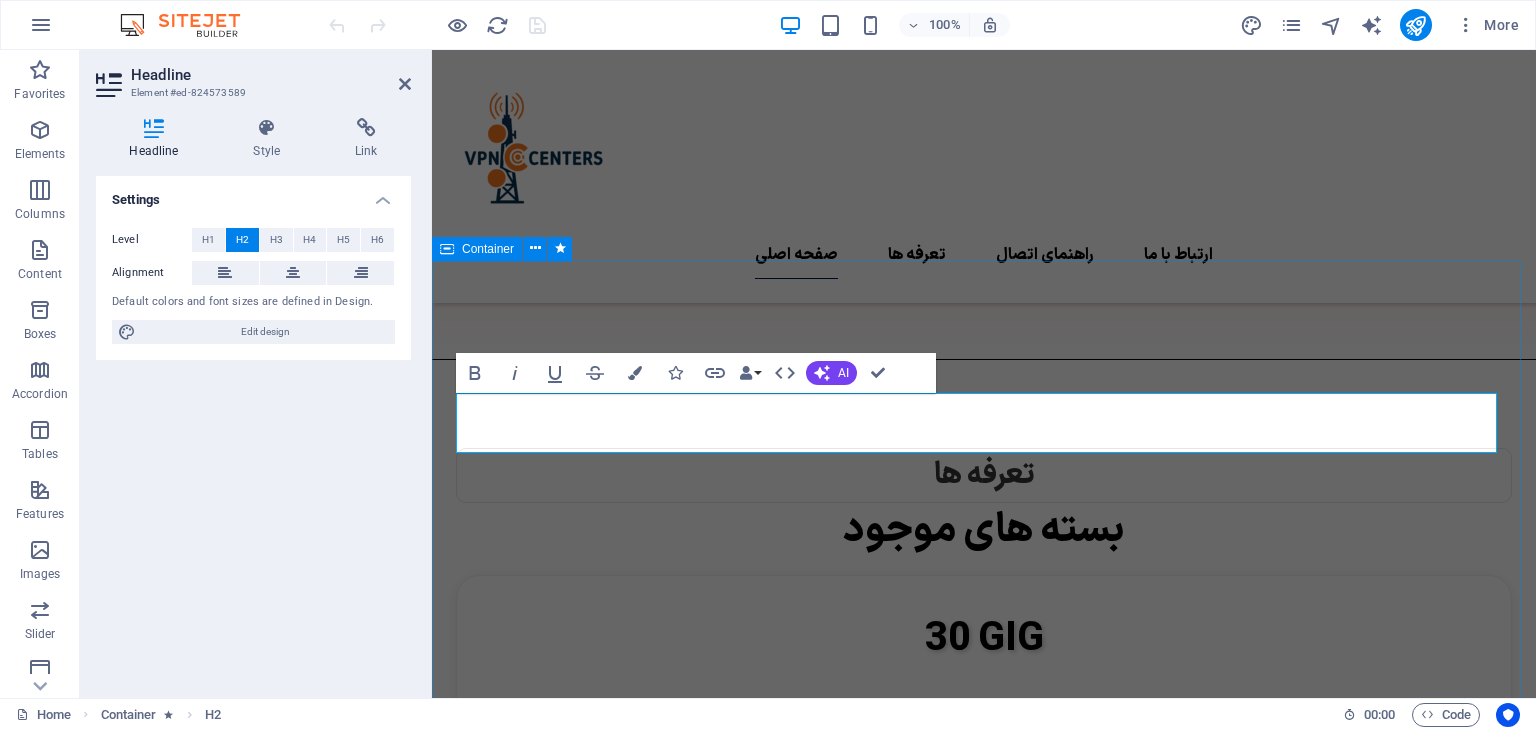 click on "آموزش و راهنما اتصال Lorem ipsum dolor sit amet, consectetur adipiscing elit, sed do eiusmod tempor incididunt ut labore et dolore magna aliqua. Download App" at bounding box center (984, 16374) 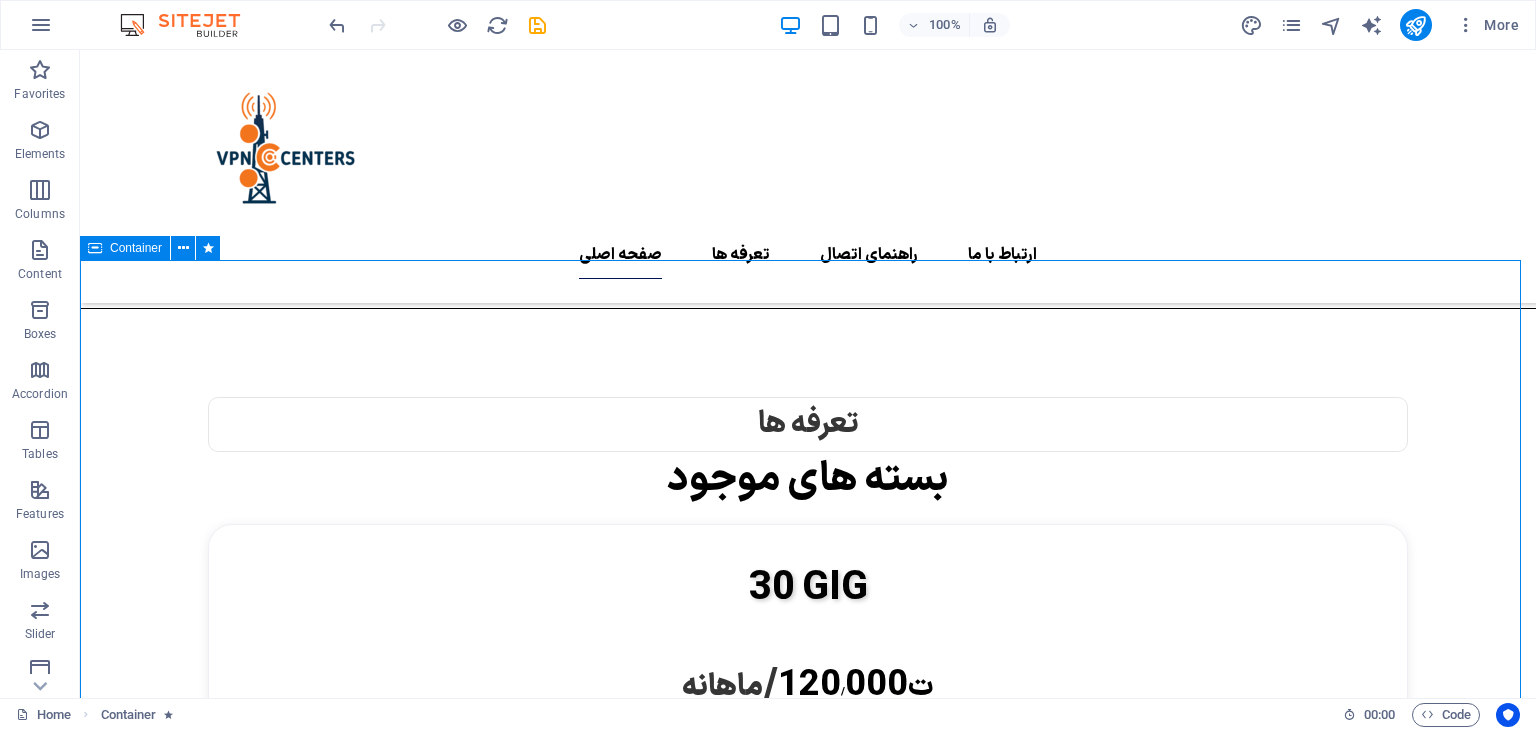 scroll, scrollTop: 1896, scrollLeft: 0, axis: vertical 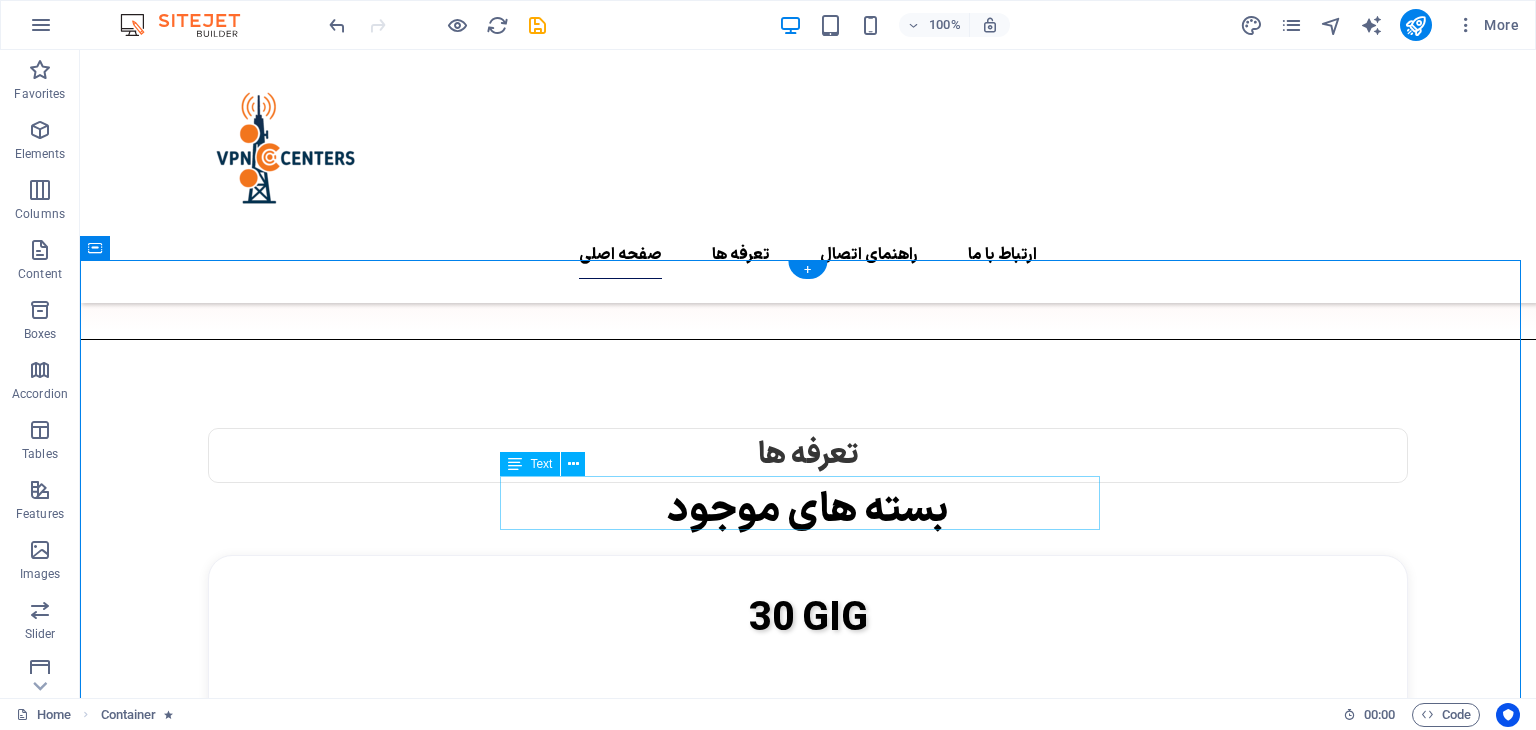 click on "Lorem ipsum dolor sit amet, consectetur adipiscing elit, sed do eiusmod tempor incididunt ut labore et dolore magna aliqua." at bounding box center (808, 18329) 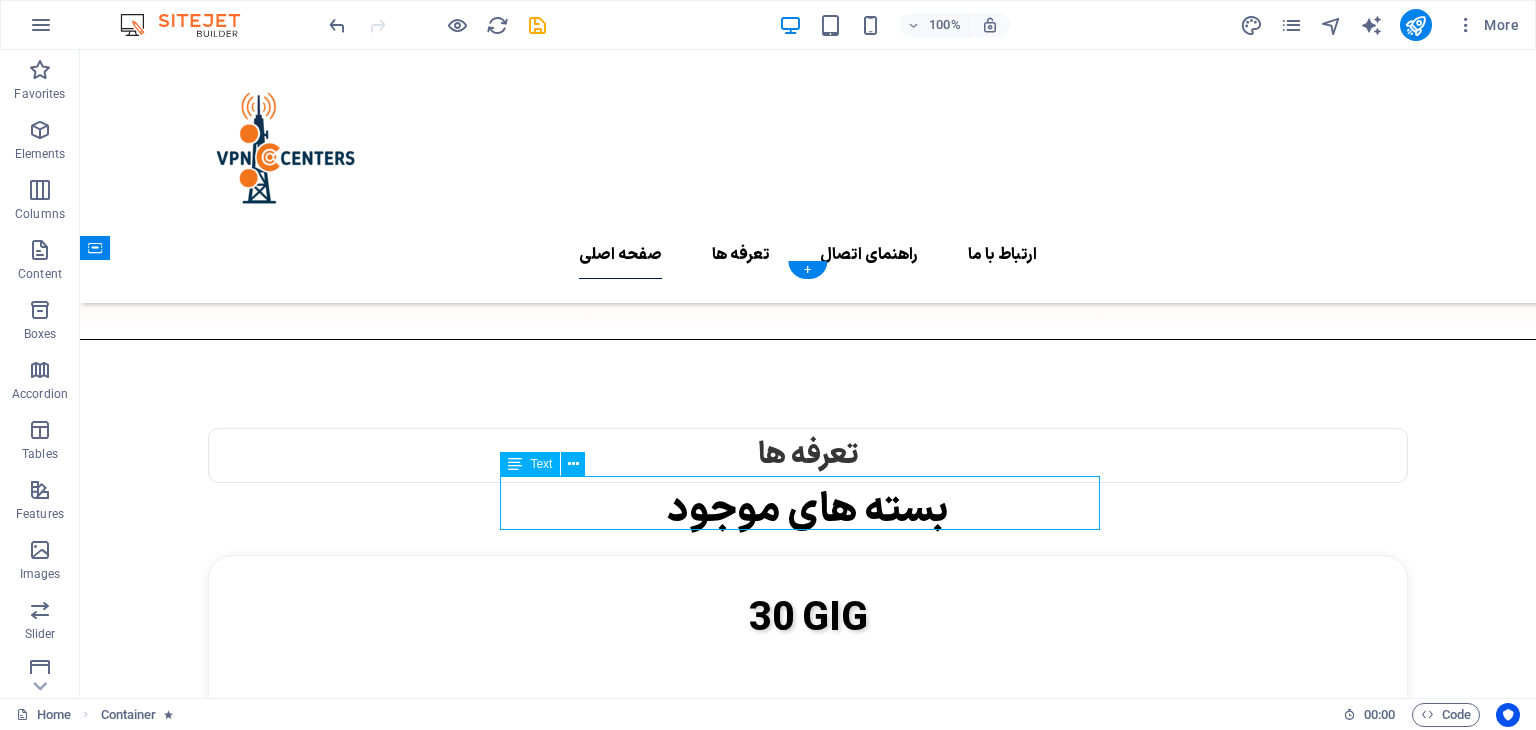 click on "Lorem ipsum dolor sit amet, consectetur adipiscing elit, sed do eiusmod tempor incididunt ut labore et dolore magna aliqua." at bounding box center [808, 18329] 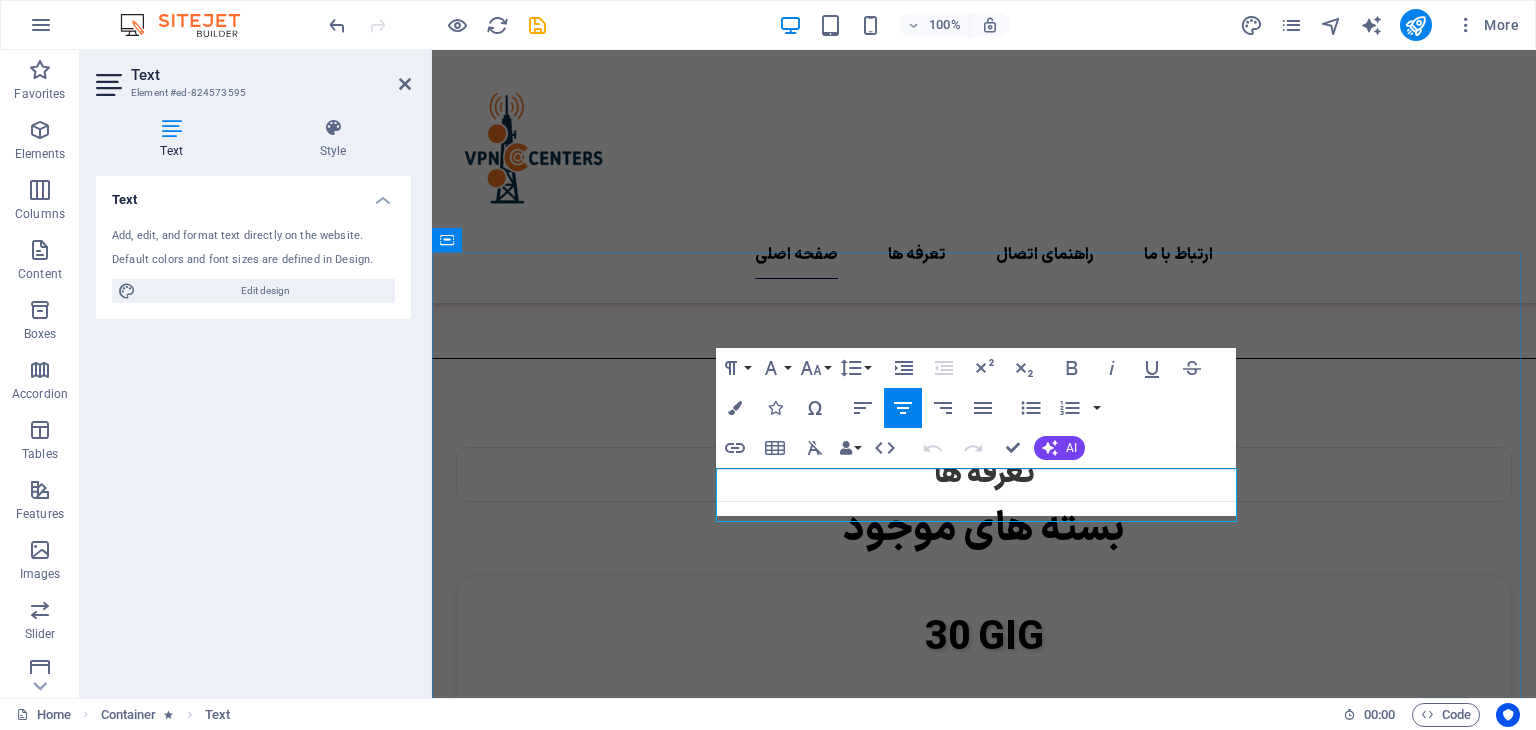 scroll, scrollTop: 1936, scrollLeft: 0, axis: vertical 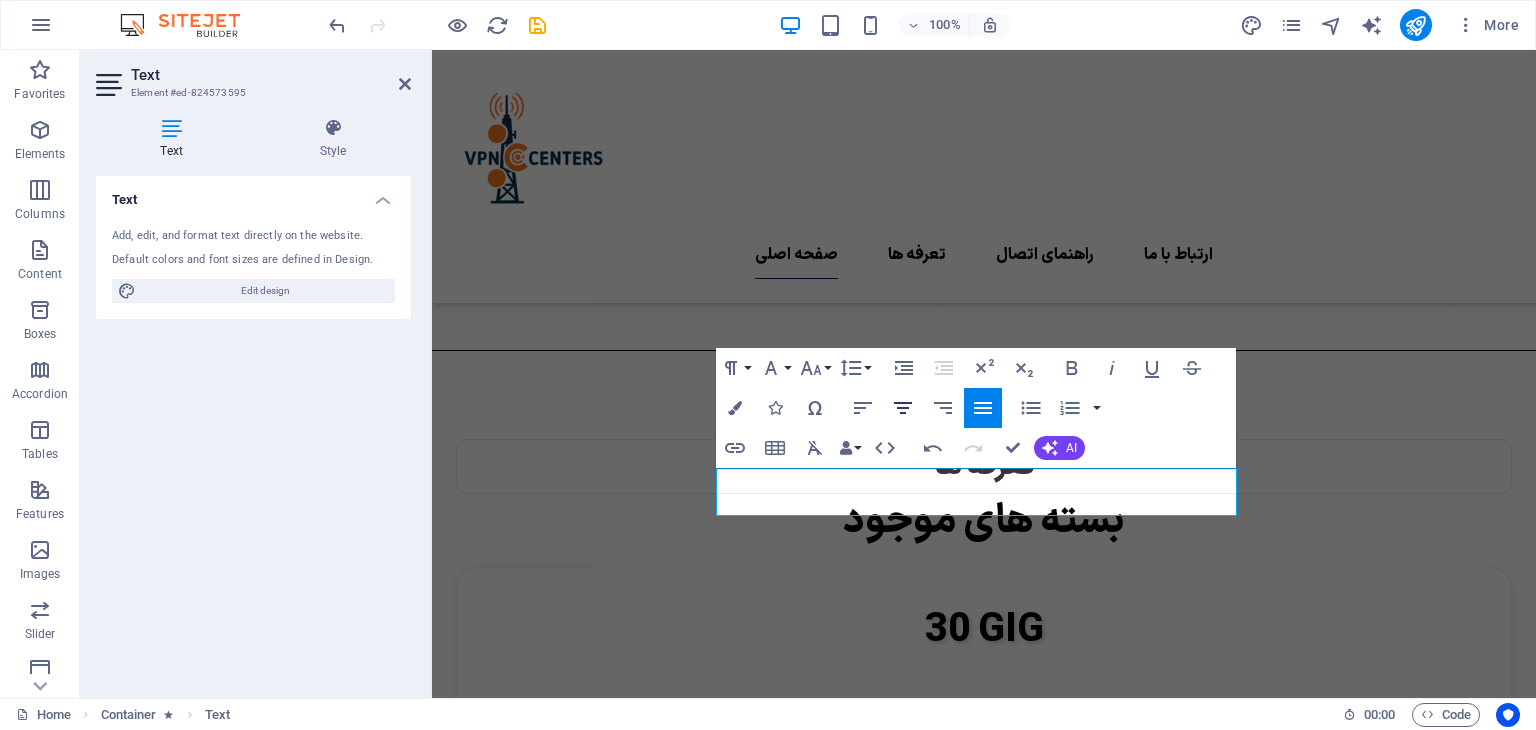 click 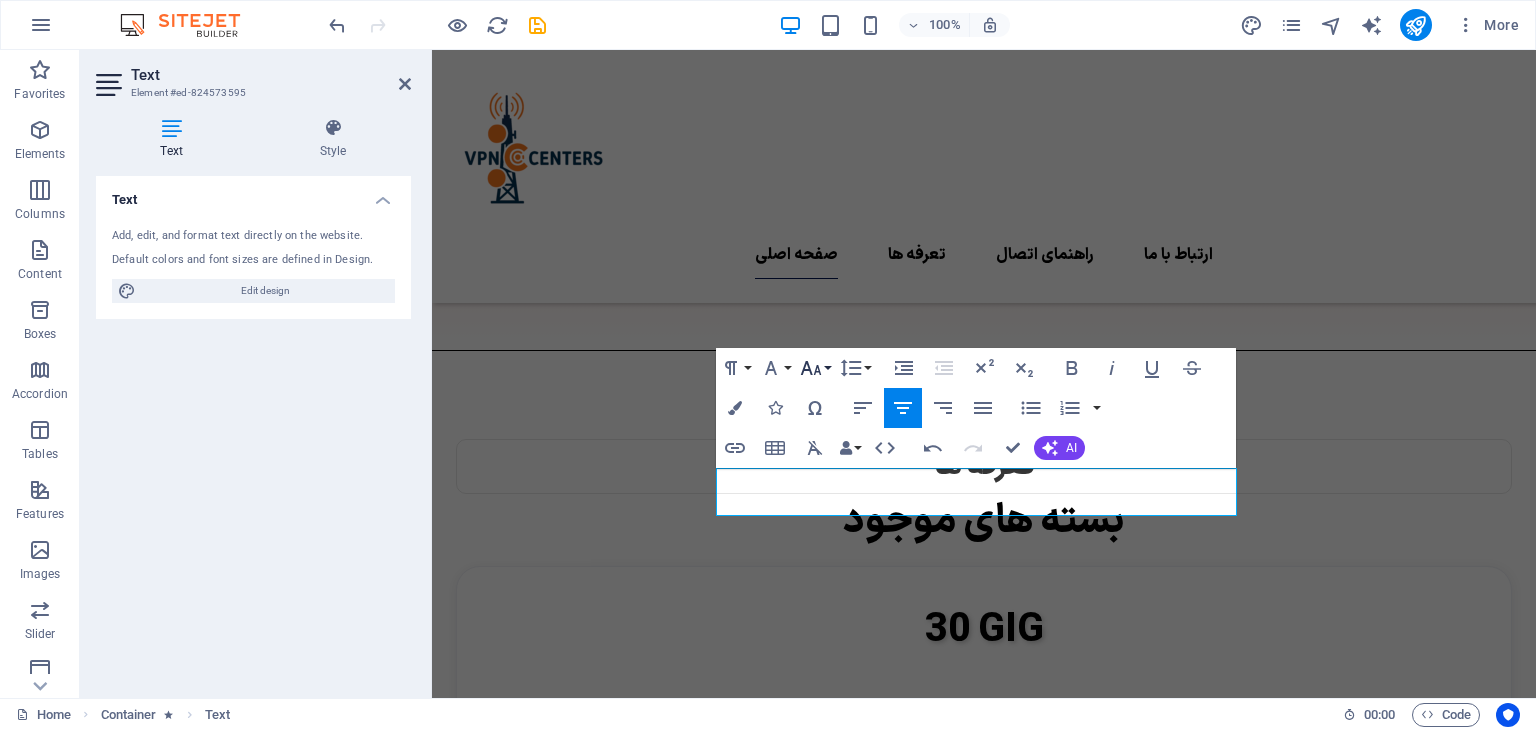 click 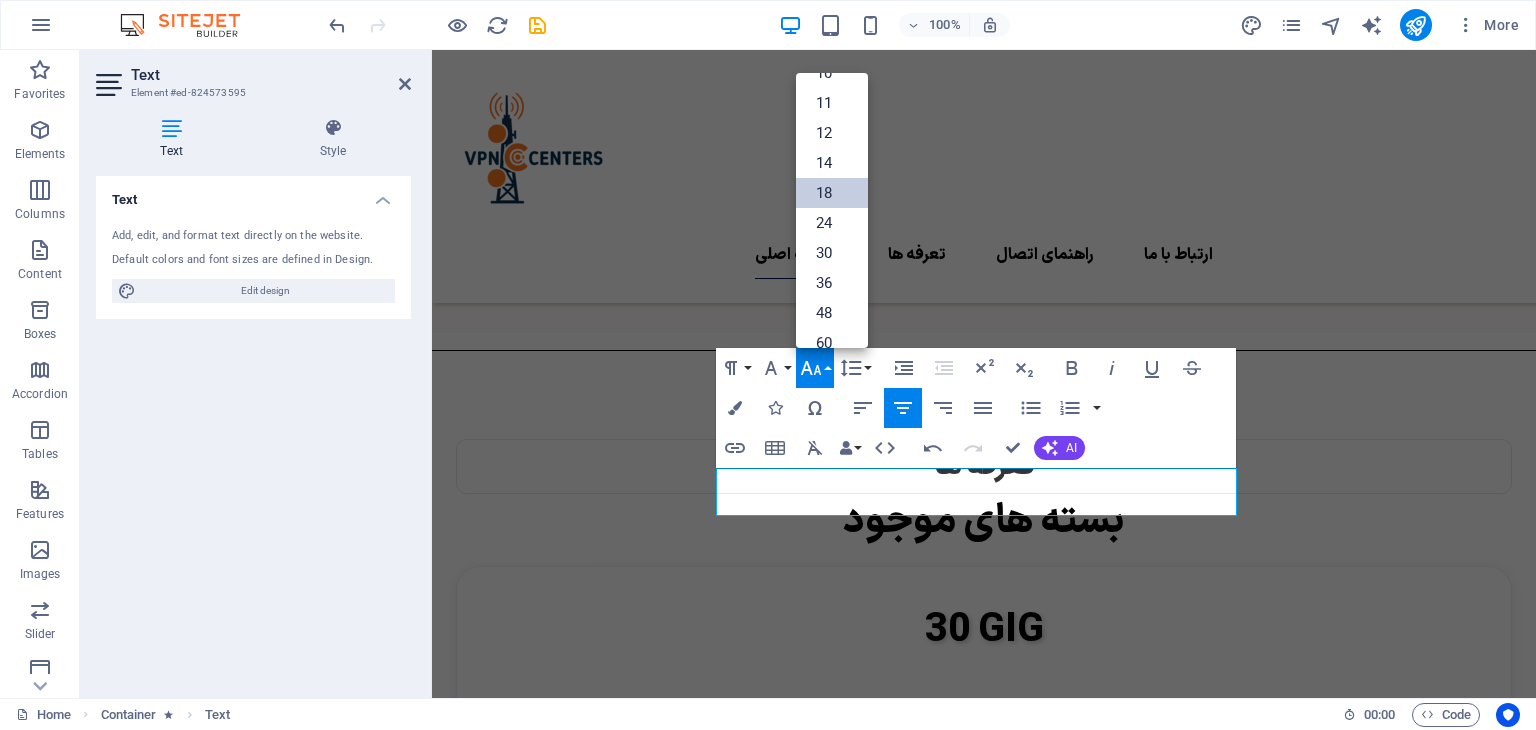scroll, scrollTop: 0, scrollLeft: 0, axis: both 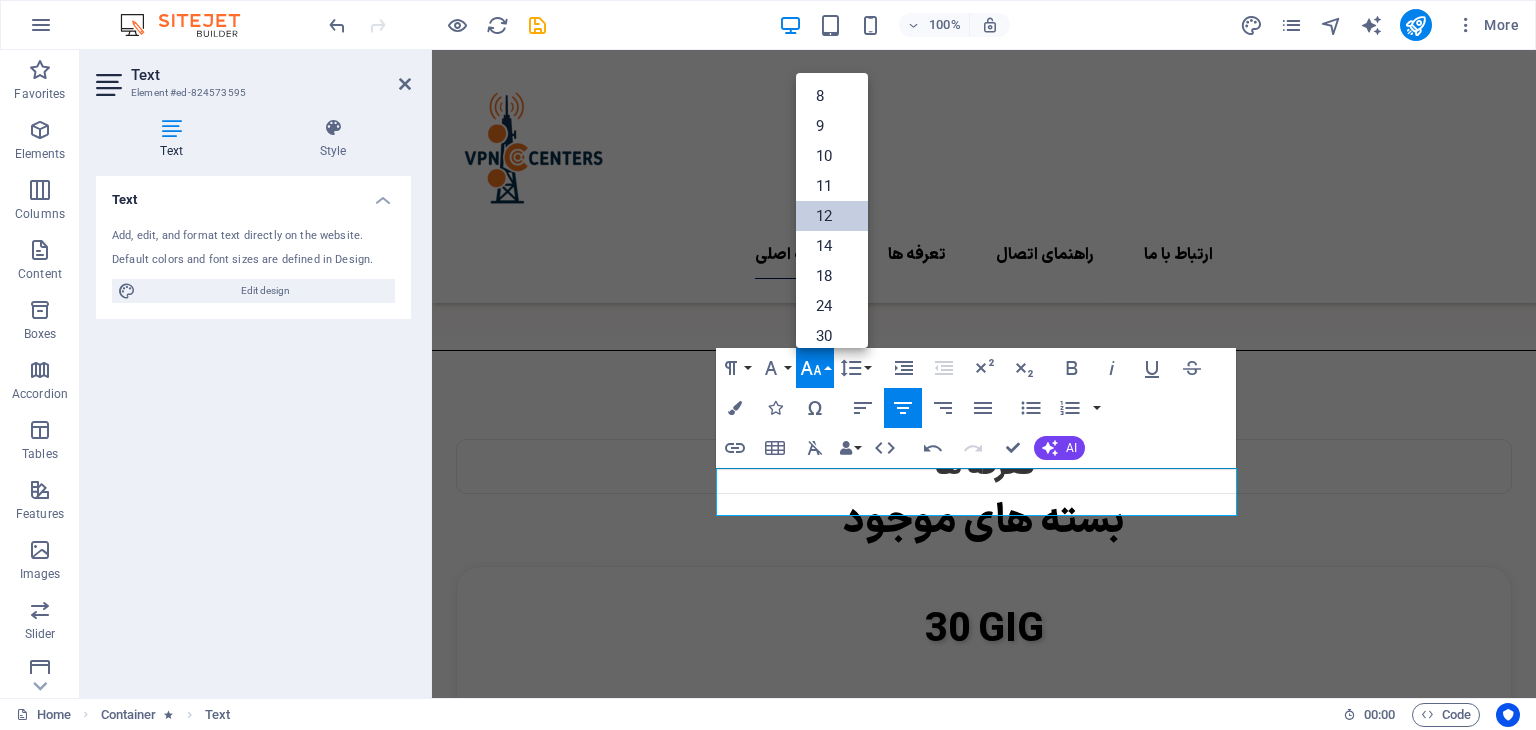 click on "12" at bounding box center (832, 216) 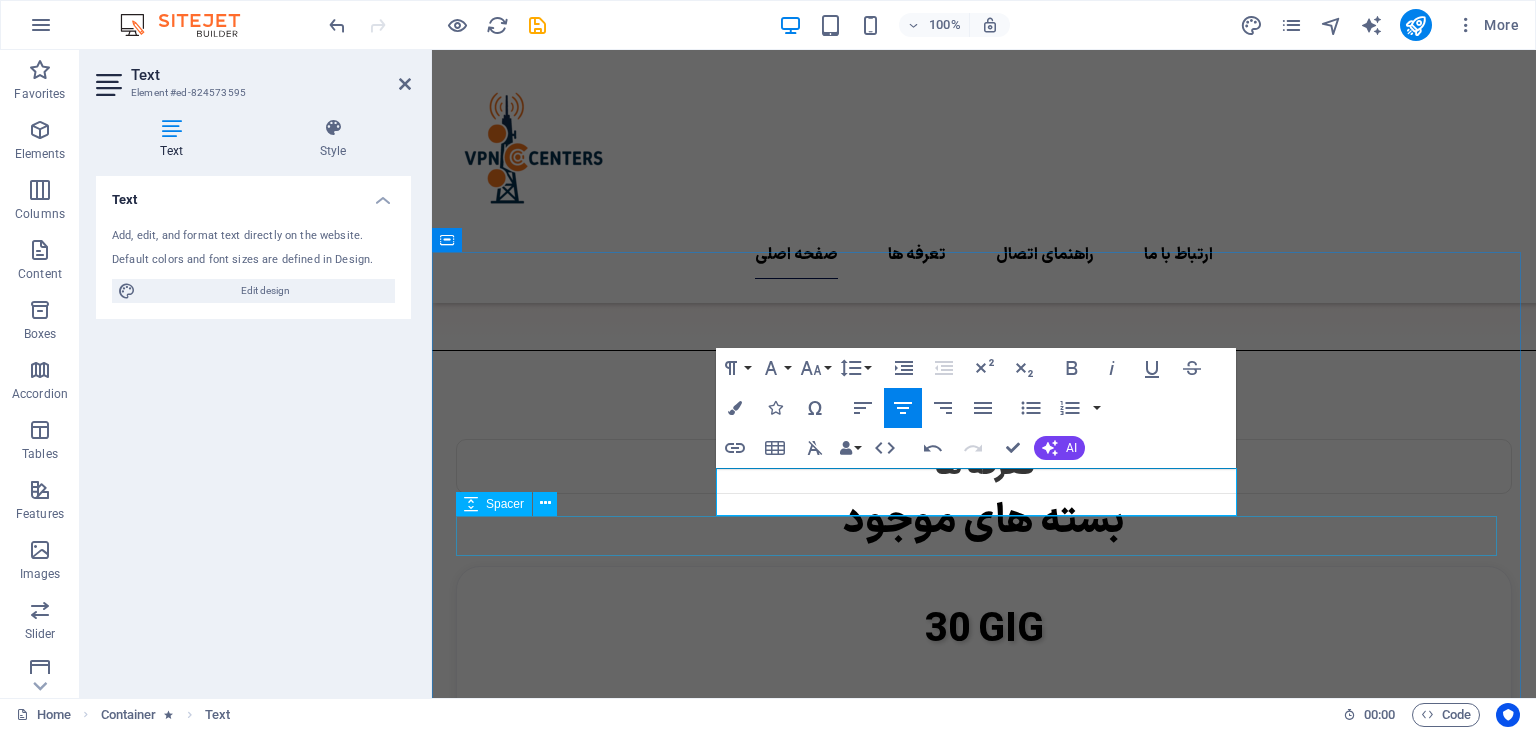 click at bounding box center [984, 16420] 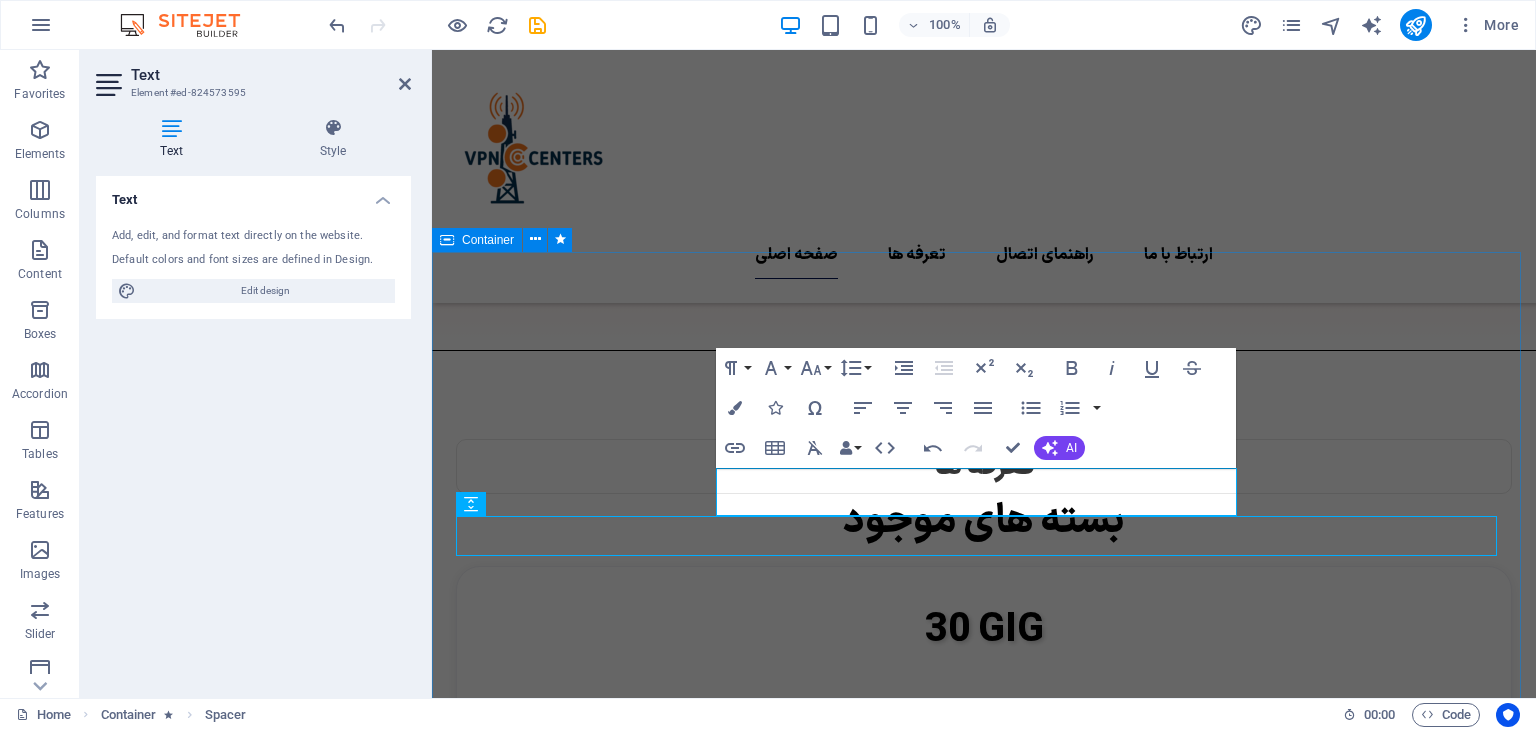 scroll, scrollTop: 1904, scrollLeft: 0, axis: vertical 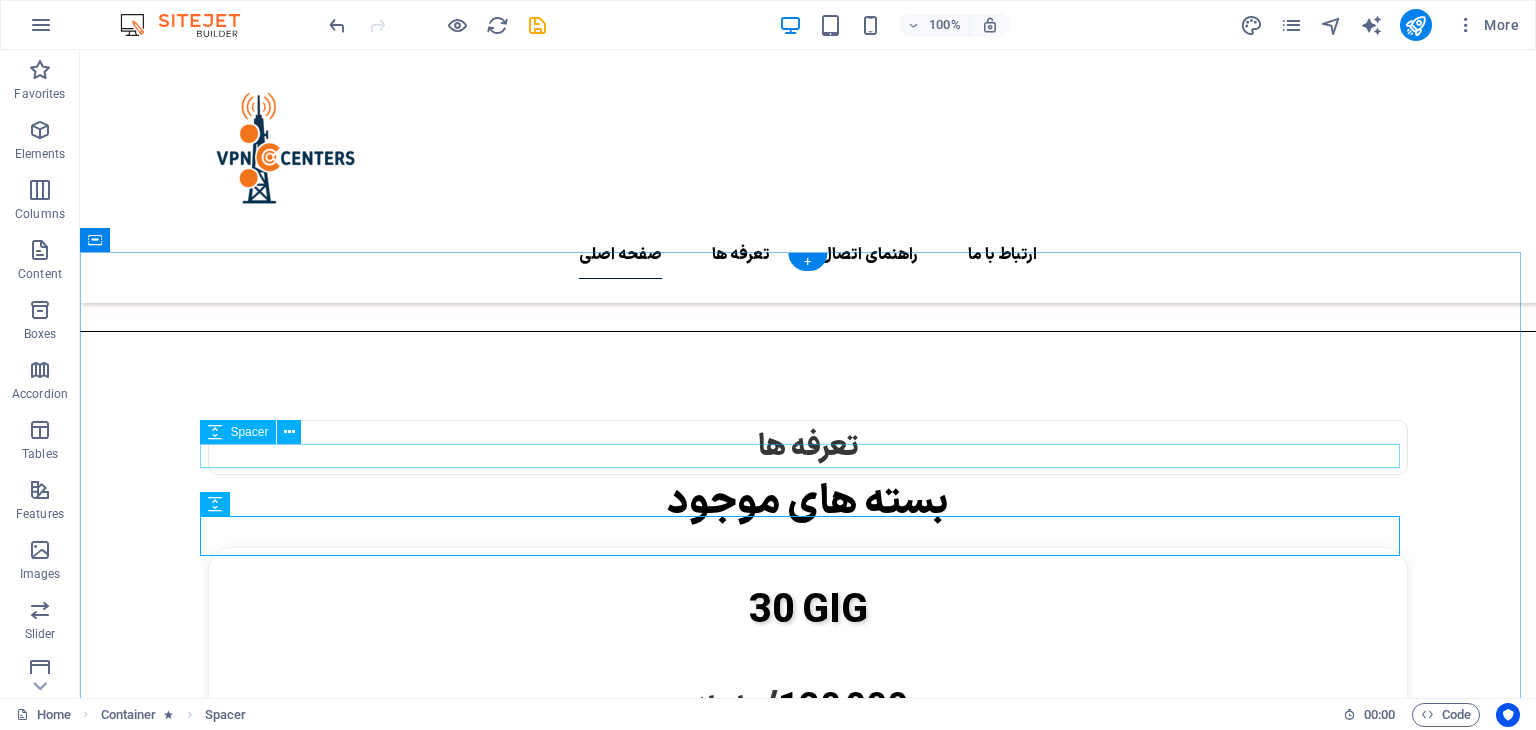 click at bounding box center (808, 18296) 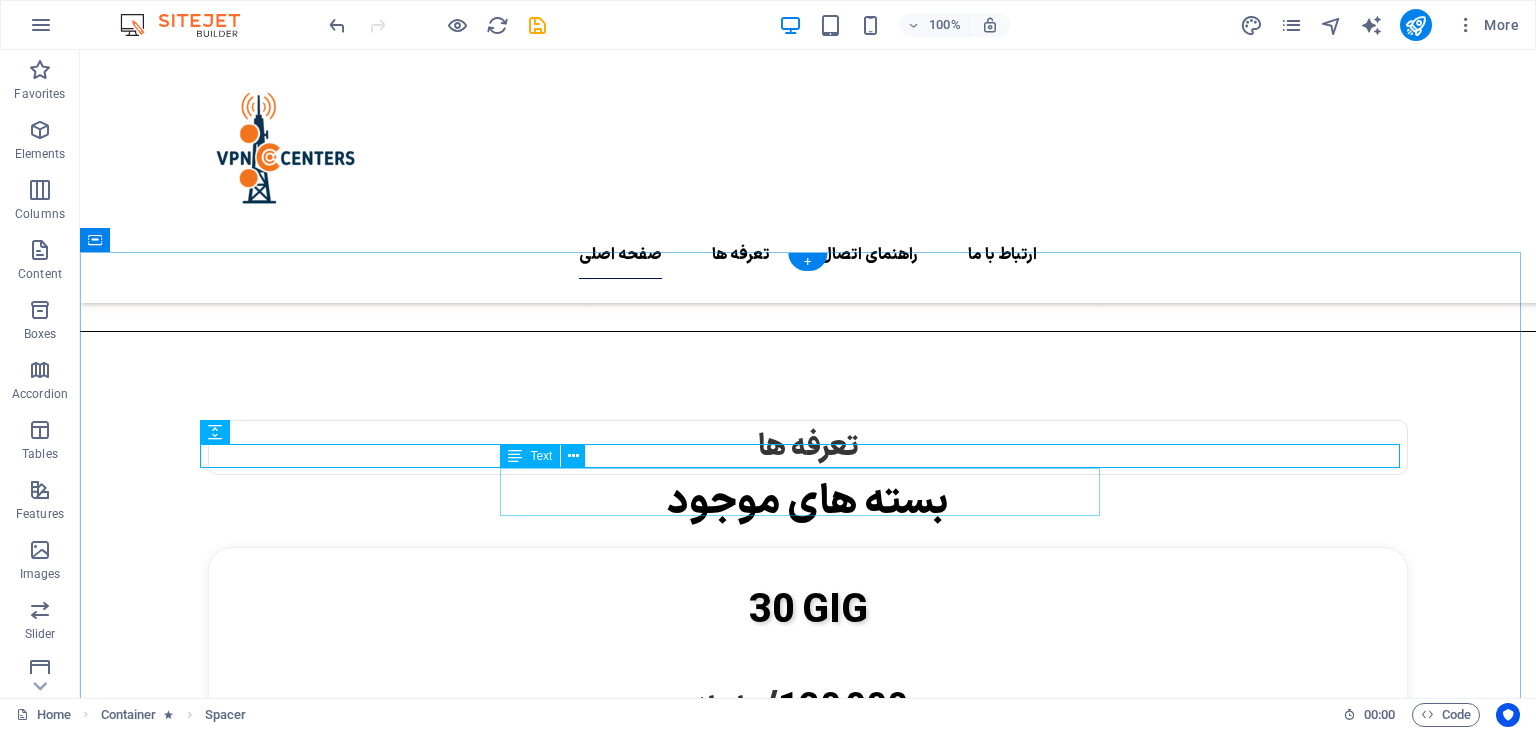 click on "نکته مهم : حتما برنامه اتصال رو به آخرین نسخه آپدیت کنید." at bounding box center [808, 18332] 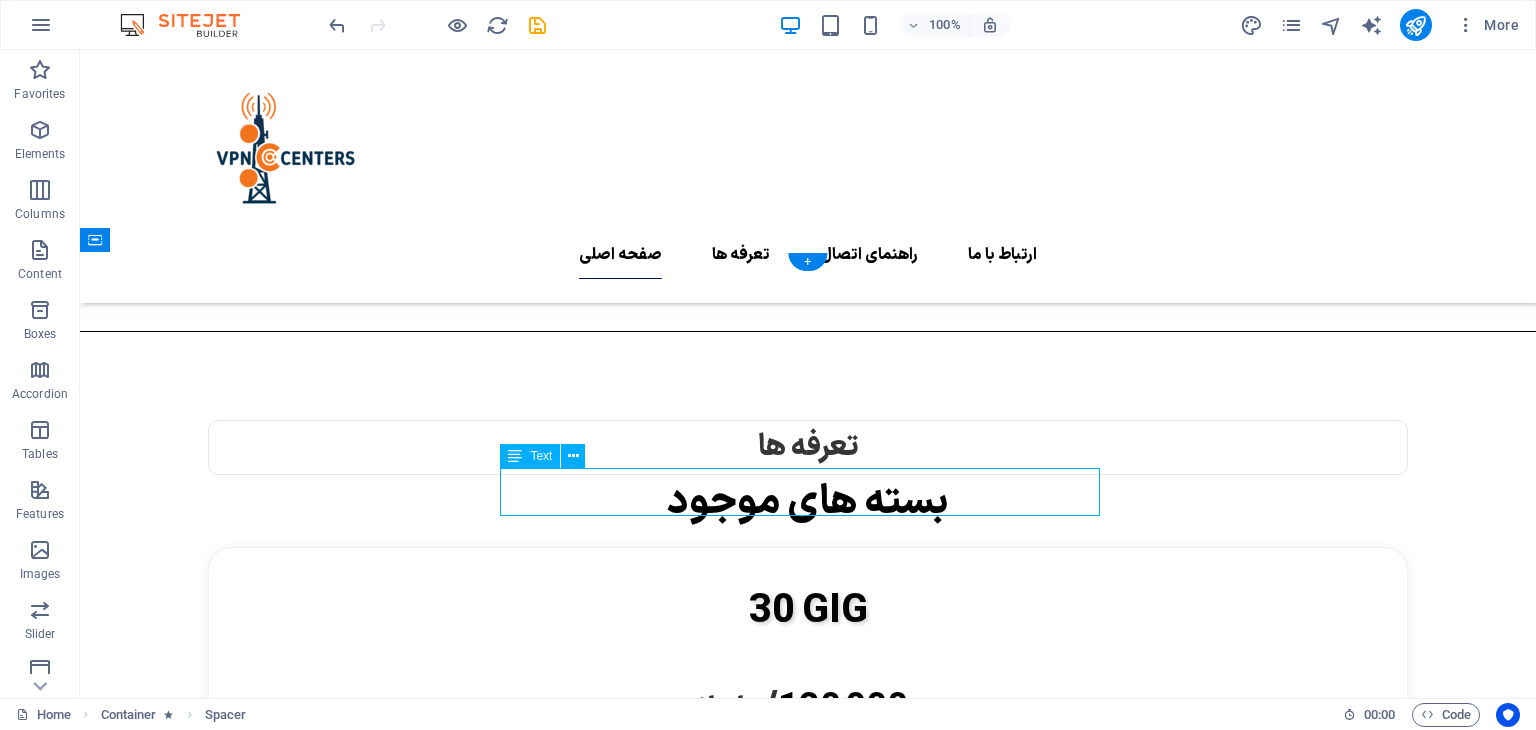 click on "نکته مهم : حتما برنامه اتصال رو به آخرین نسخه آپدیت کنید." at bounding box center [808, 18332] 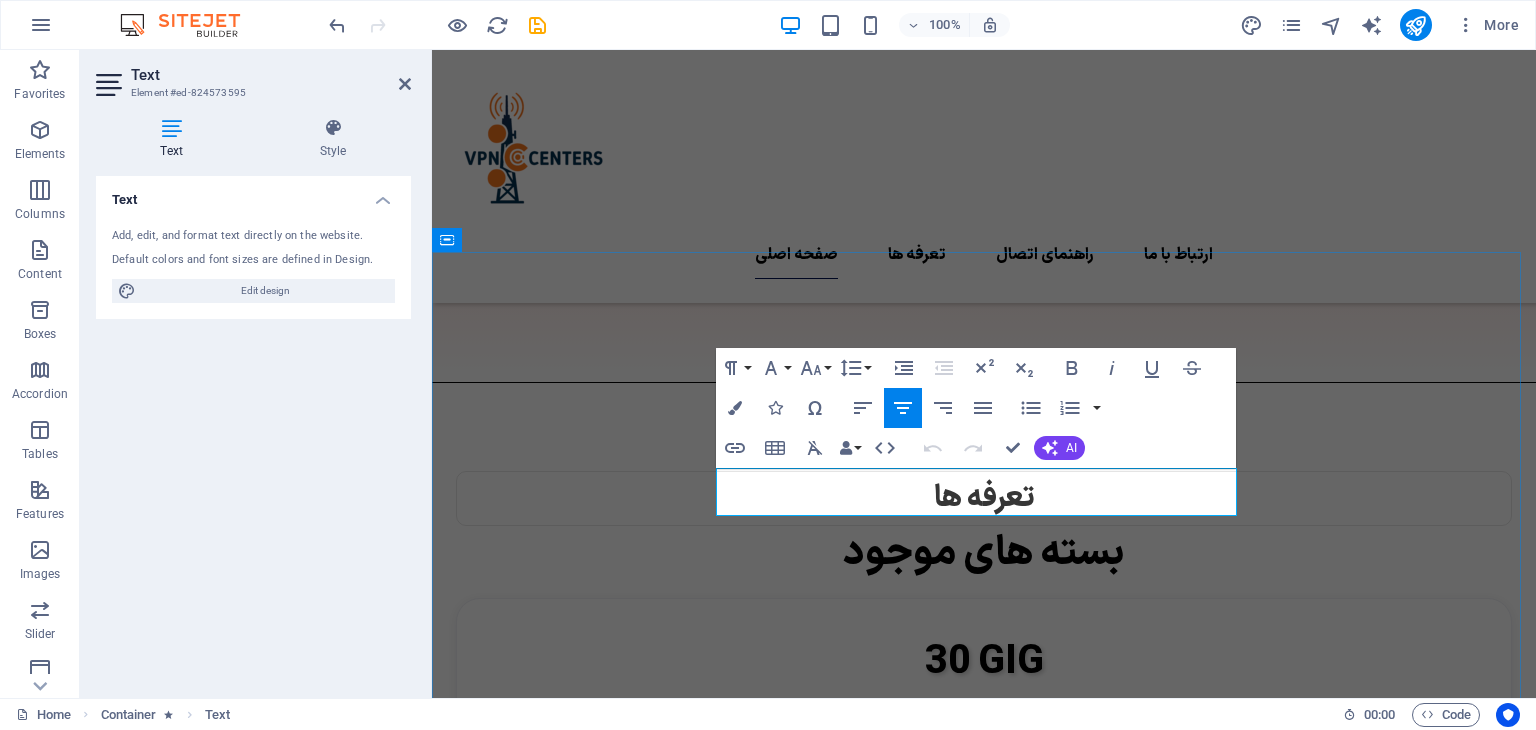 scroll, scrollTop: 1936, scrollLeft: 0, axis: vertical 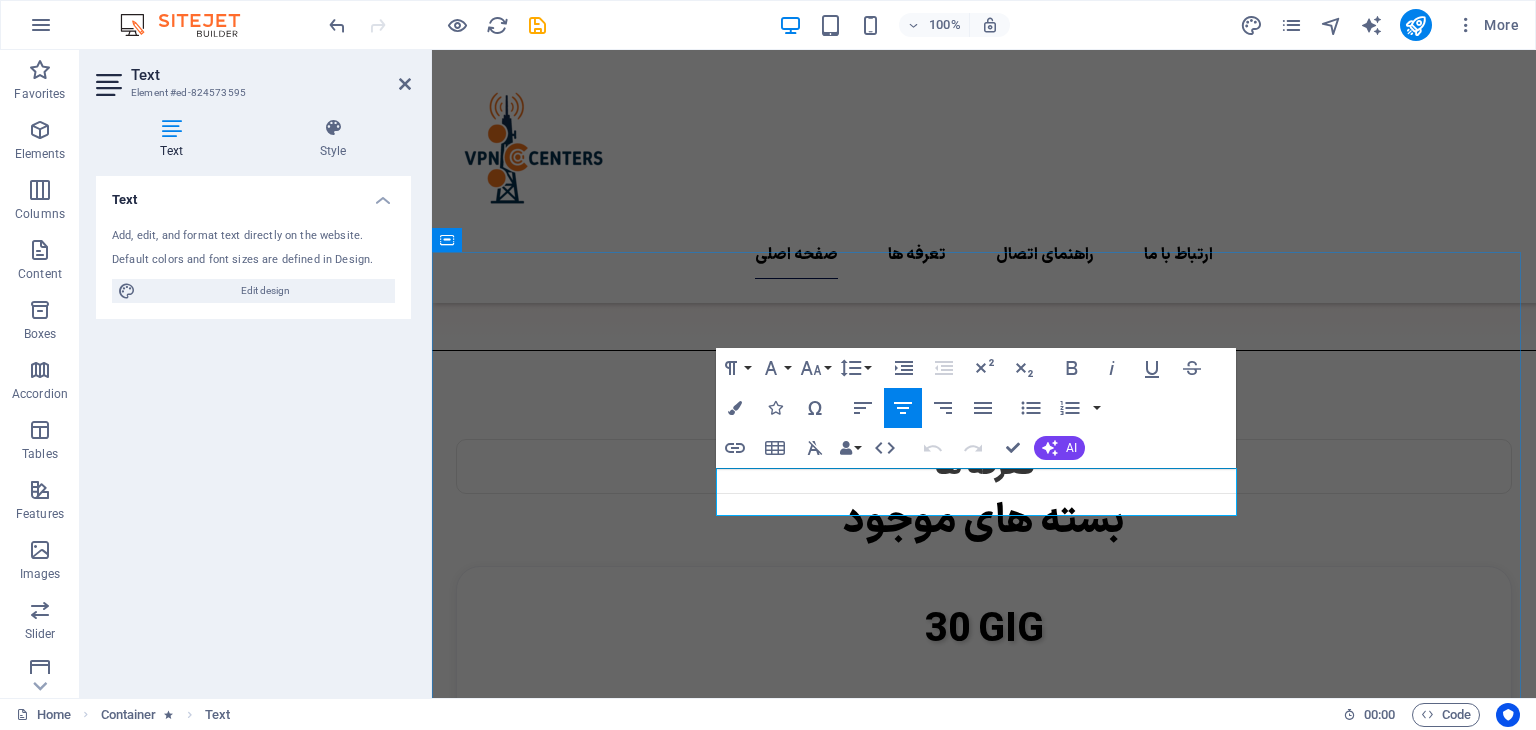 click on "نکته مهم : حتما برنامه اتصال رو به آخرین نسخه آپدیت کنید." at bounding box center (984, 16376) 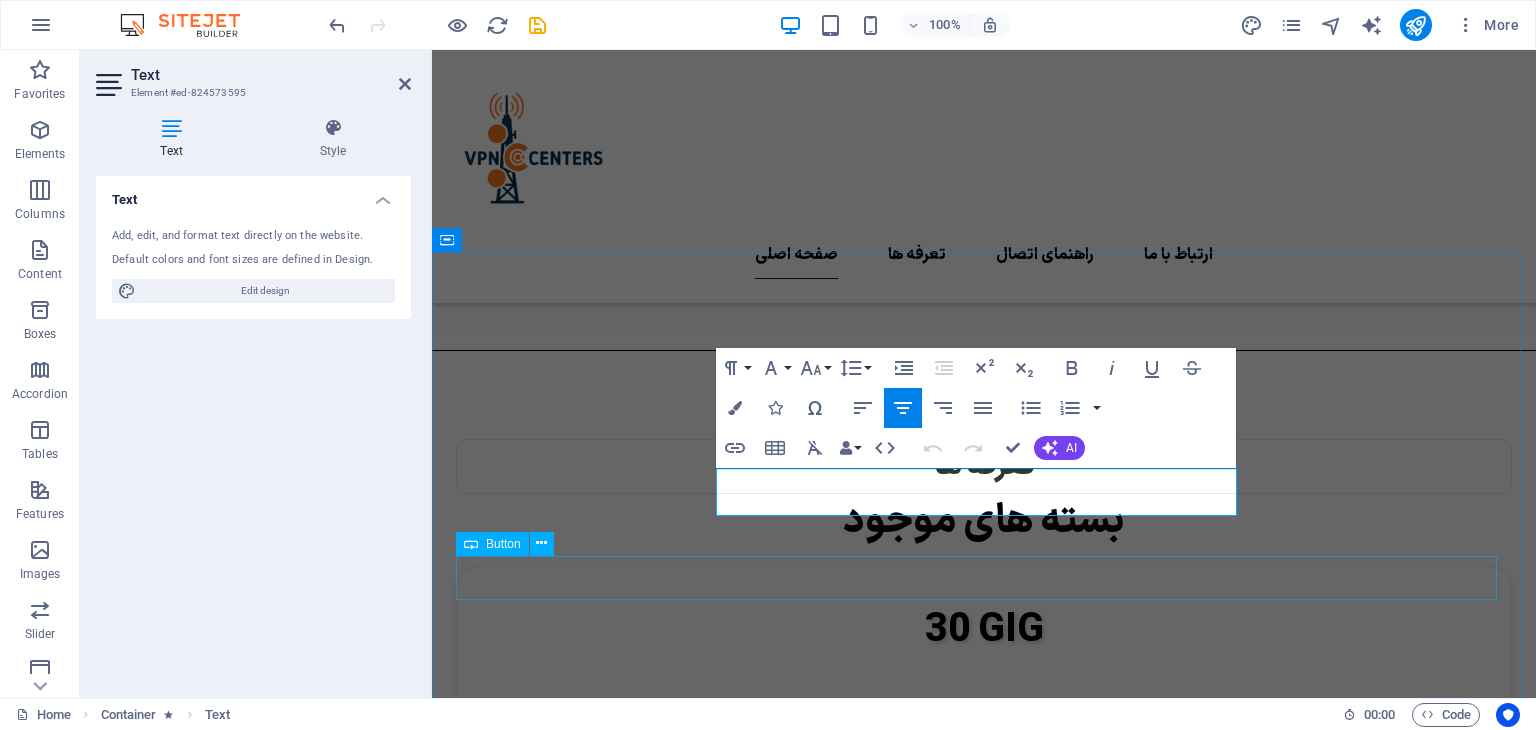 click on "Download App" at bounding box center (984, 16462) 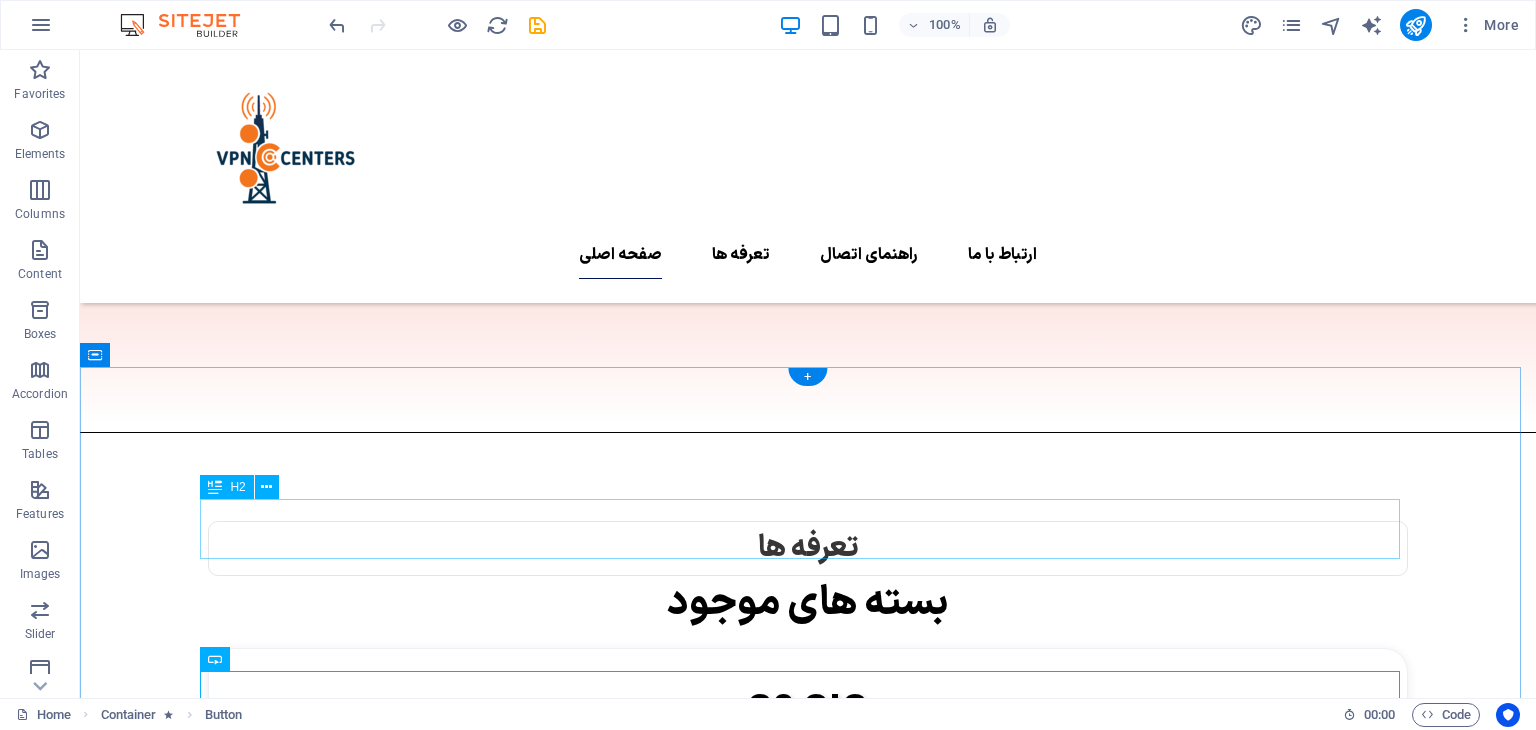 scroll, scrollTop: 1889, scrollLeft: 0, axis: vertical 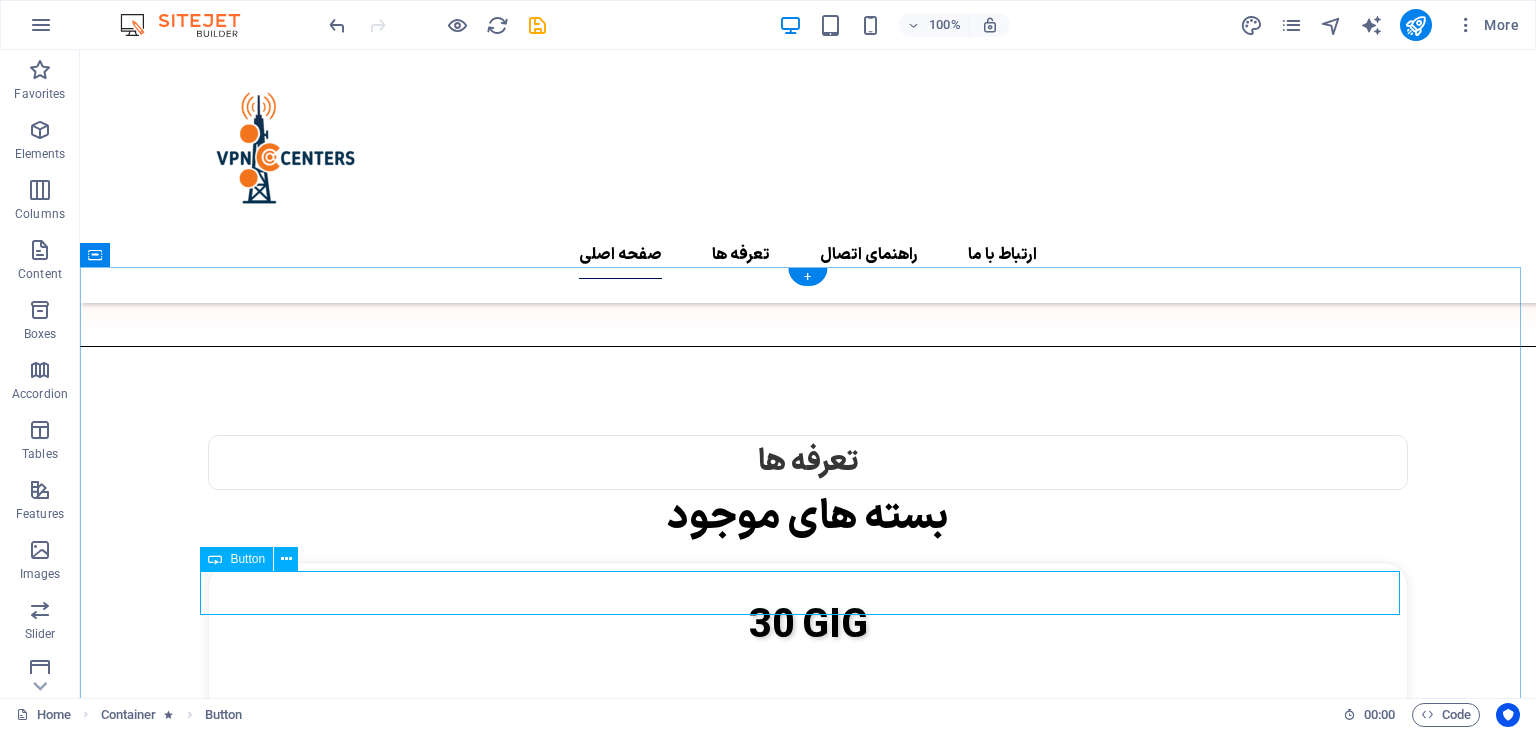 click on "Download App" at bounding box center [808, 18433] 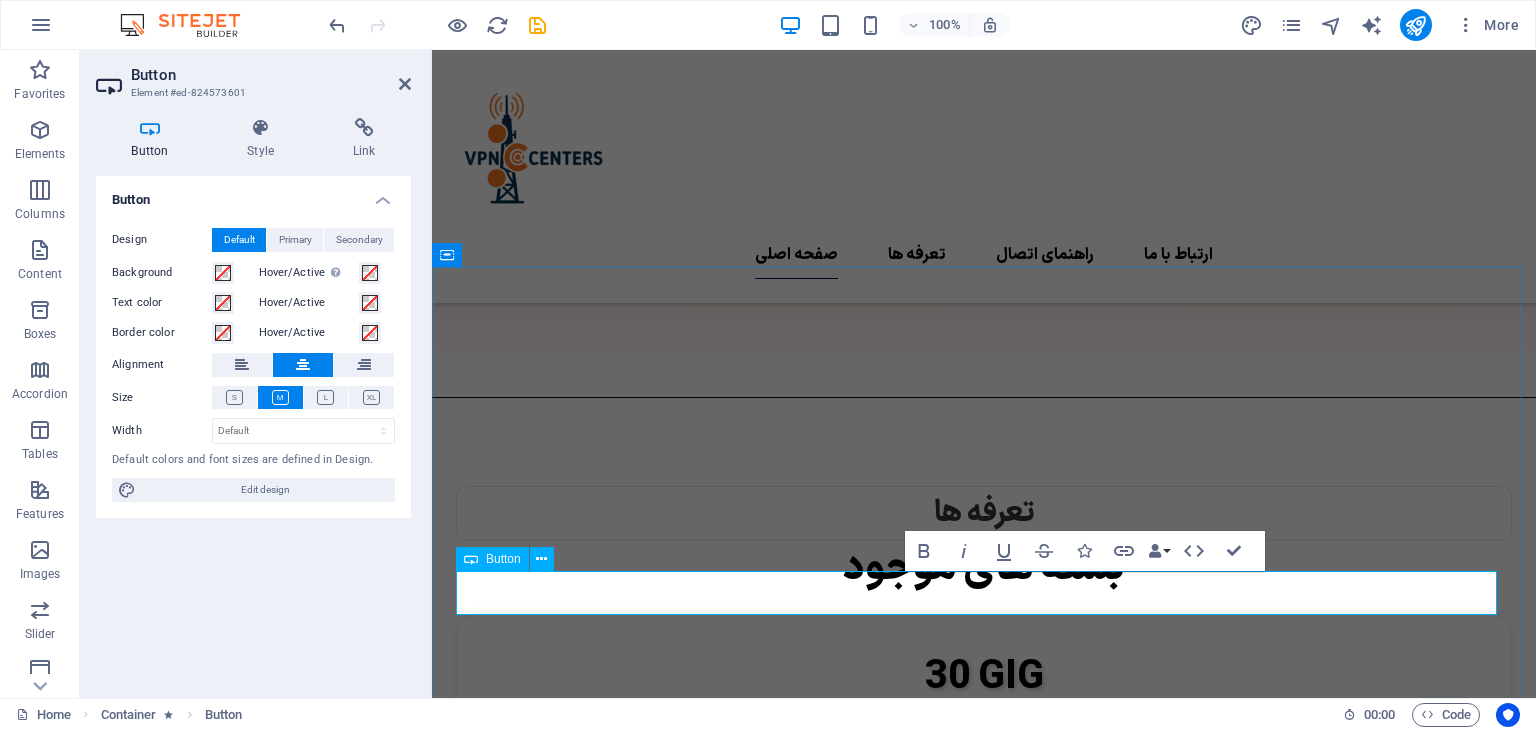 scroll, scrollTop: 1920, scrollLeft: 0, axis: vertical 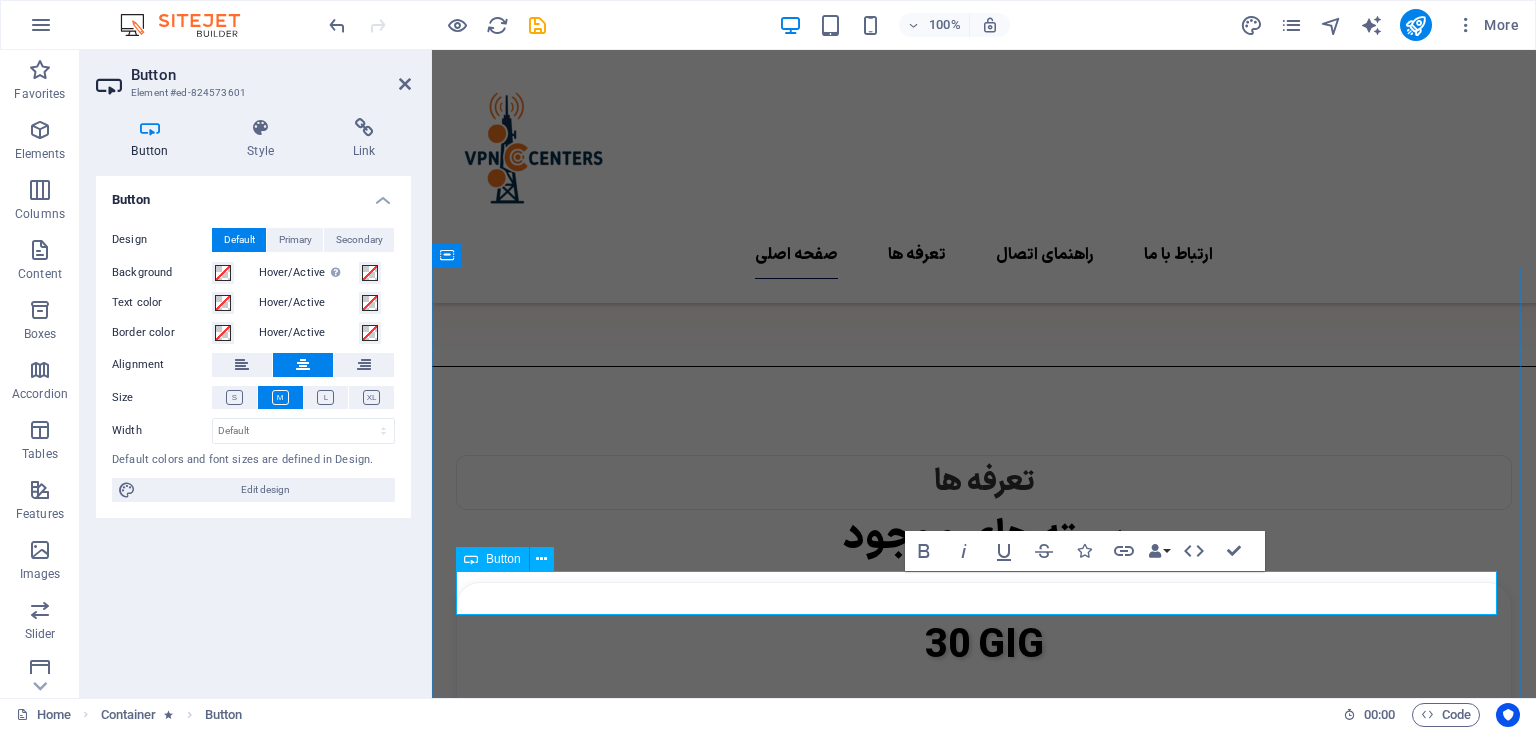 type 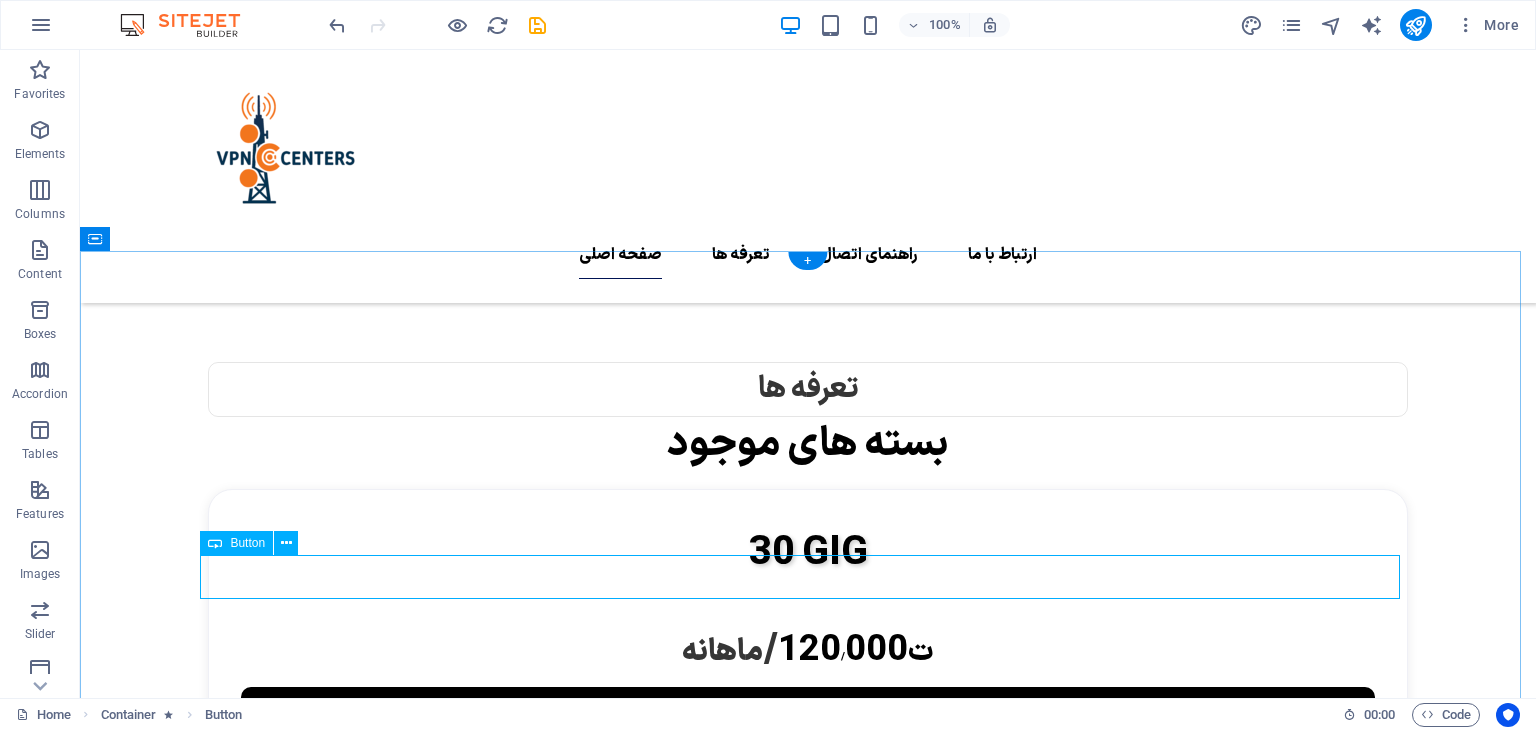 scroll, scrollTop: 1990, scrollLeft: 0, axis: vertical 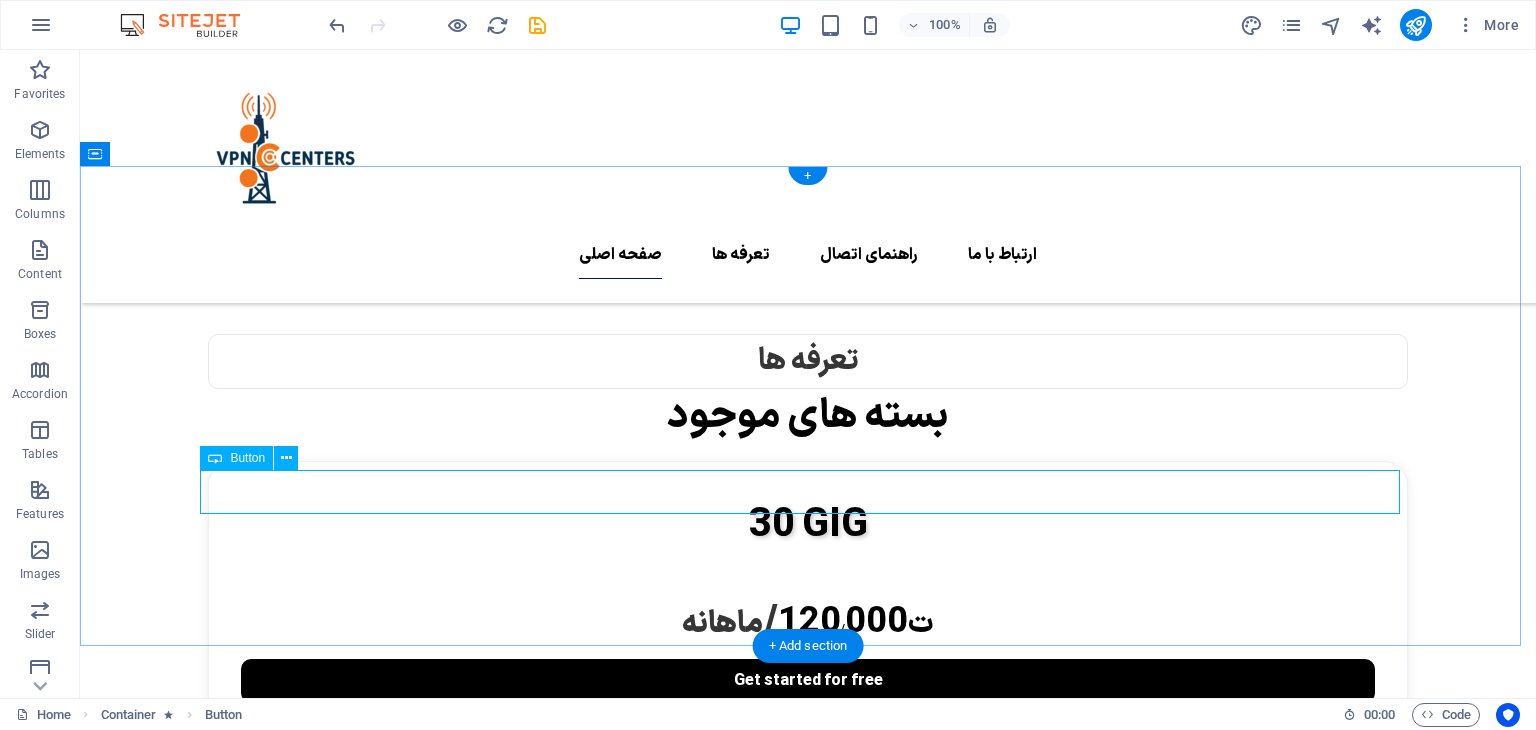 click on "راهنمای اتصال" at bounding box center (808, 18332) 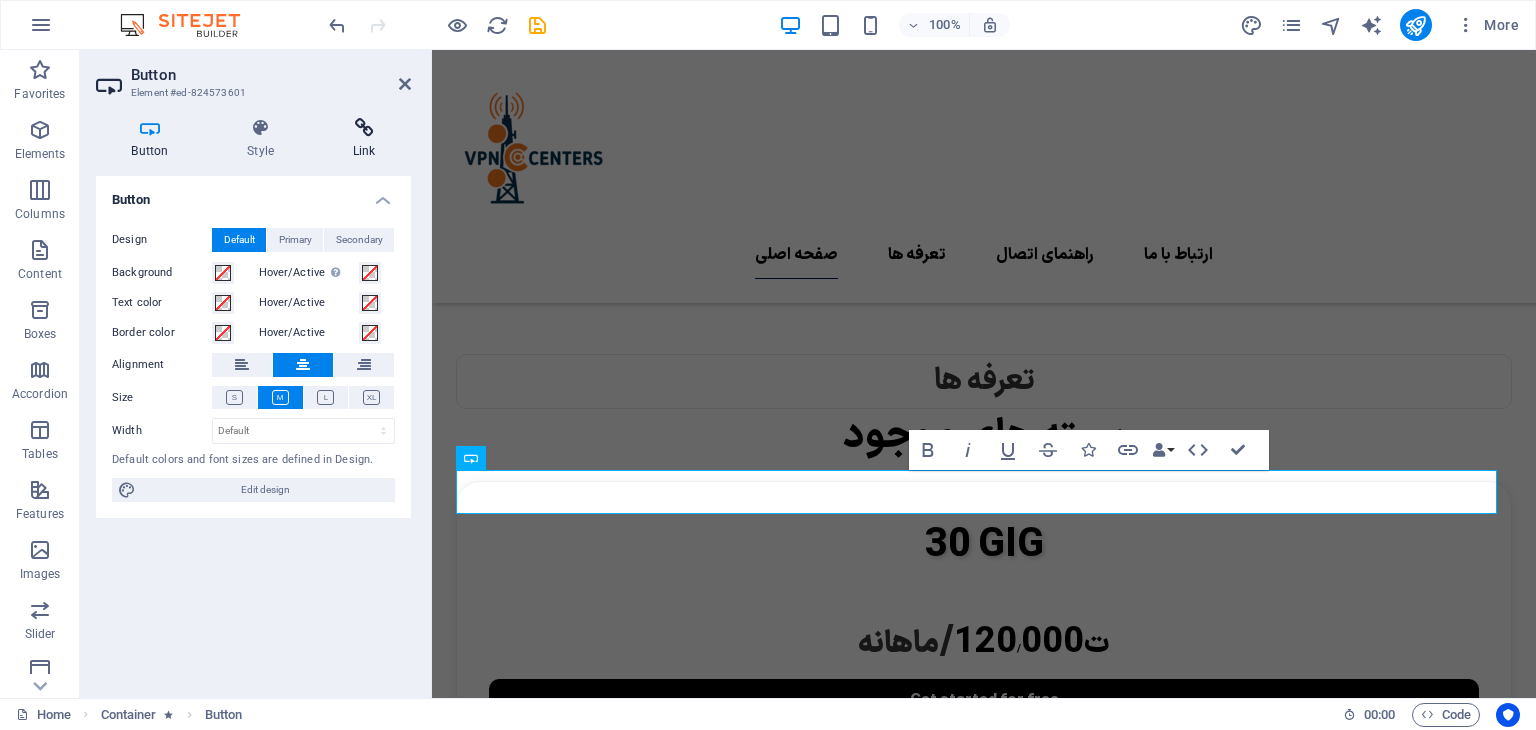 click on "Link" at bounding box center [364, 139] 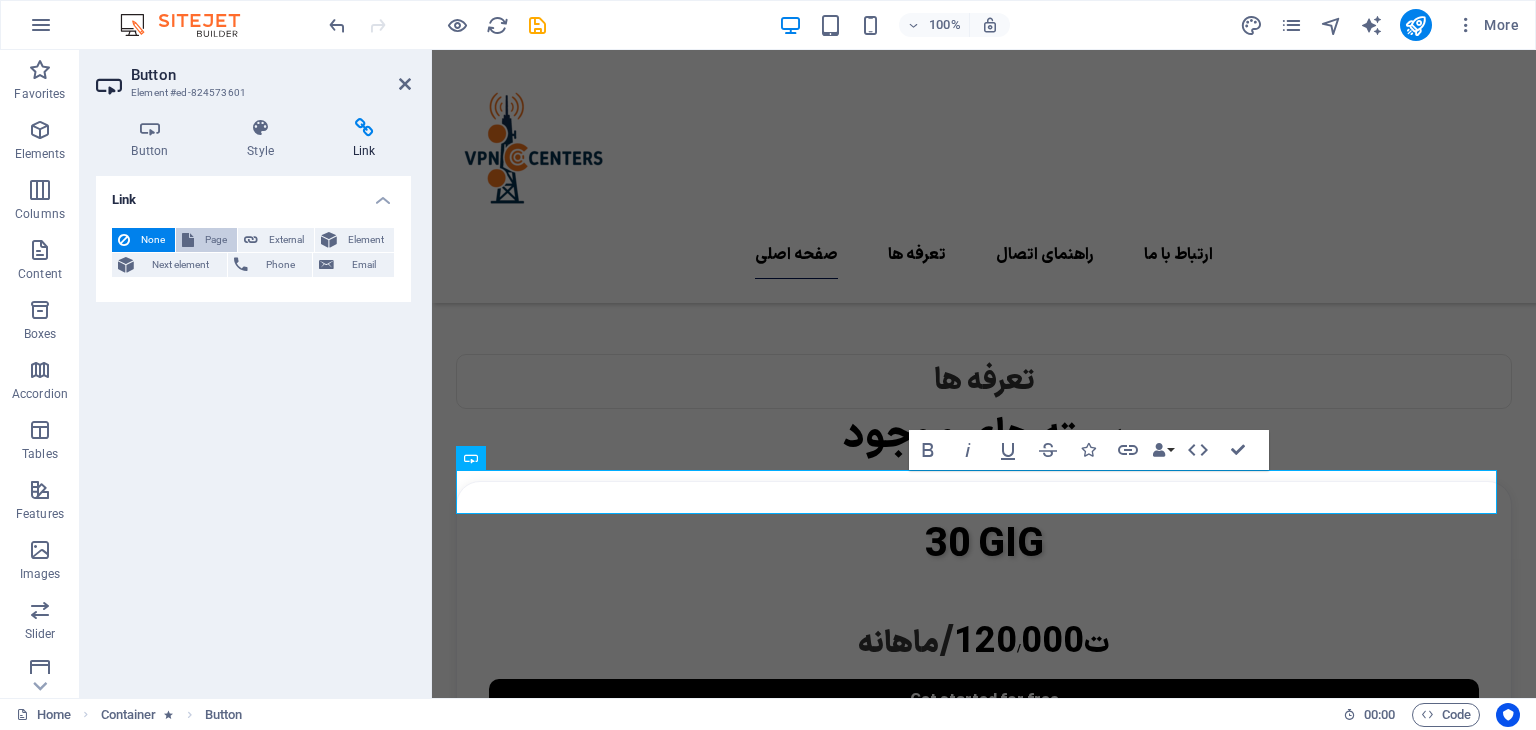 click on "Page" at bounding box center [215, 240] 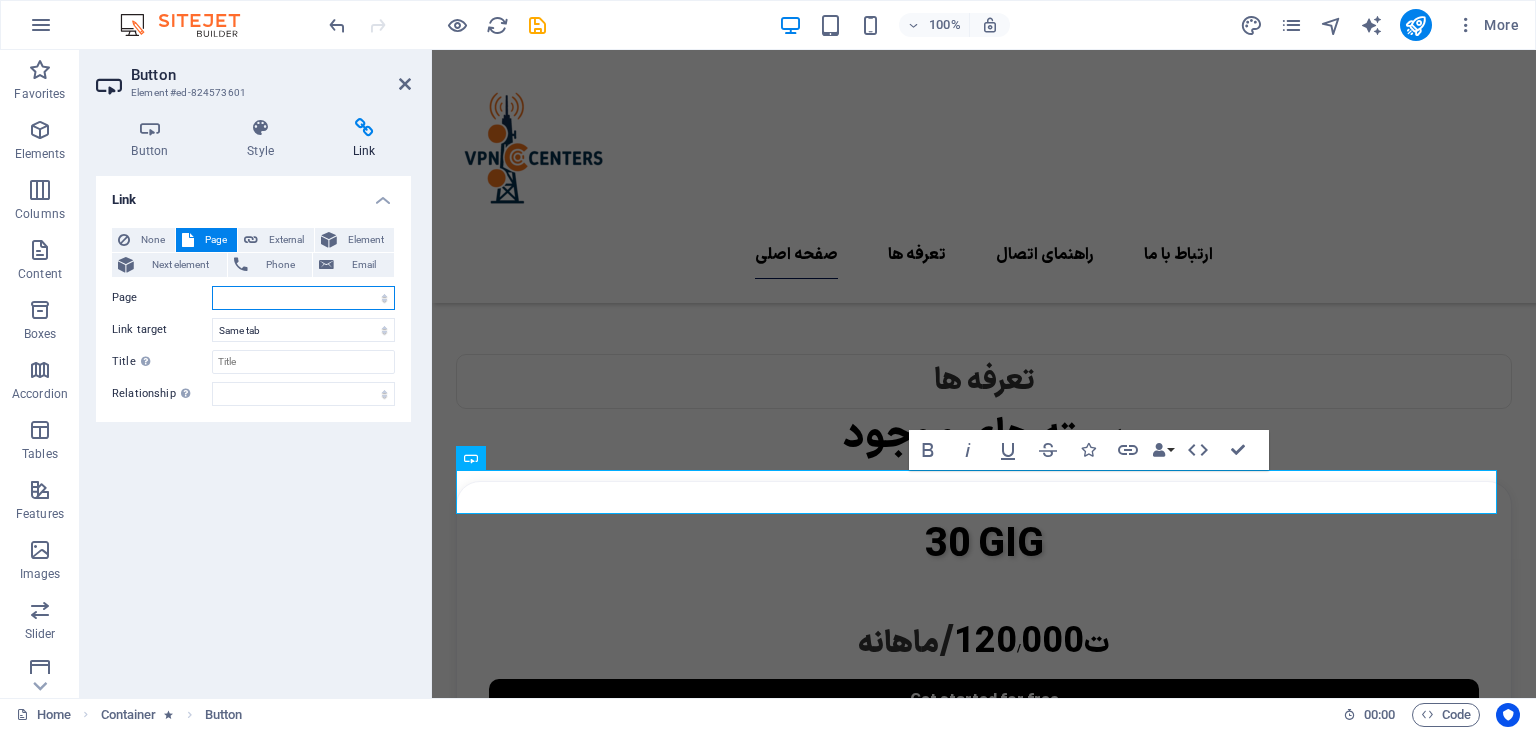 click on "Home Features Pricing Blog Contact Privacy Legal Notice" at bounding box center [303, 298] 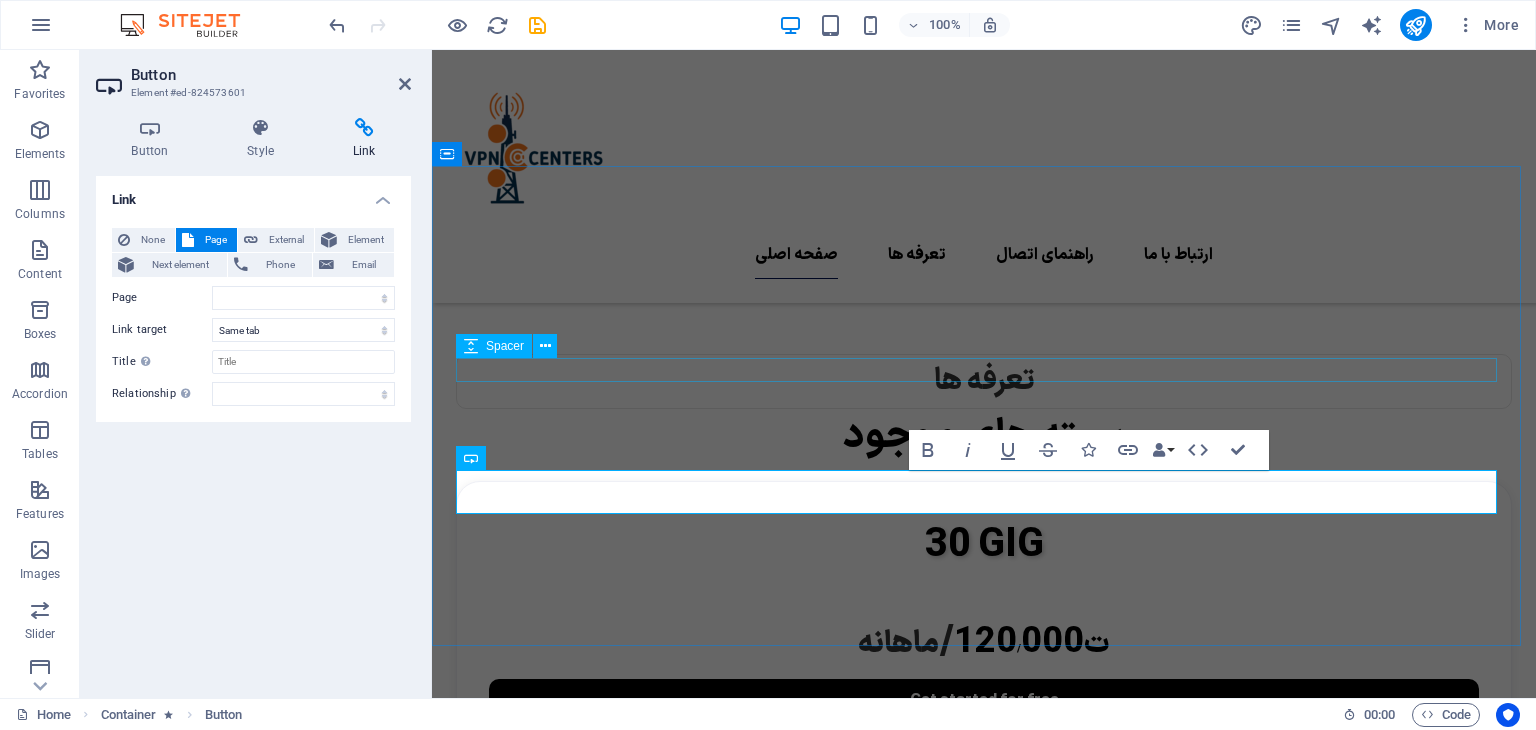 click at bounding box center (984, 16255) 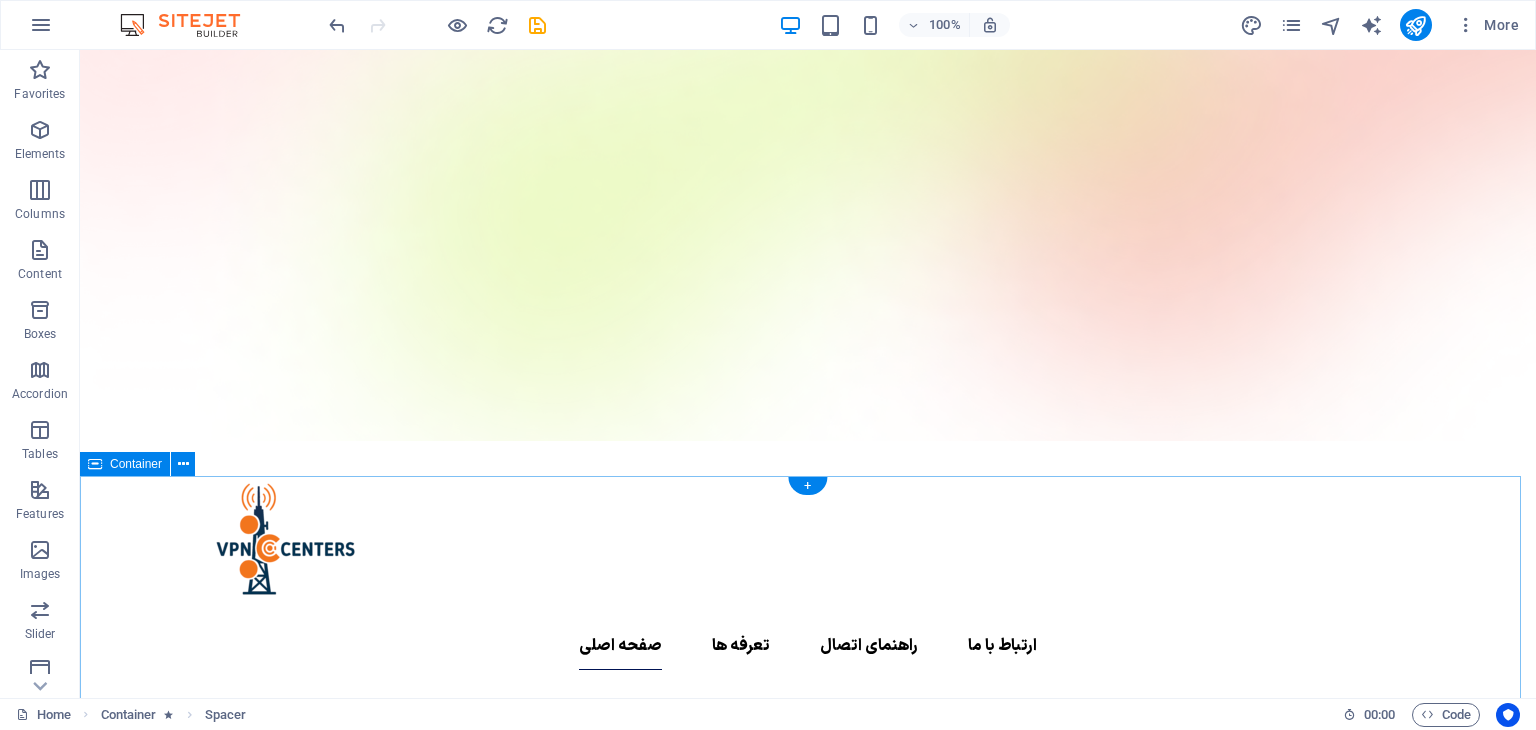 scroll, scrollTop: 0, scrollLeft: 0, axis: both 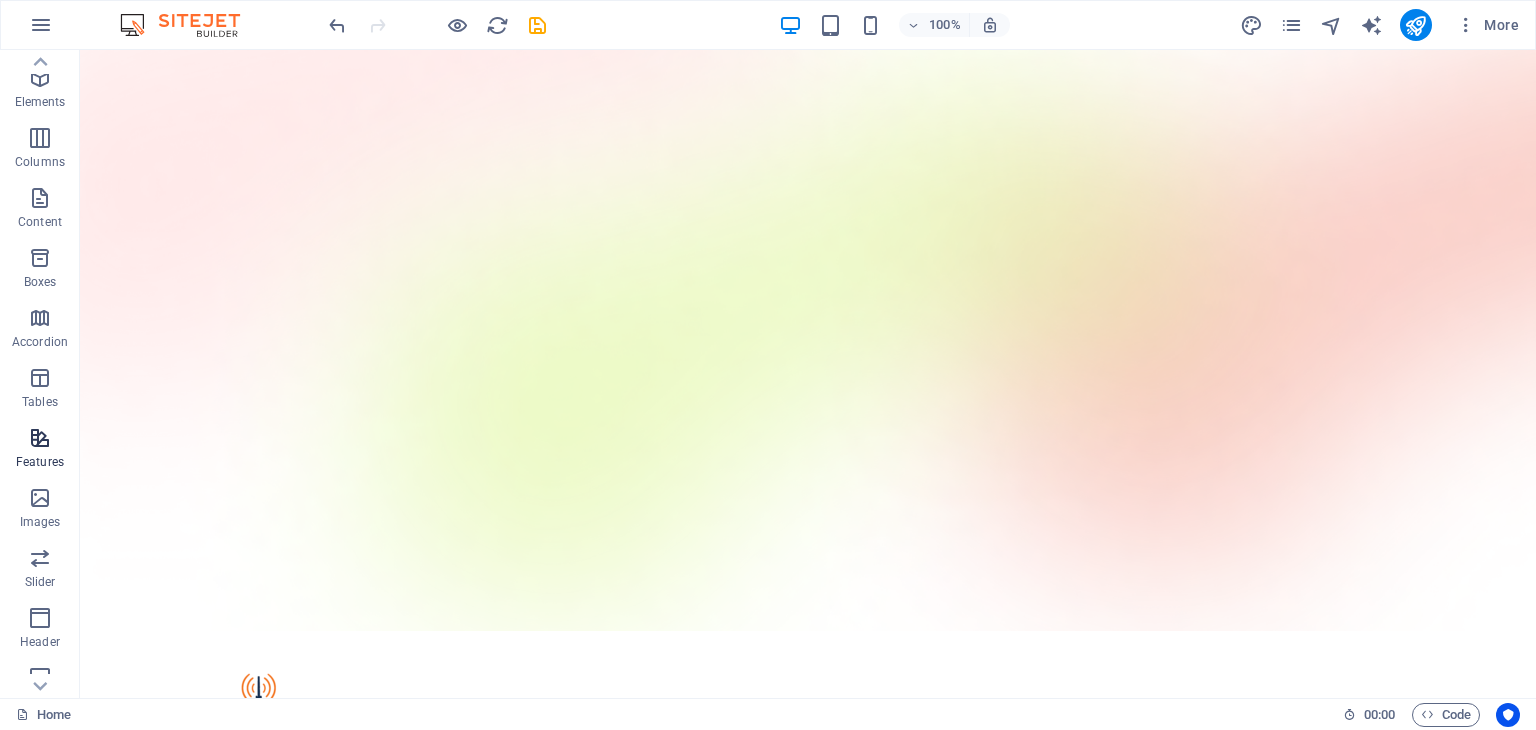 click on "Features" at bounding box center (40, 450) 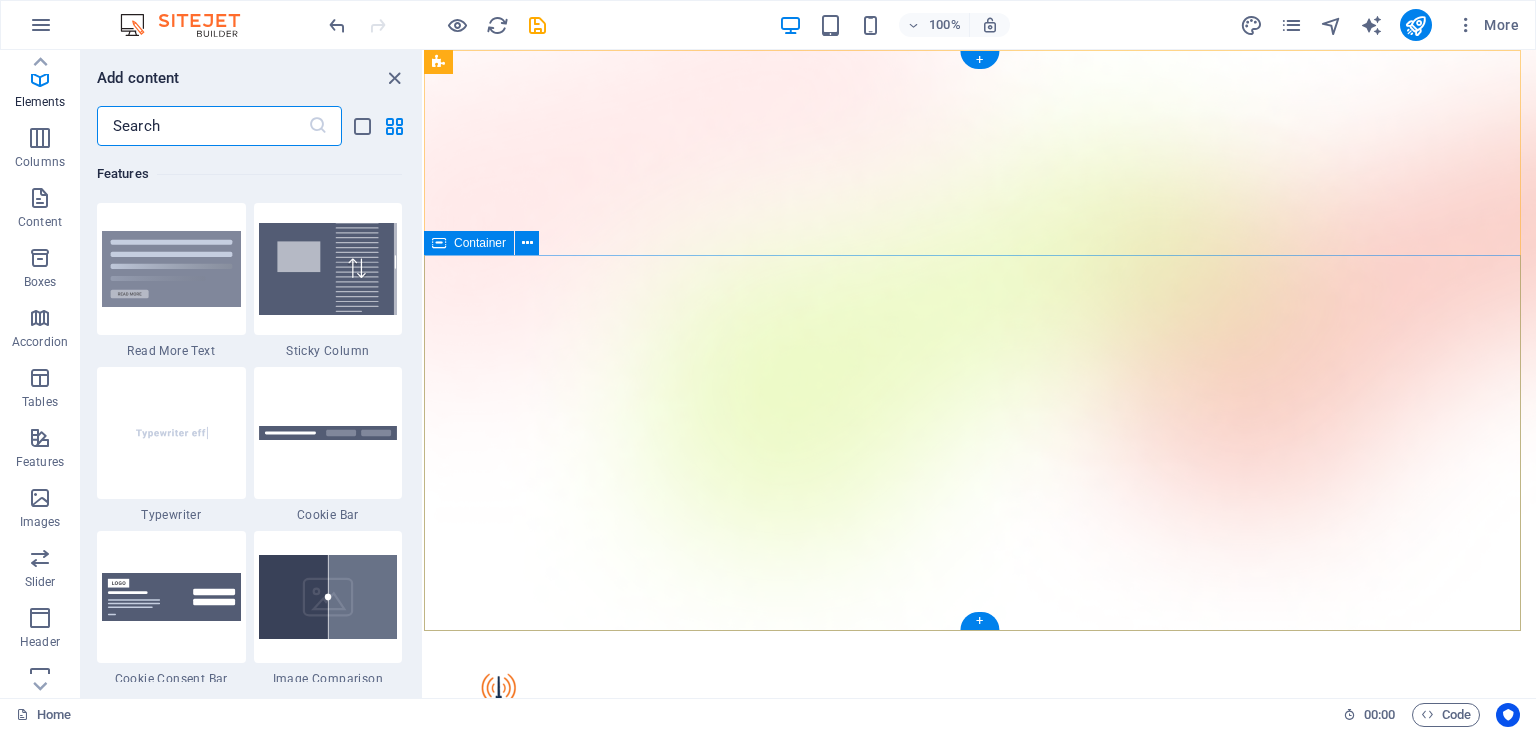scroll, scrollTop: 7795, scrollLeft: 0, axis: vertical 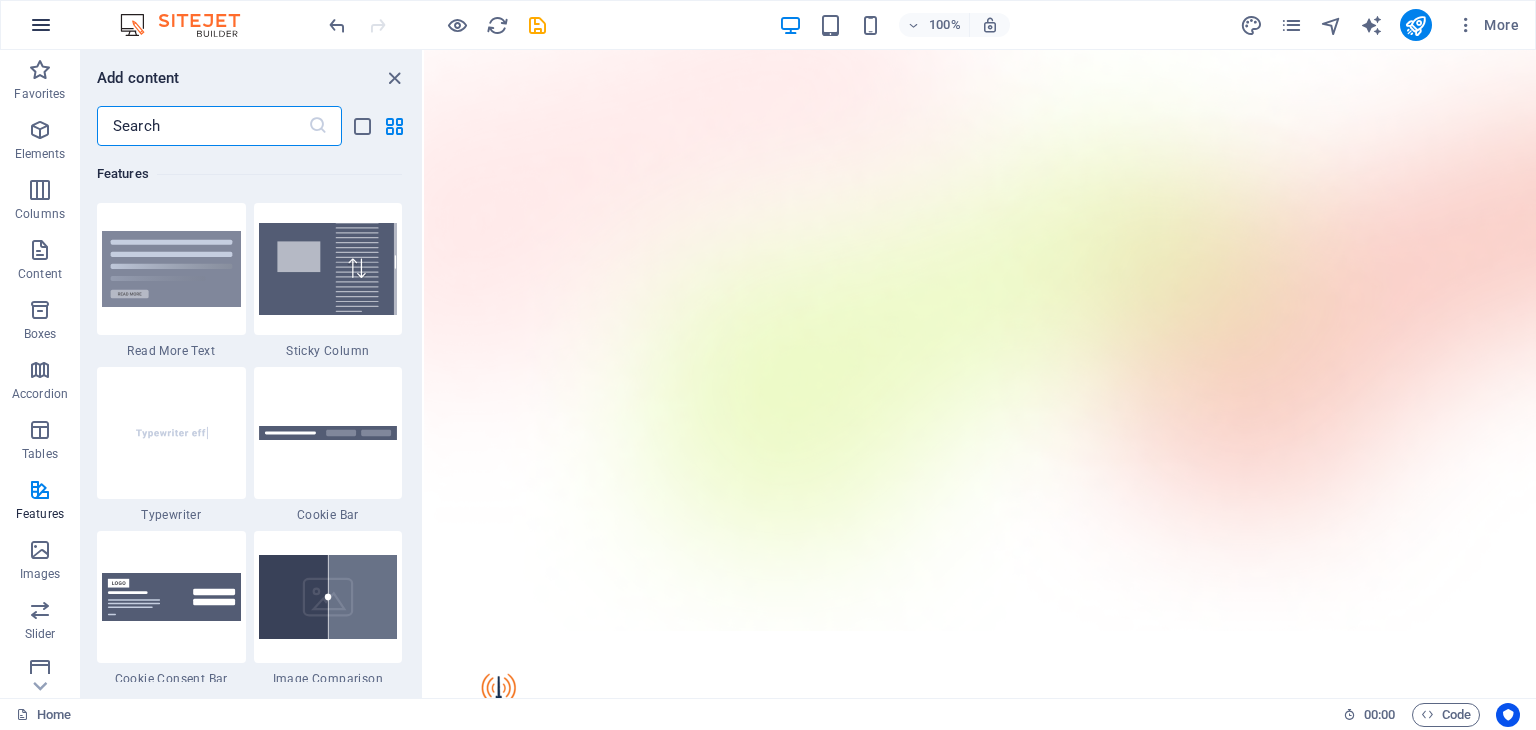 click at bounding box center (41, 25) 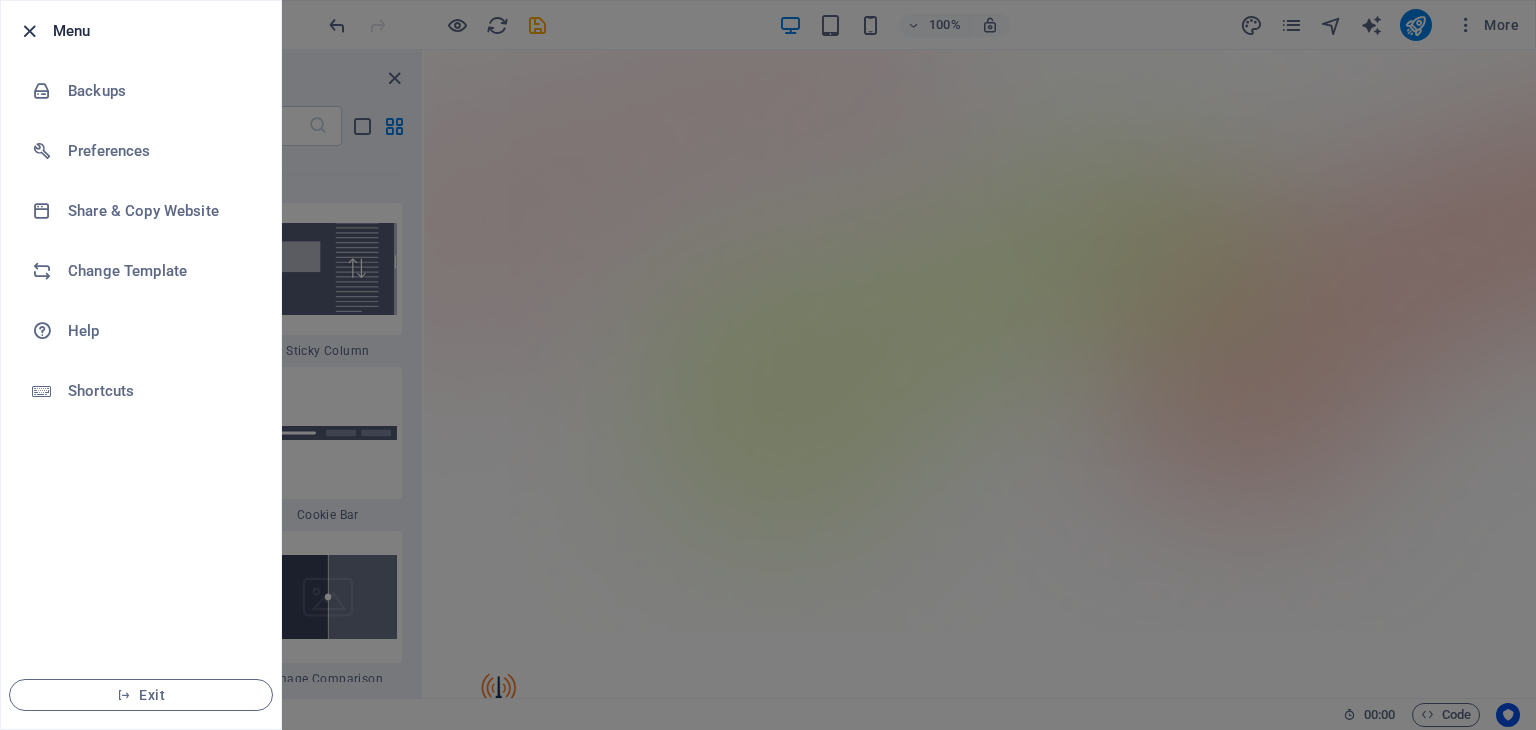 click at bounding box center (35, 31) 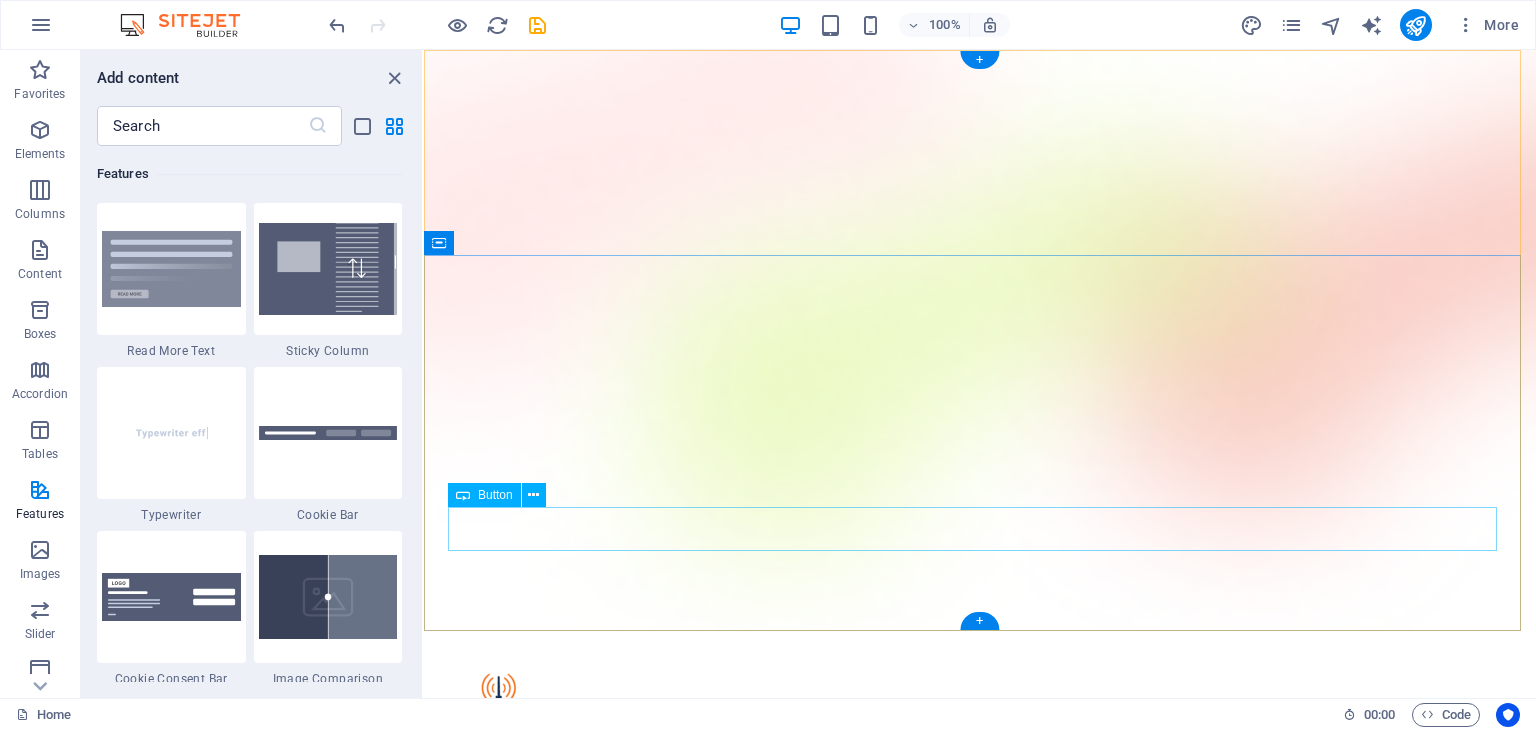 click on "Download App" at bounding box center (980, 1158) 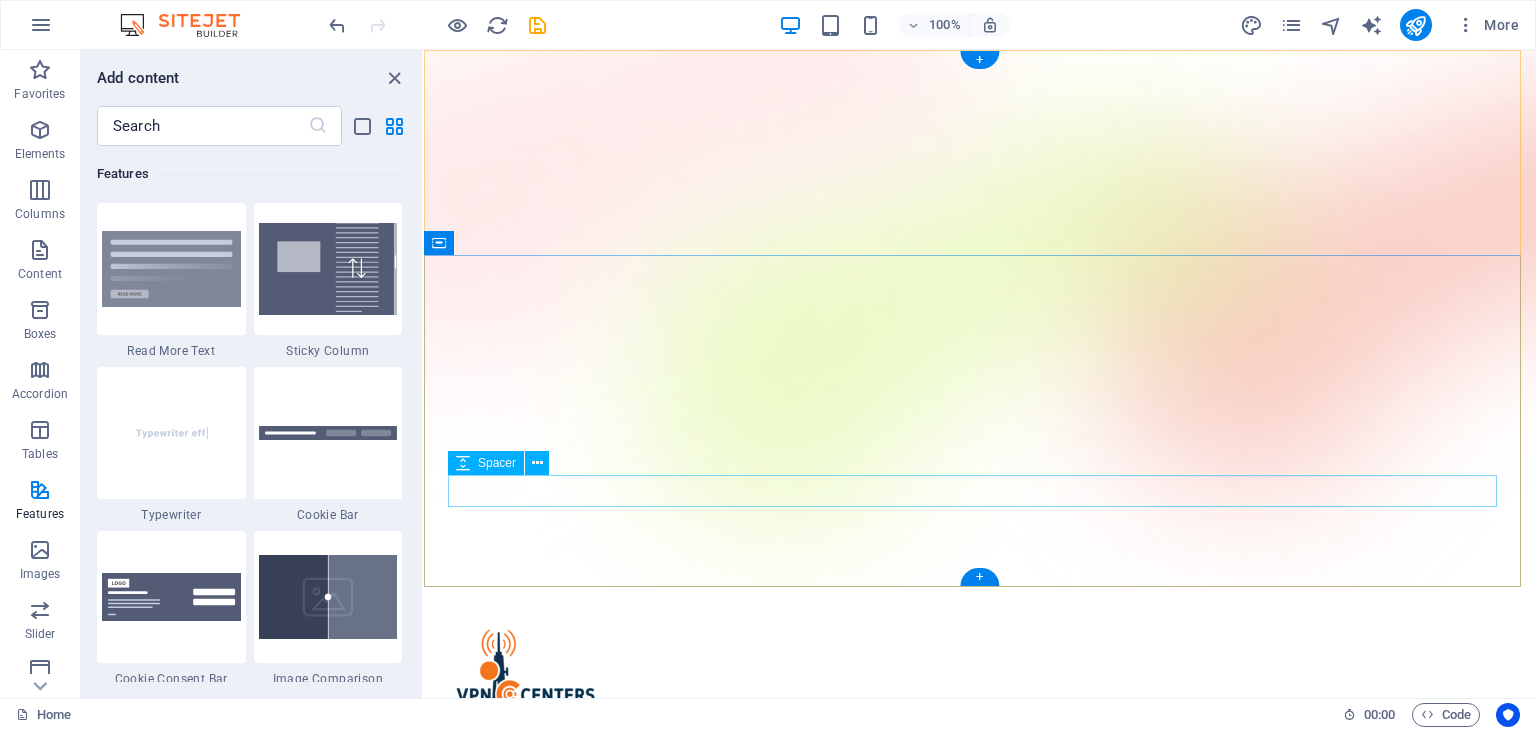 click at bounding box center [980, 1076] 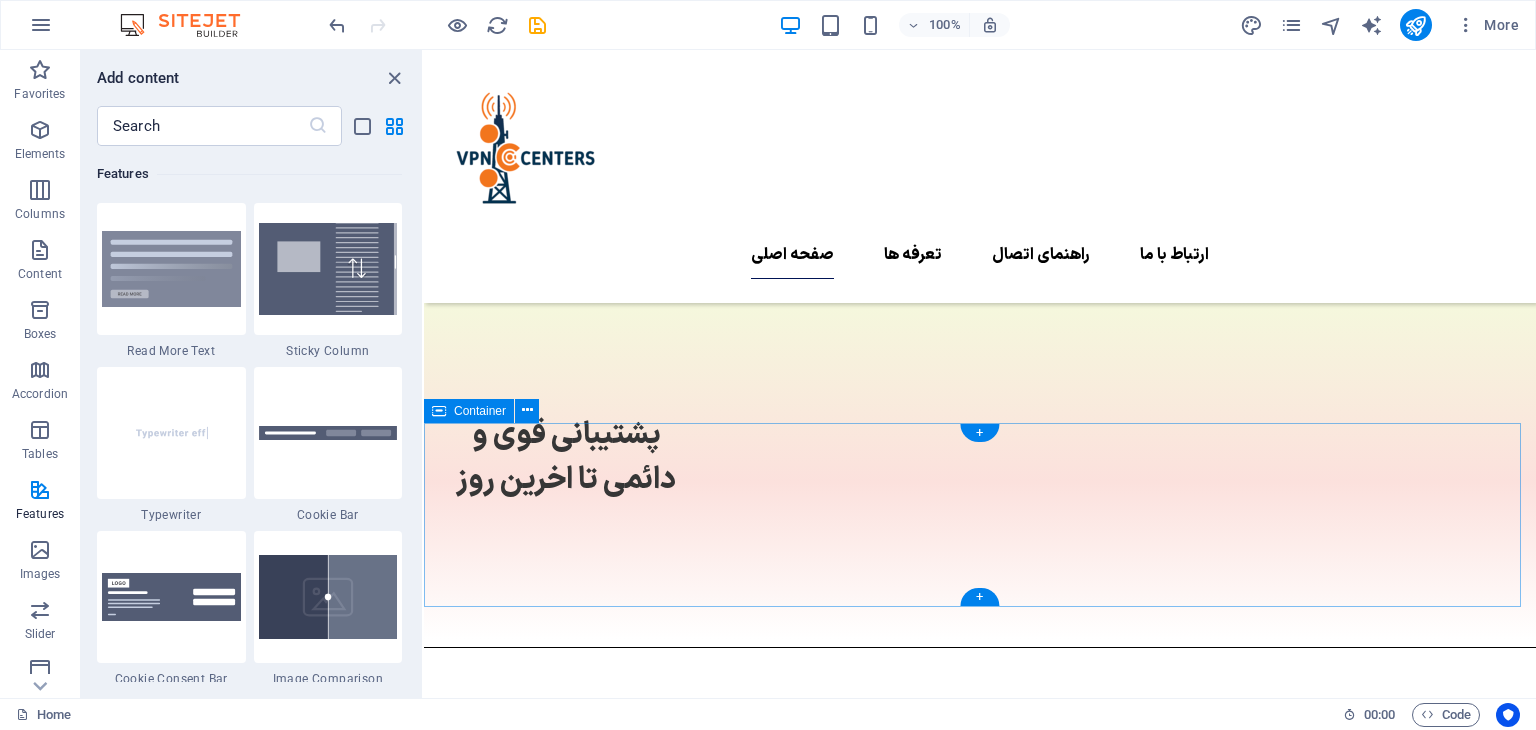 scroll, scrollTop: 1900, scrollLeft: 0, axis: vertical 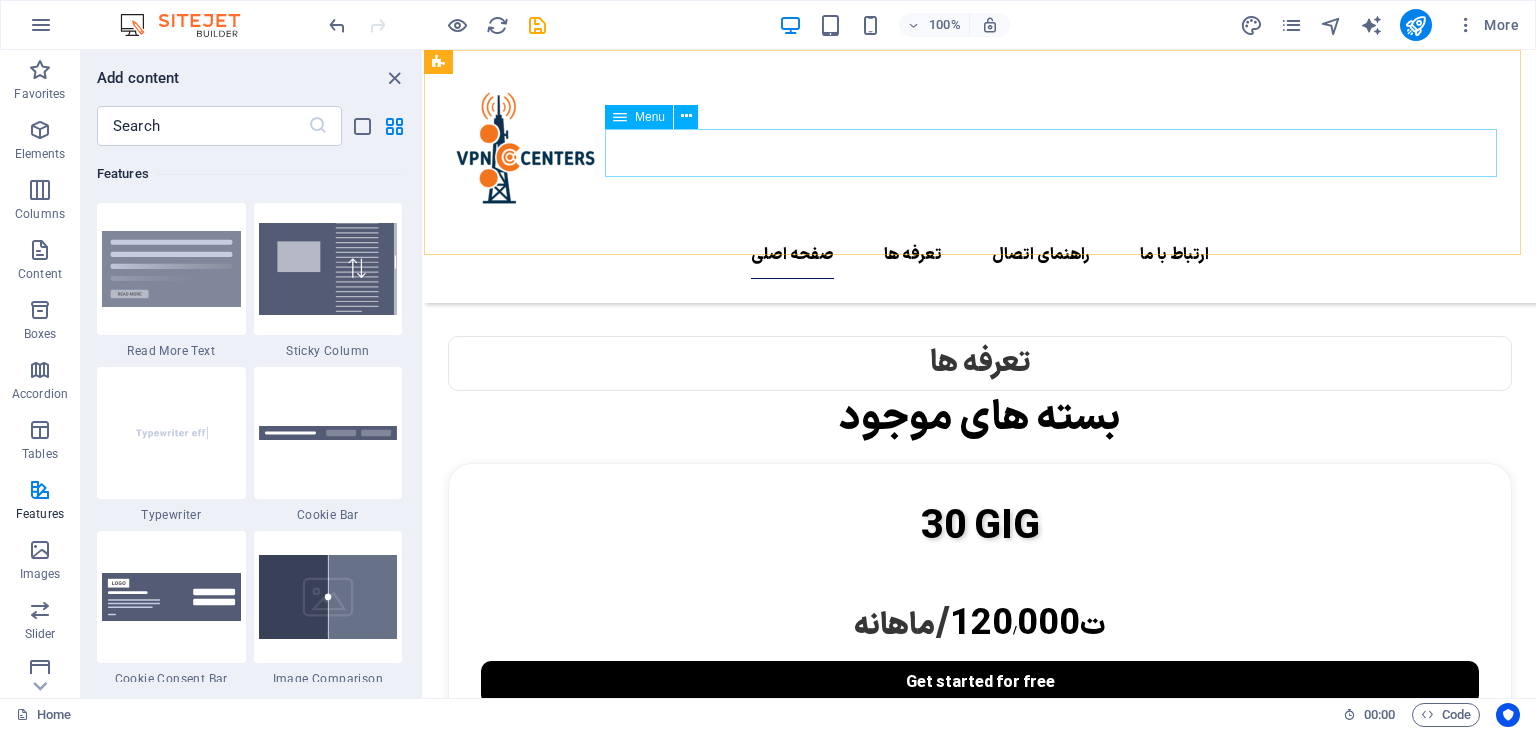 click on "صفحه اصلی تعرفه ها راهنمای اتصال ارتباط با ما" at bounding box center (980, 255) 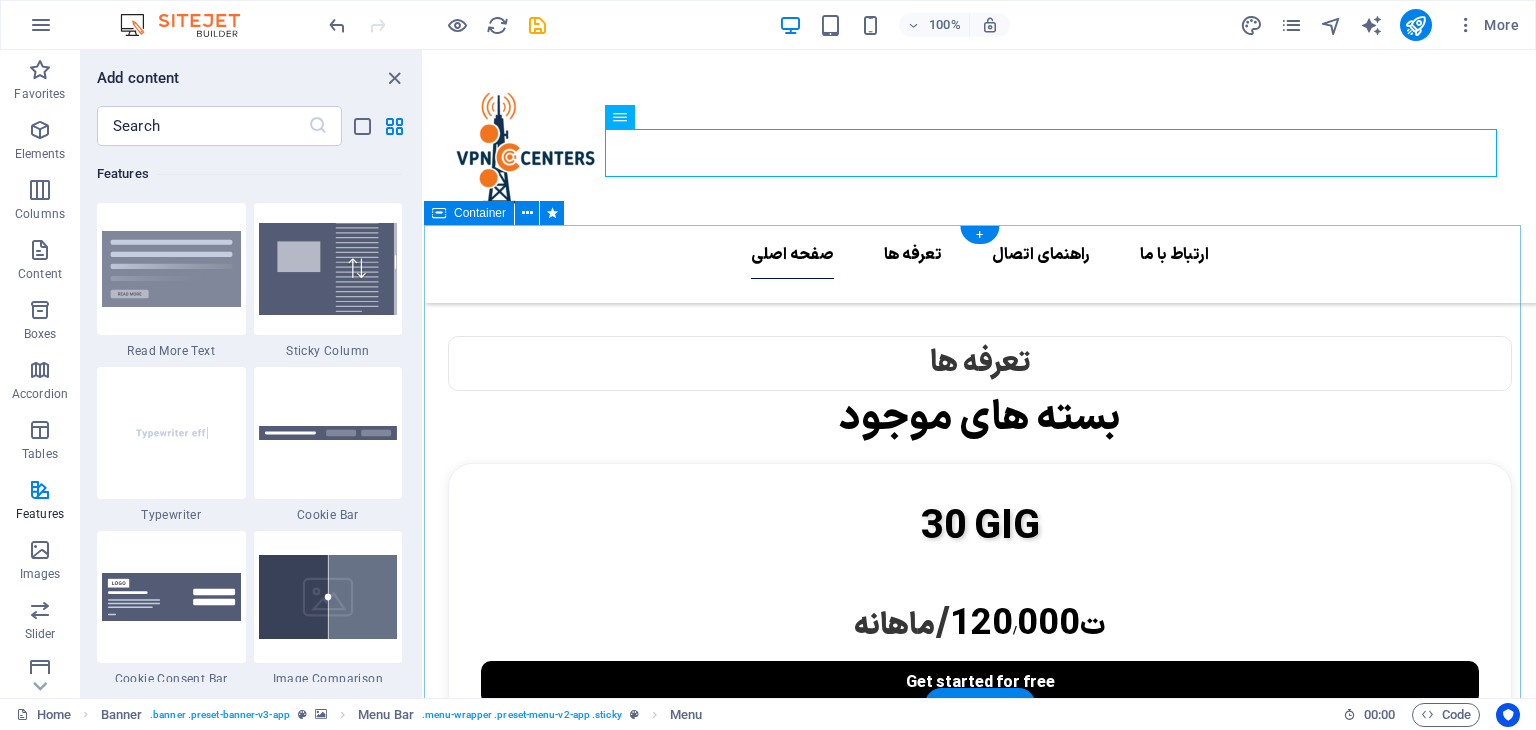 click on "آموزش و راهنما اتصال نکته مهم : حتما برنامه اتصال رو به آخرین نسخه آپدیت کنید راهنمای اتصال" at bounding box center [980, 16383] 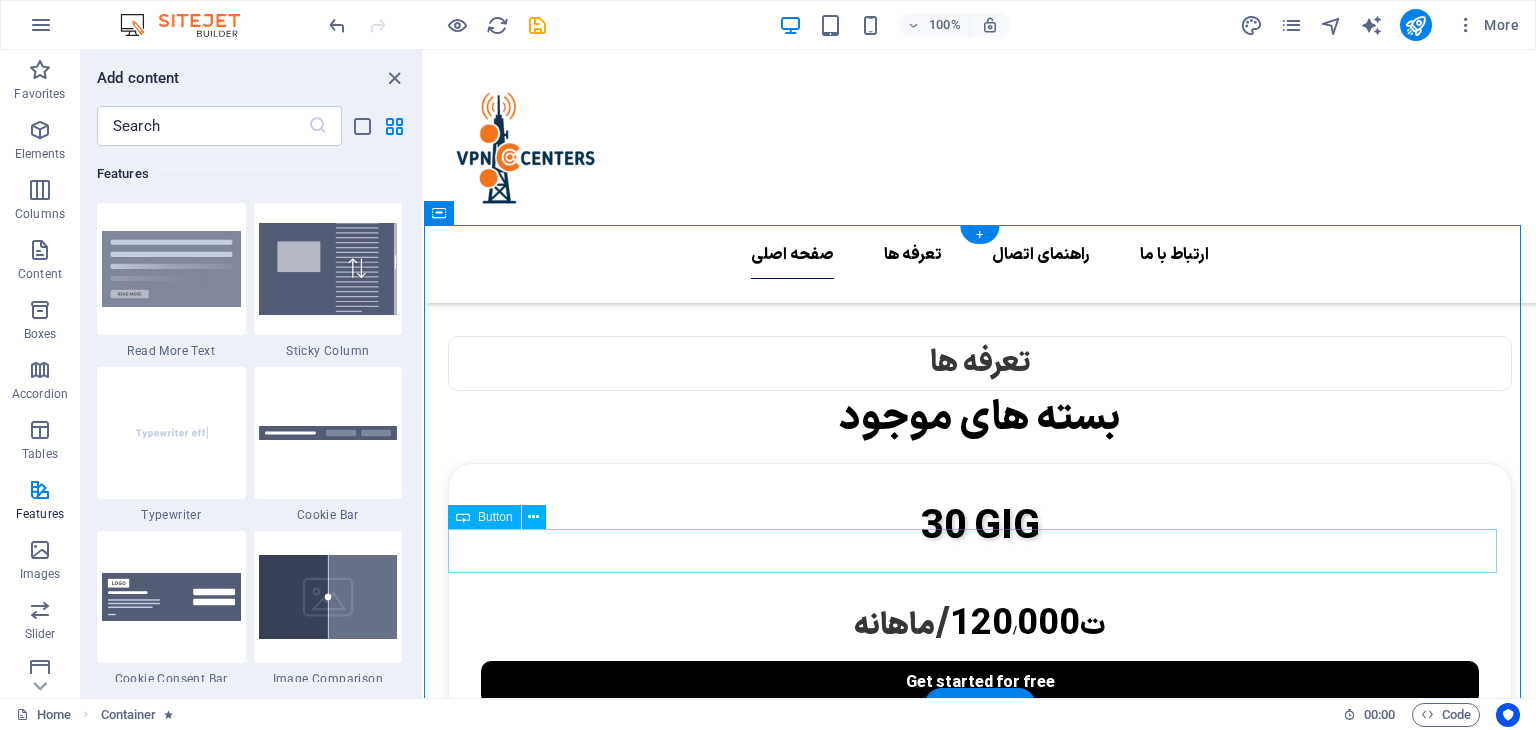 click on "راهنمای اتصال" at bounding box center (980, 16469) 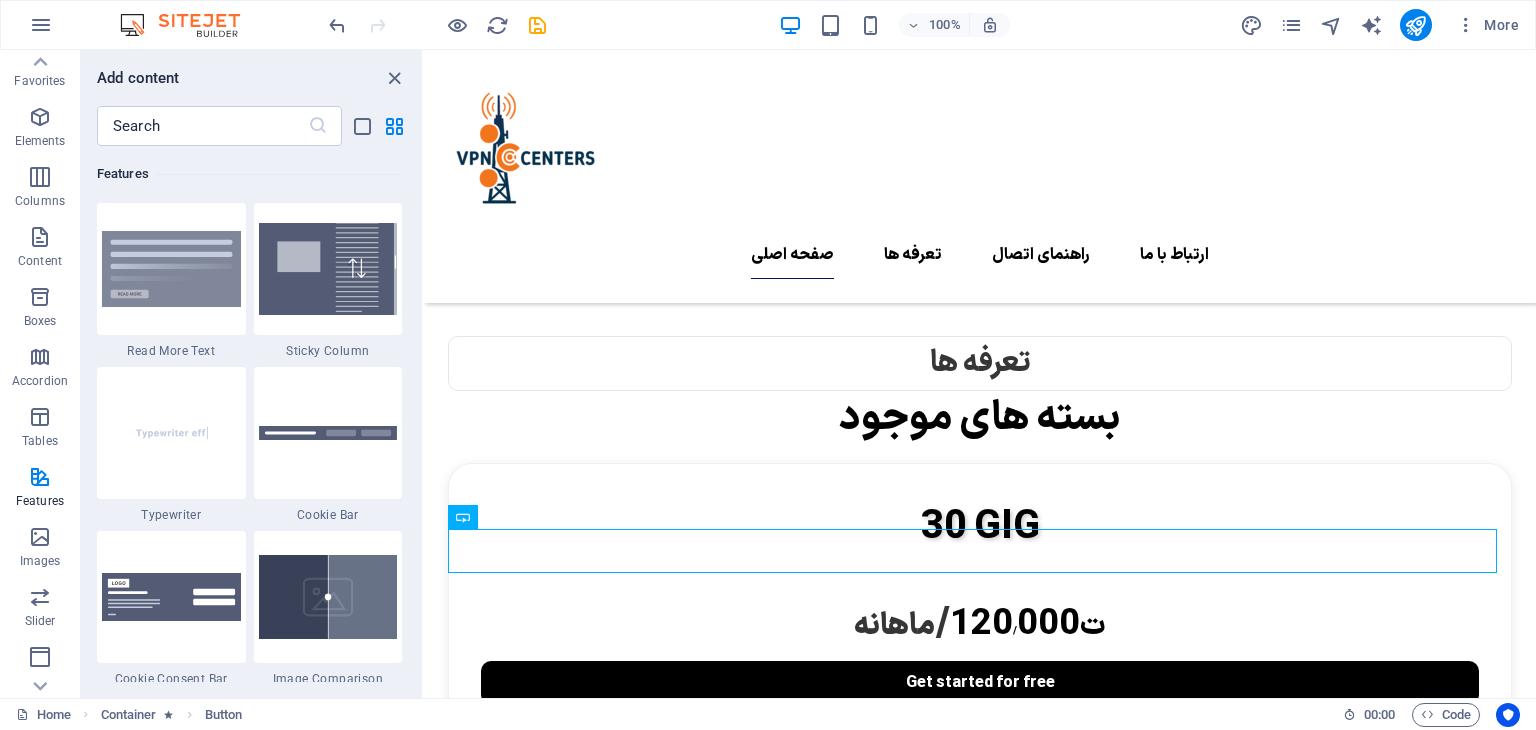 scroll, scrollTop: 0, scrollLeft: 0, axis: both 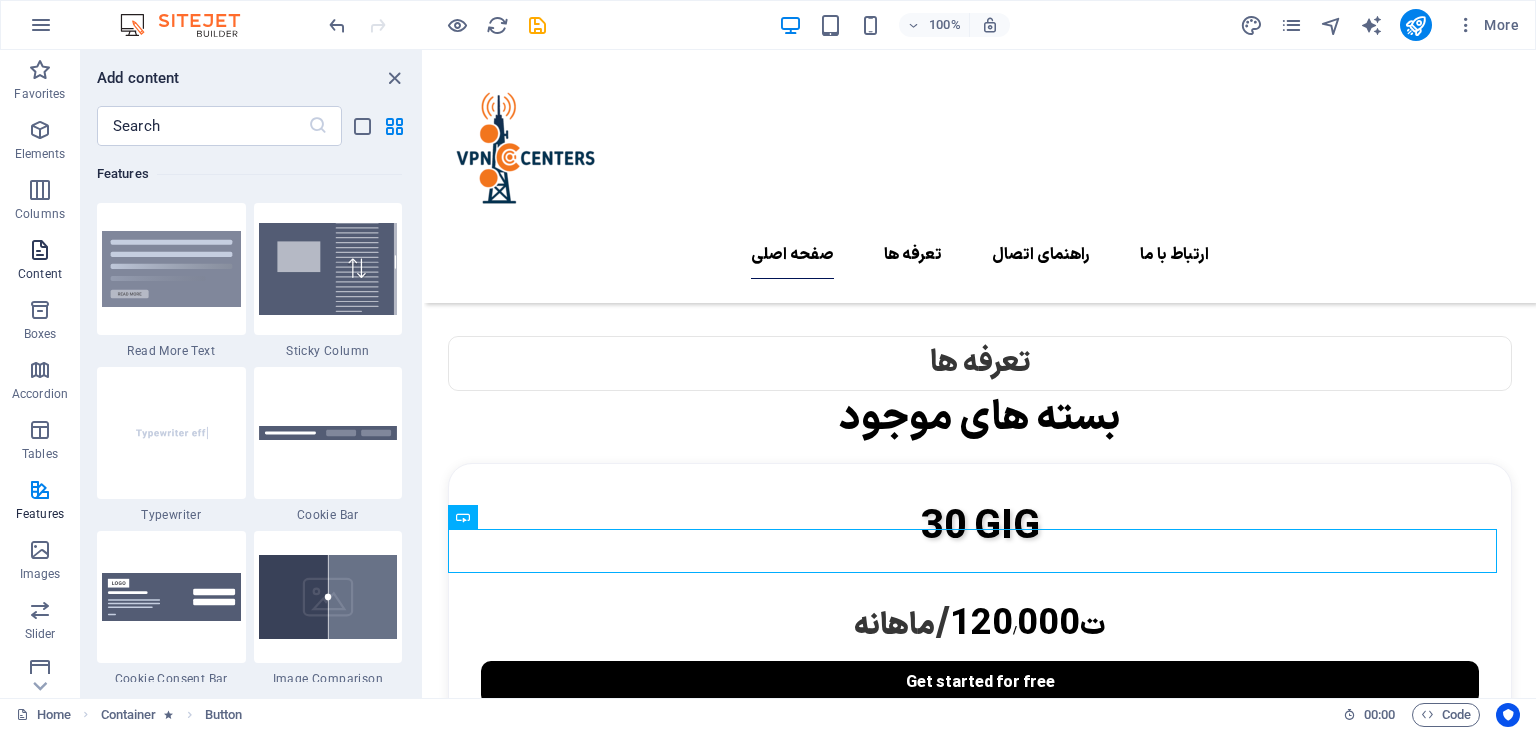 click at bounding box center [40, 250] 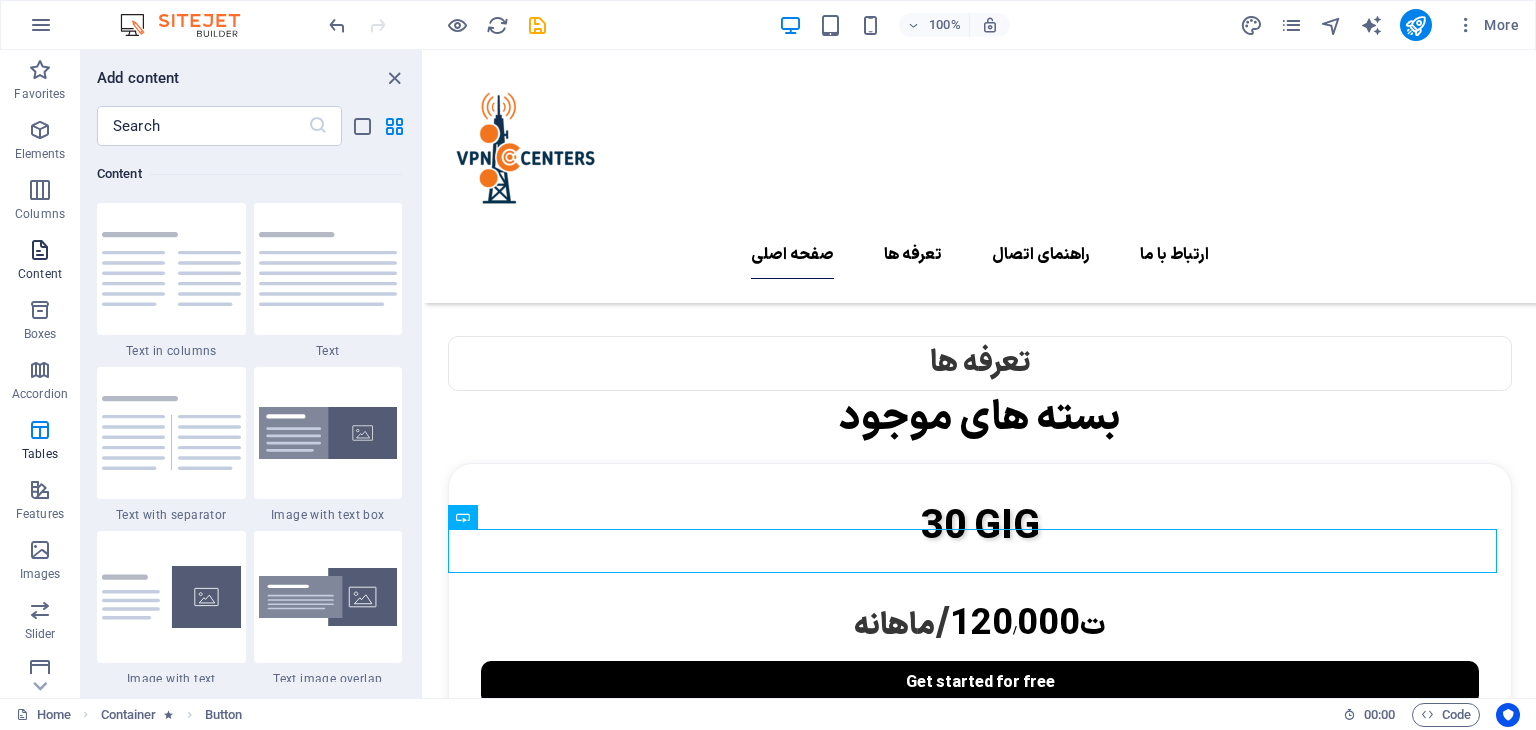 scroll, scrollTop: 3499, scrollLeft: 0, axis: vertical 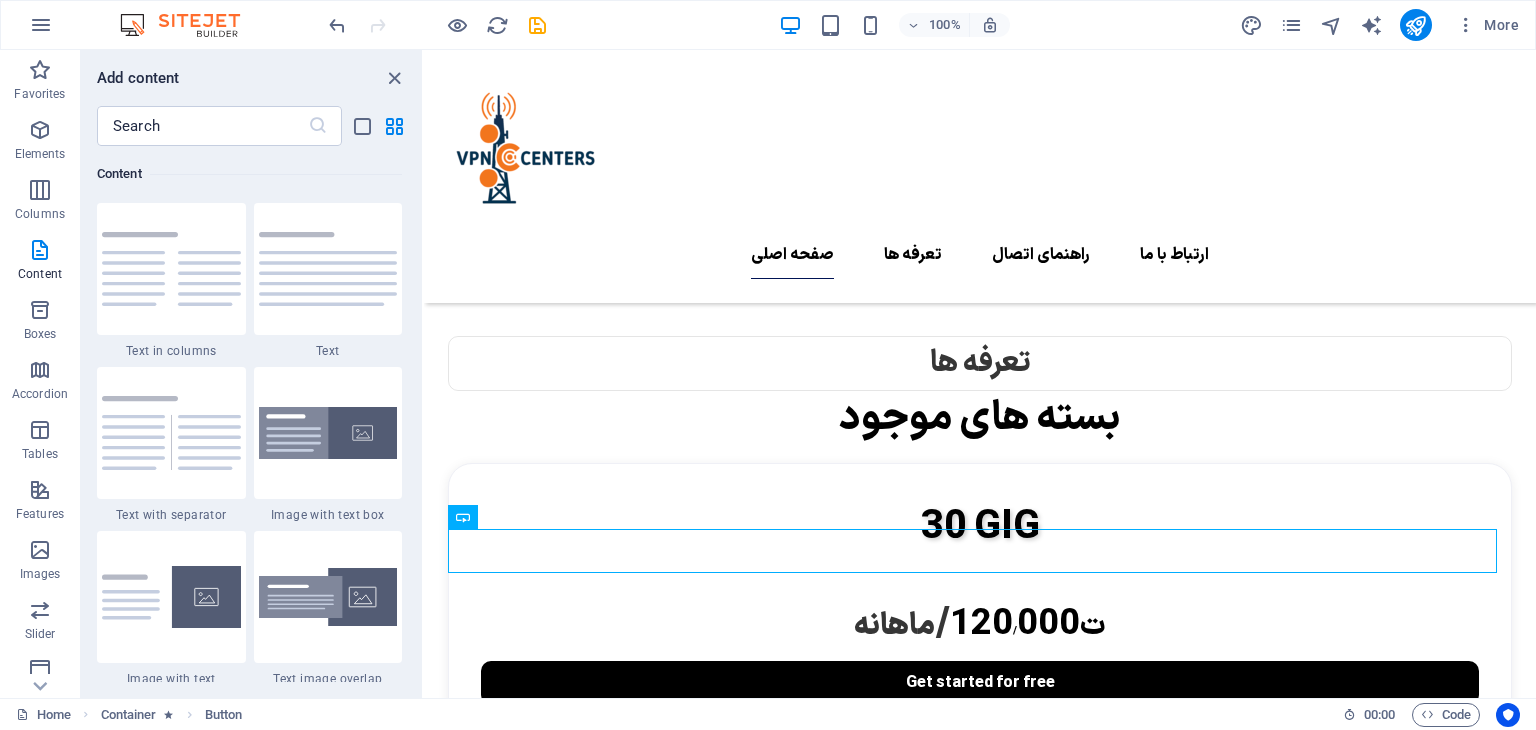 click on "Add content" at bounding box center (251, 78) 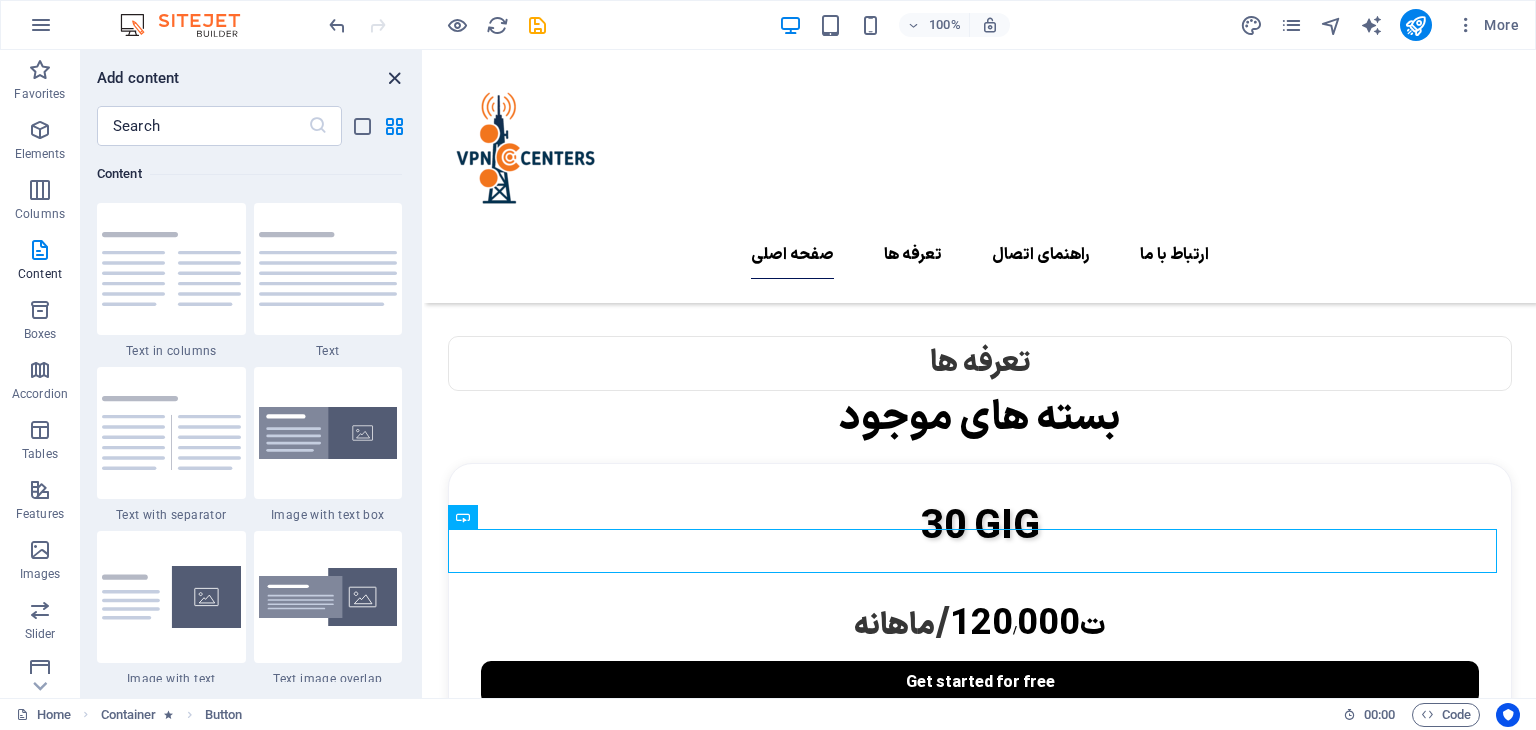 click at bounding box center (394, 78) 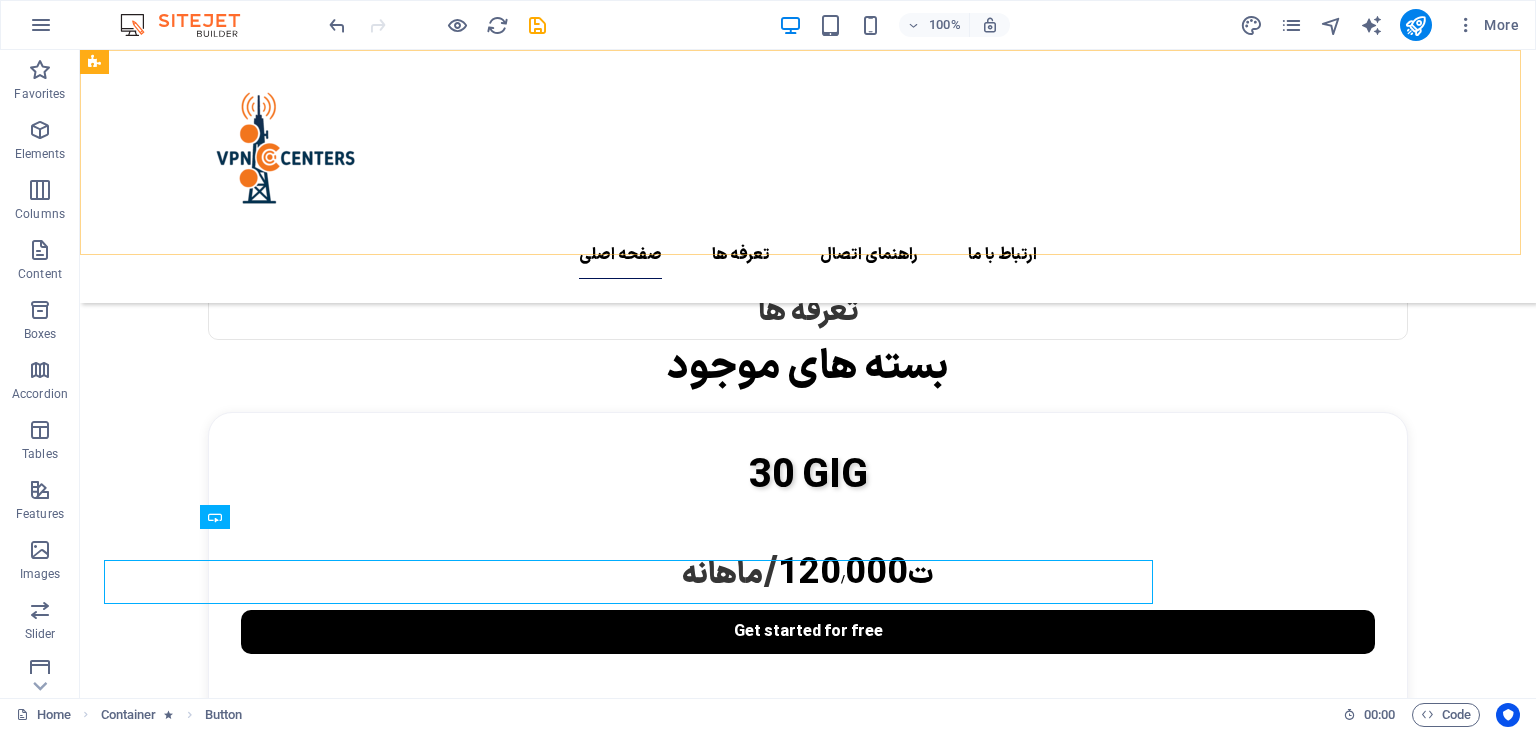 scroll, scrollTop: 1868, scrollLeft: 0, axis: vertical 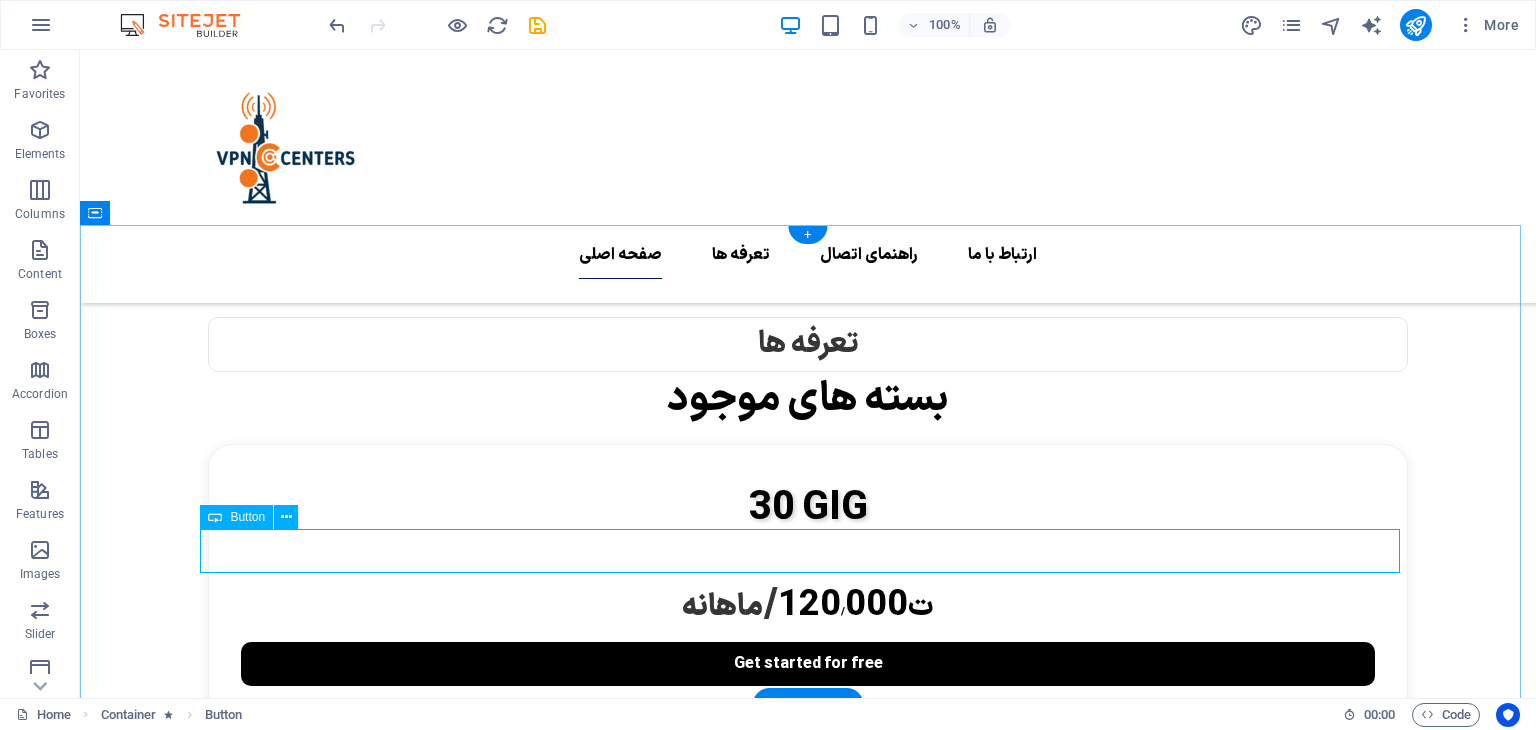 click on "راهنمای اتصال" at bounding box center (808, 18315) 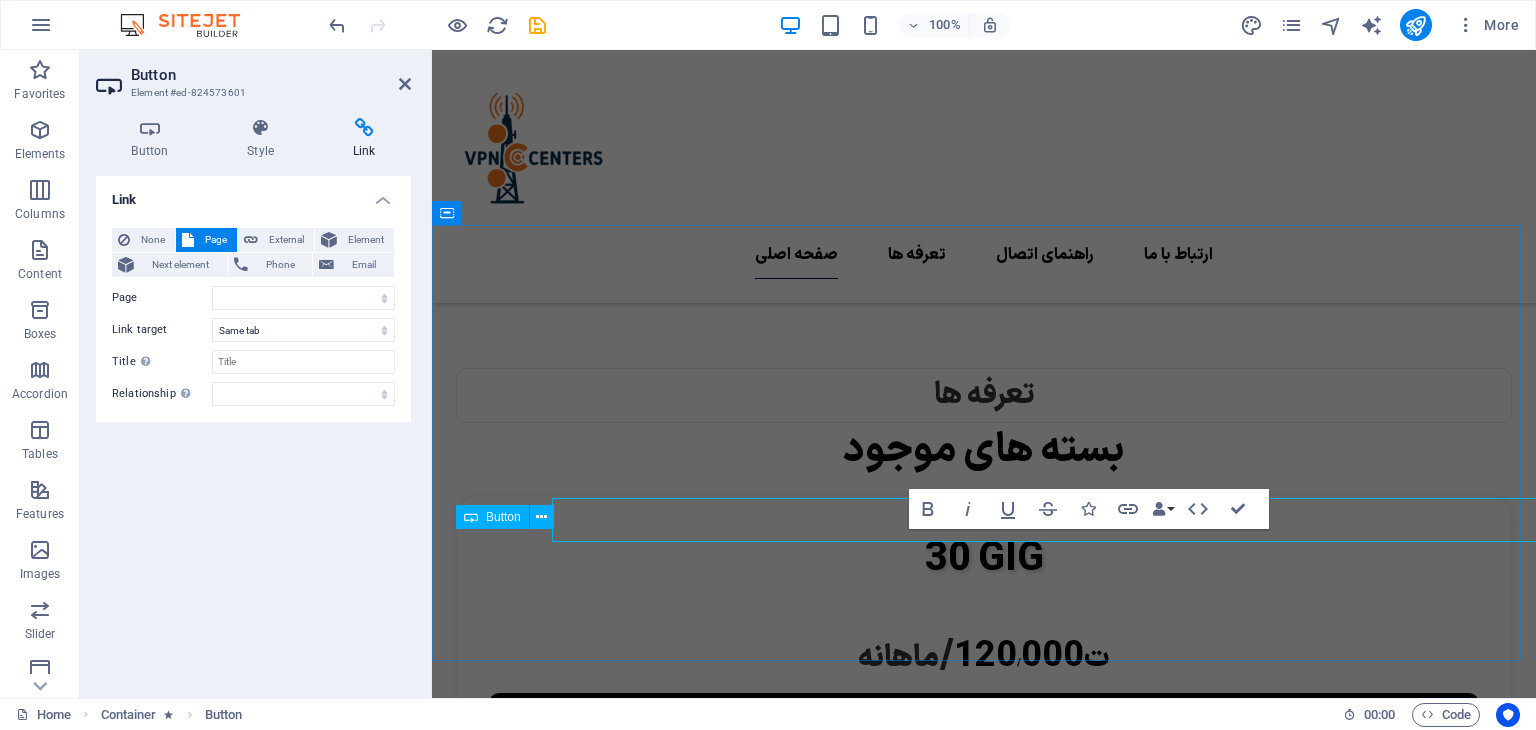 scroll, scrollTop: 1900, scrollLeft: 0, axis: vertical 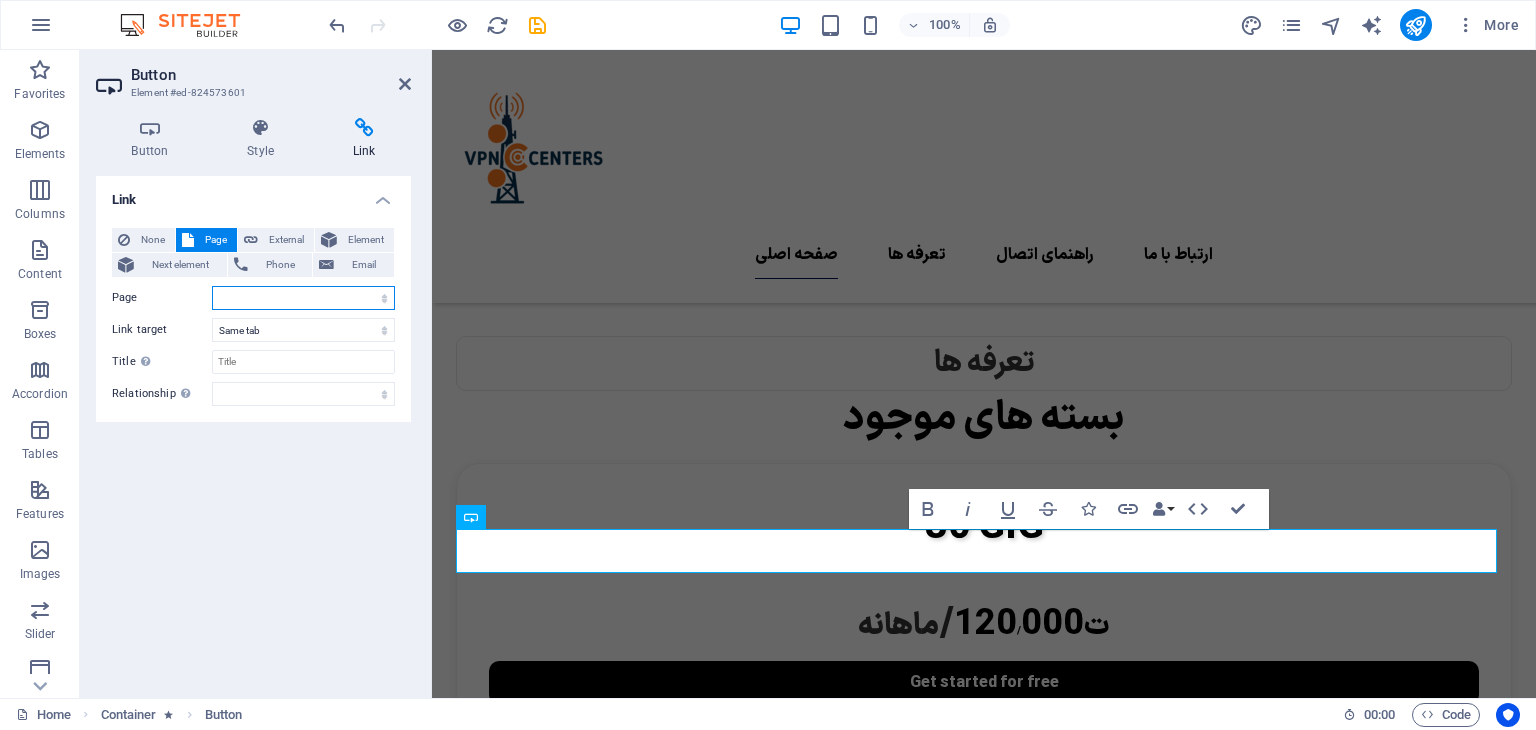 click on "Home Features Pricing Blog Contact Privacy Legal Notice" at bounding box center (303, 298) 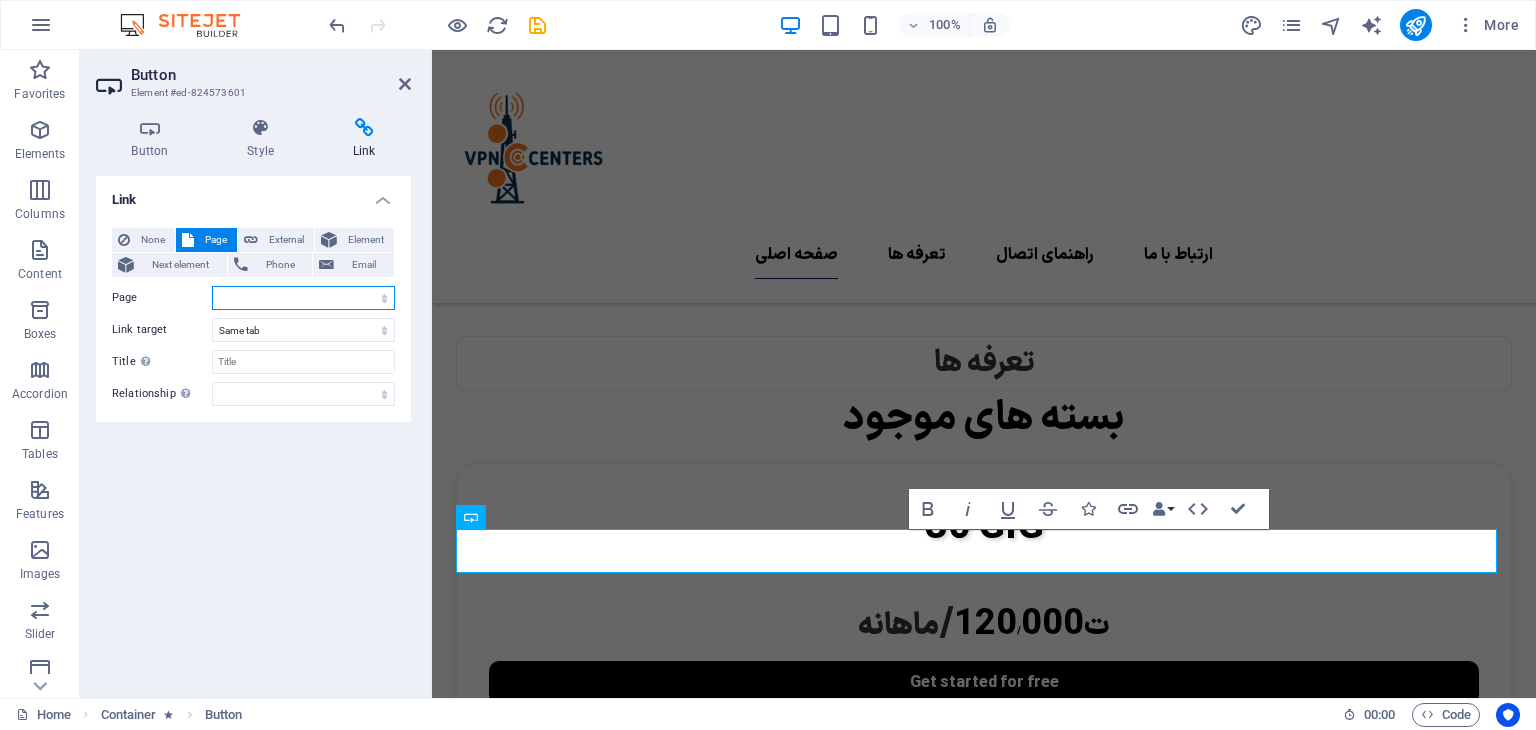 select on "3" 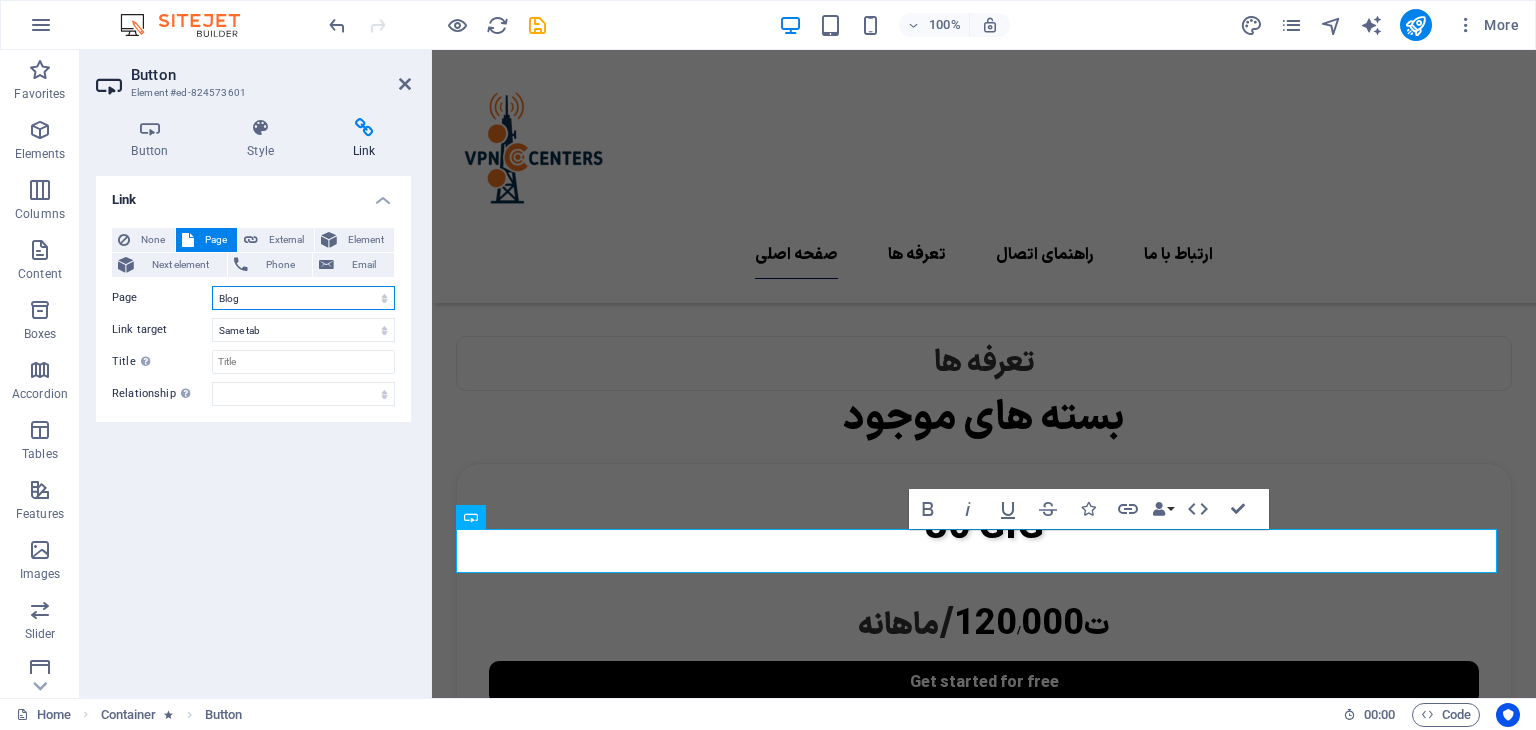 click on "Home Features Pricing Blog Contact Privacy Legal Notice" at bounding box center (303, 298) 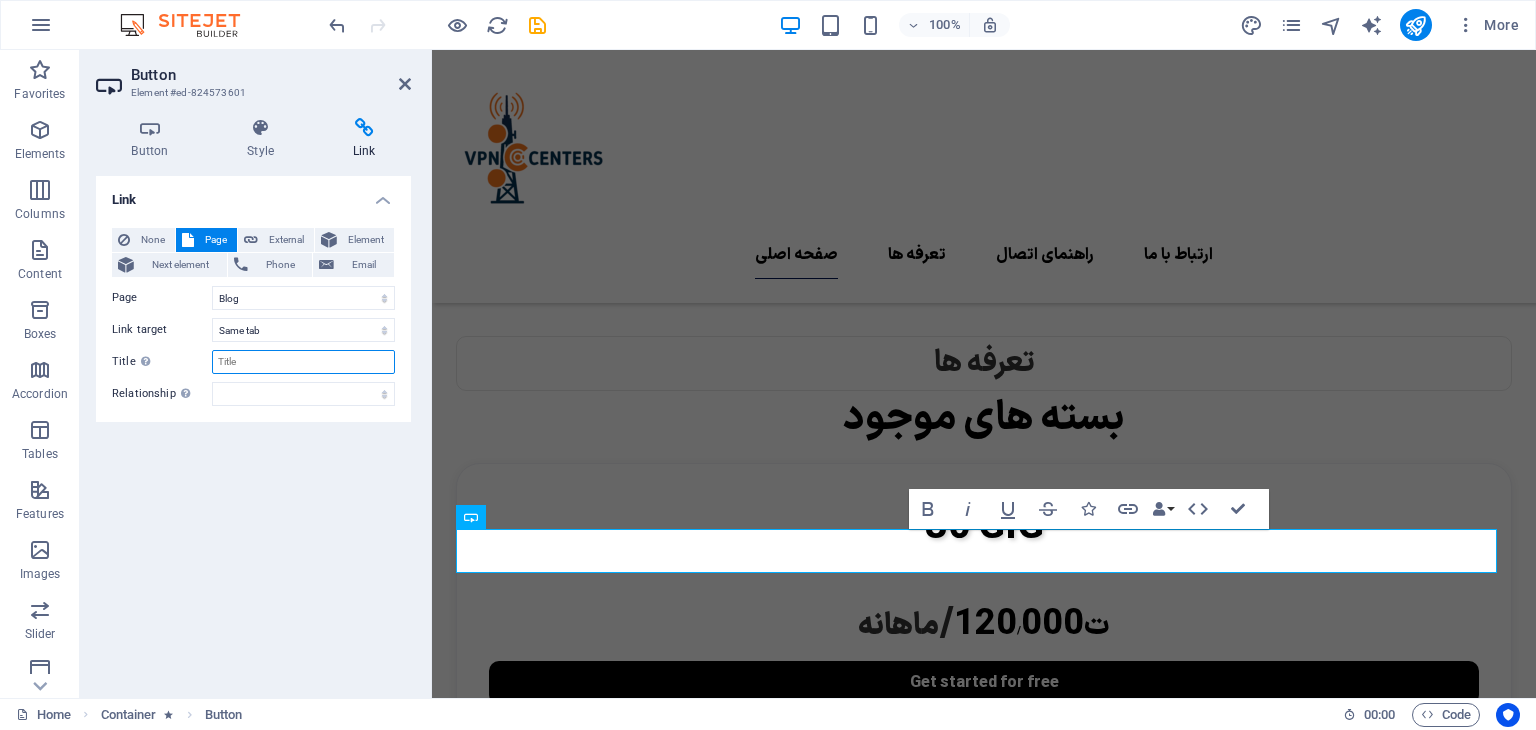 click on "Title Additional link description, should not be the same as the link text. The title is most often shown as a tooltip text when the mouse moves over the element. Leave empty if uncertain." at bounding box center [303, 362] 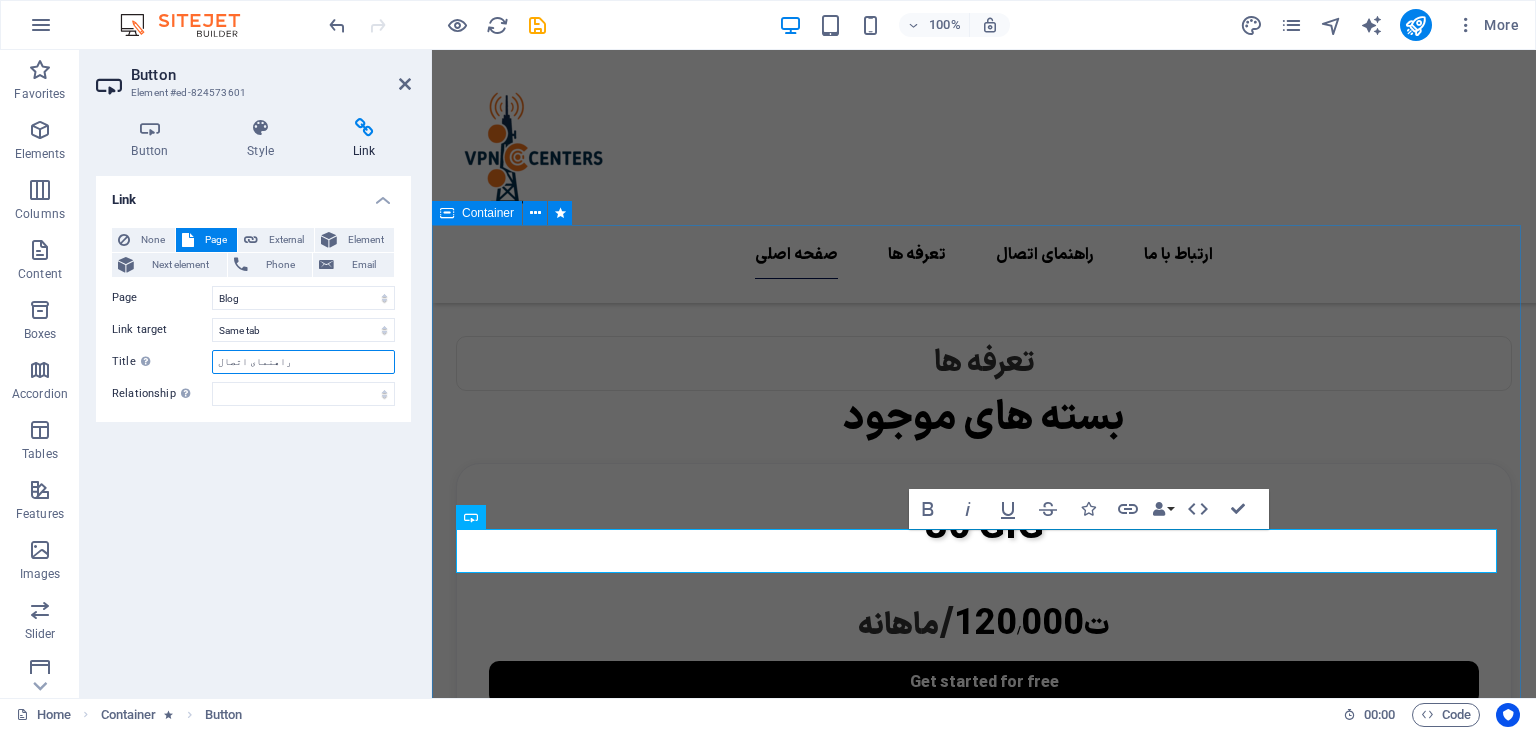 type on "راهنمای اتصال" 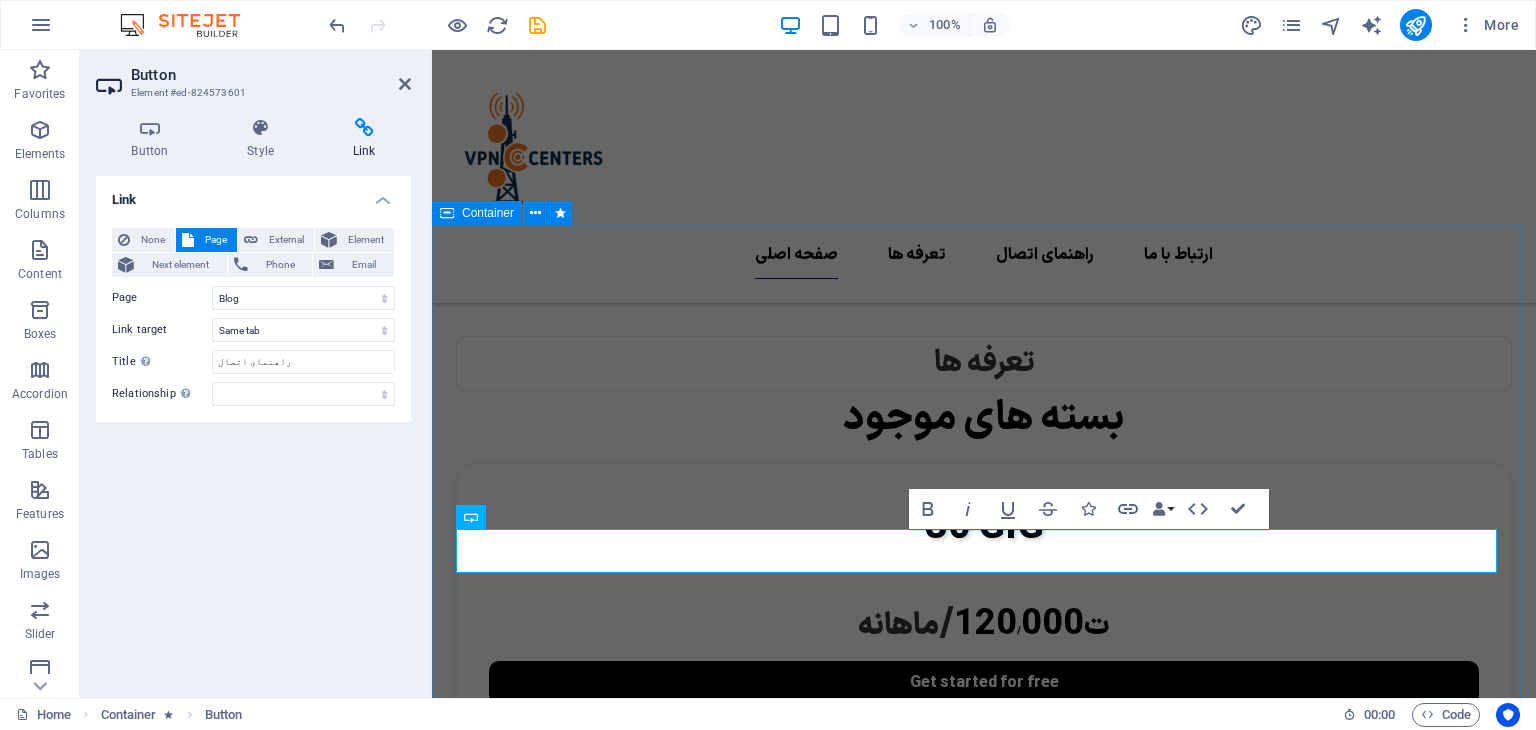 click on "آموزش و راهنما اتصال نکته مهم : حتما برنامه اتصال رو به آخرین نسخه آپدیت کنید راهنمای اتصال" at bounding box center (984, 16273) 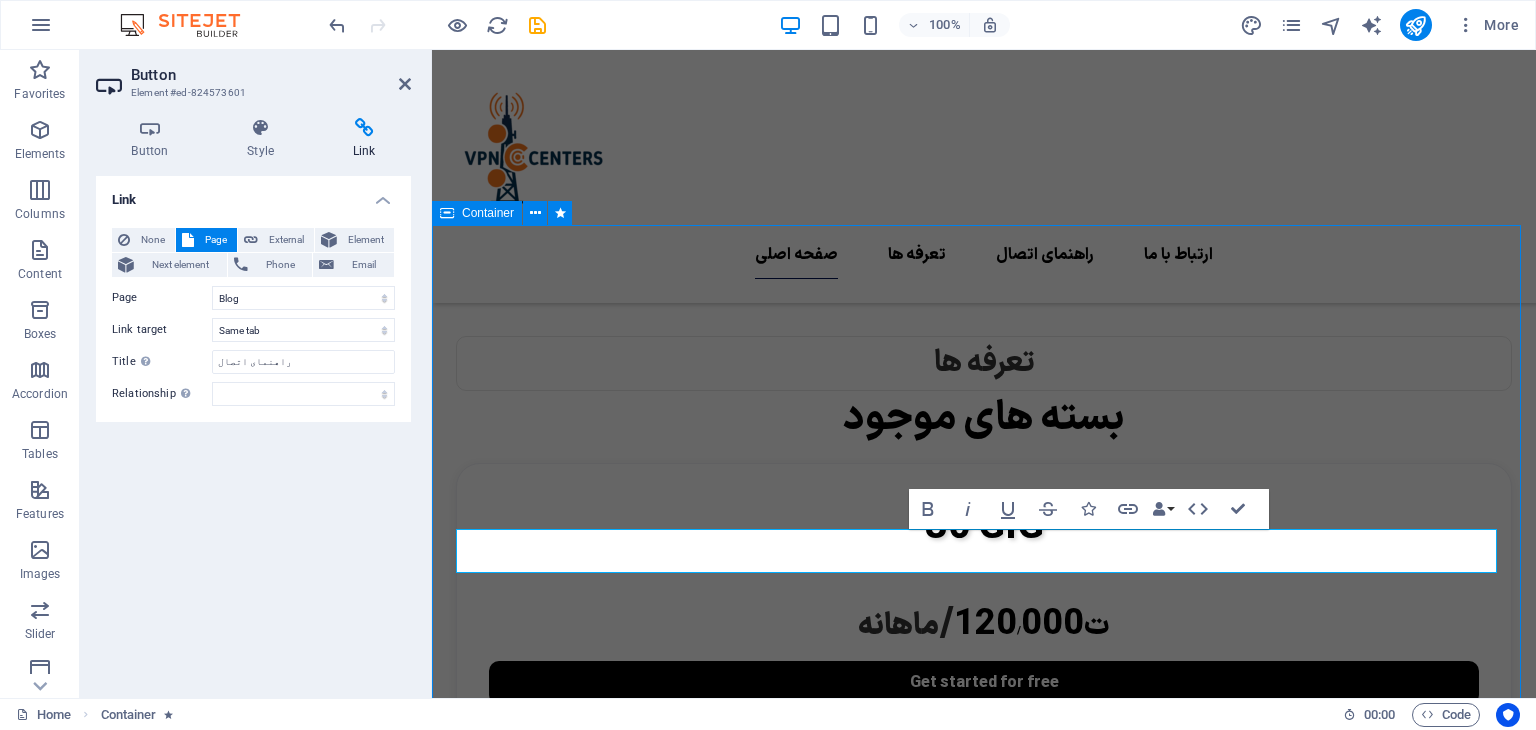 scroll, scrollTop: 1868, scrollLeft: 0, axis: vertical 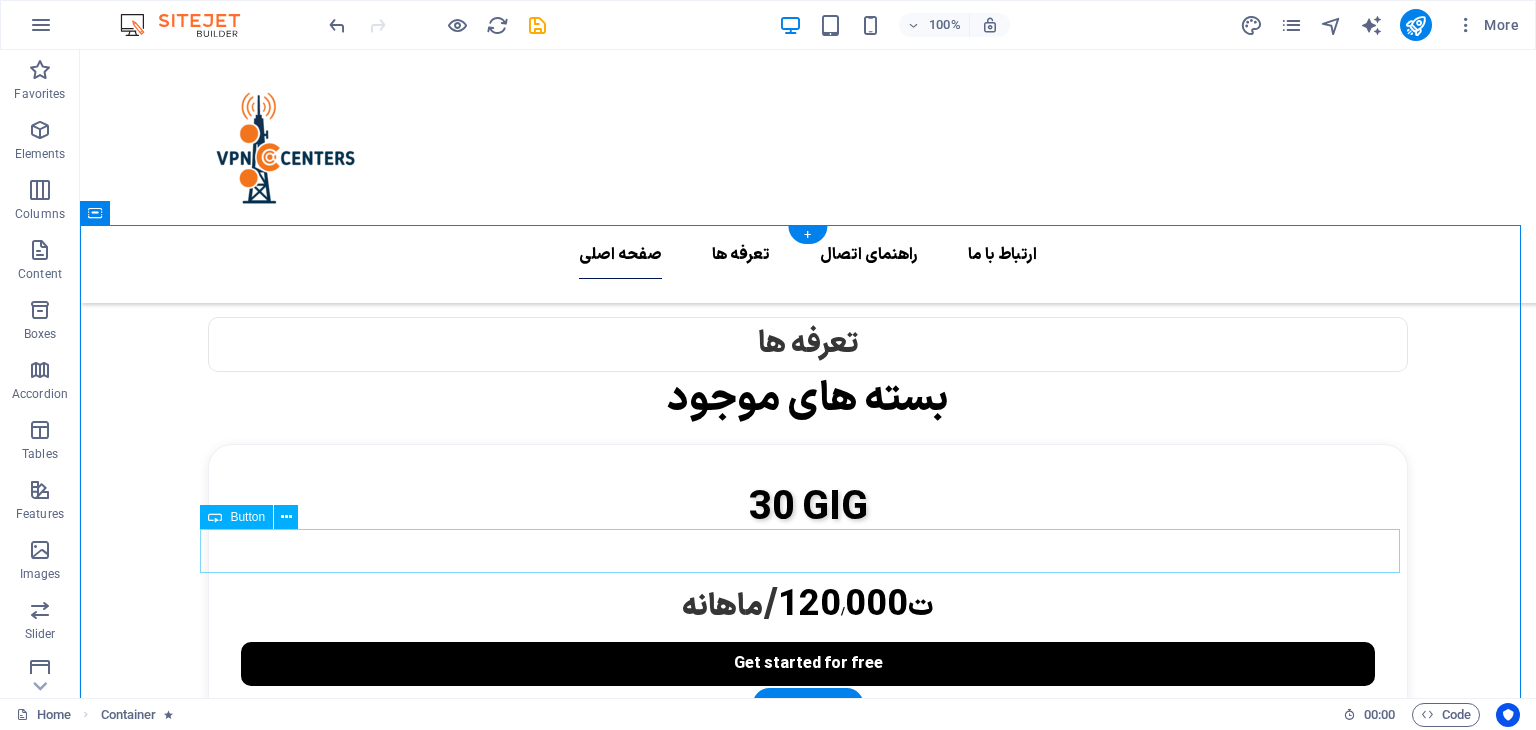 click on "راهنمای اتصال" at bounding box center [808, 18315] 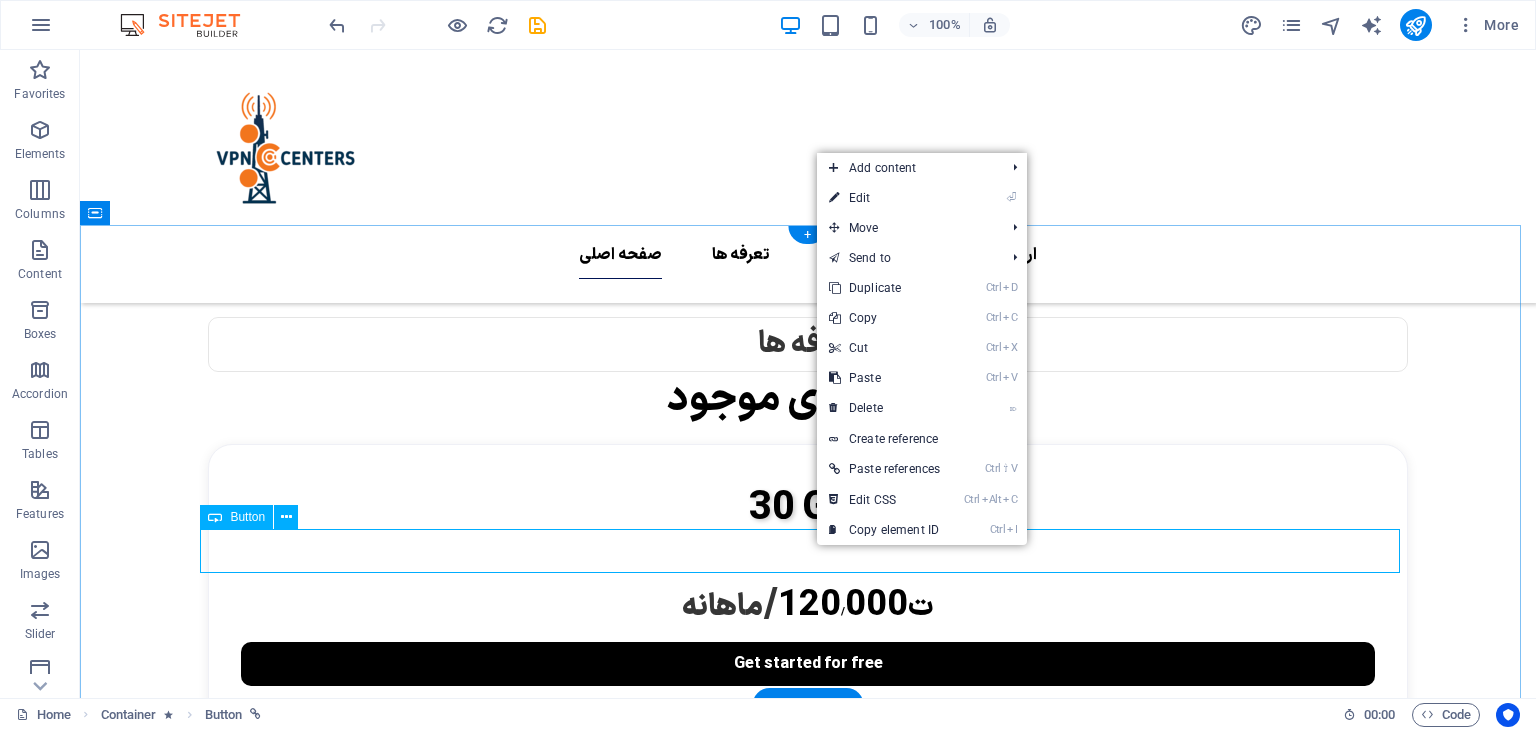 click on "راهنمای اتصال" at bounding box center [808, 18315] 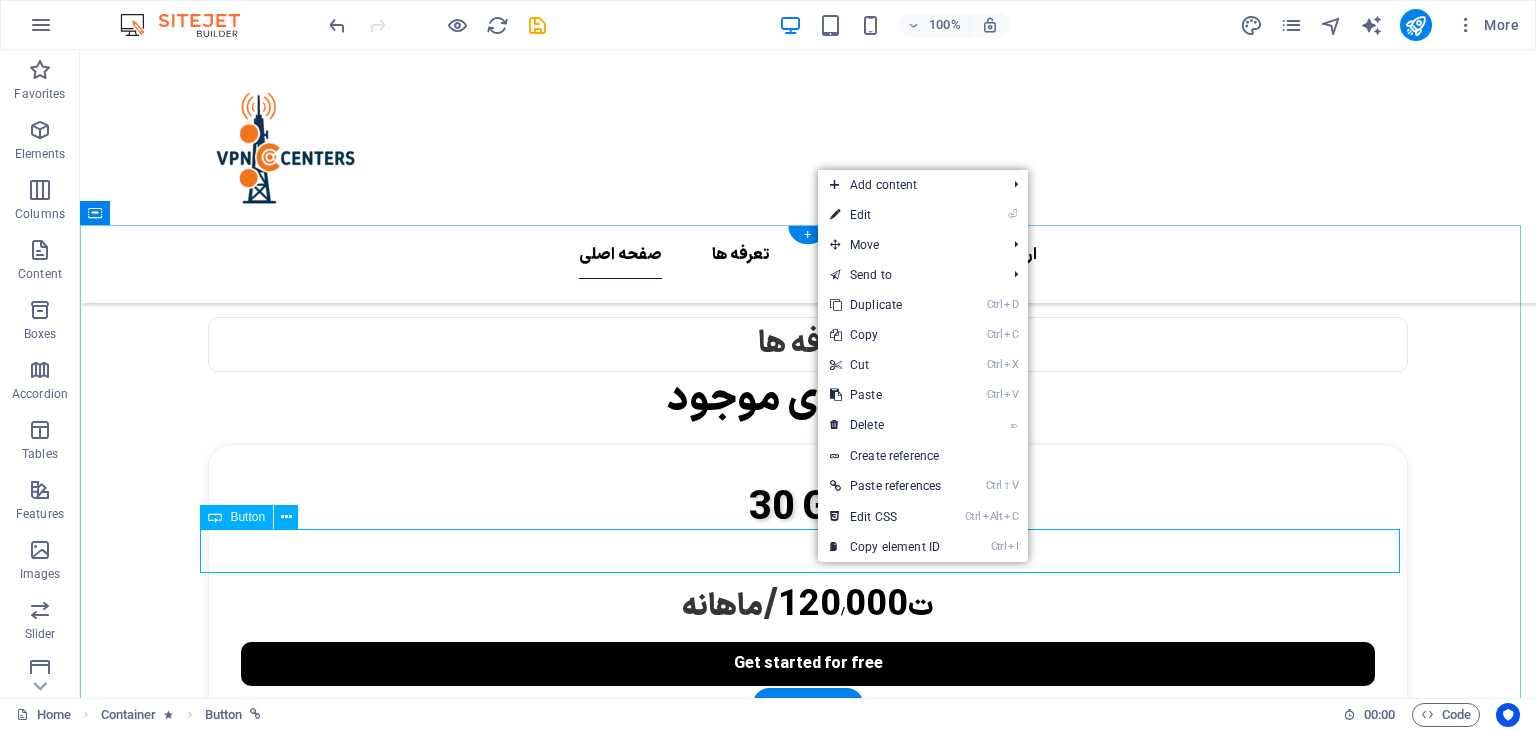 click on "راهنمای اتصال" at bounding box center (808, 18315) 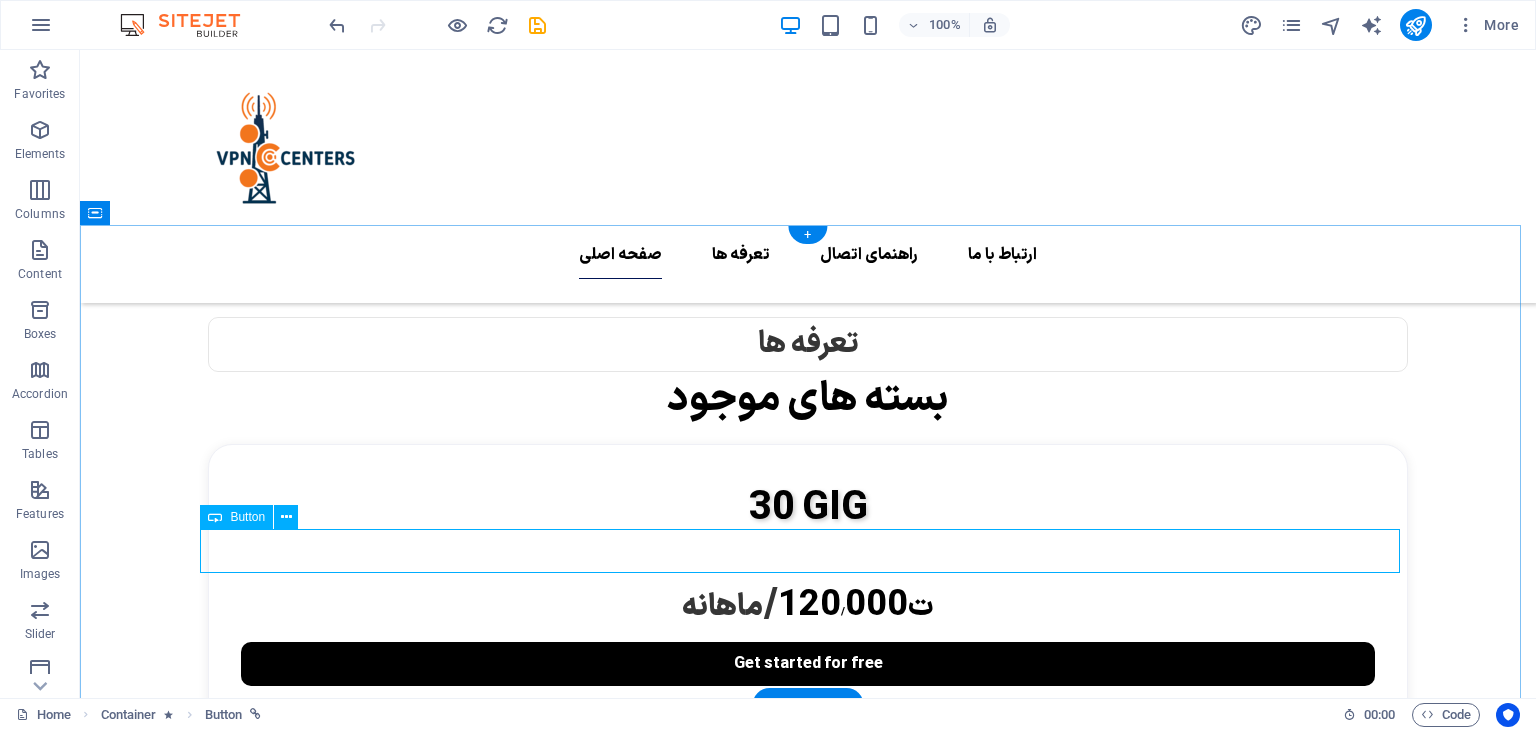 click on "راهنمای اتصال" at bounding box center [808, 18315] 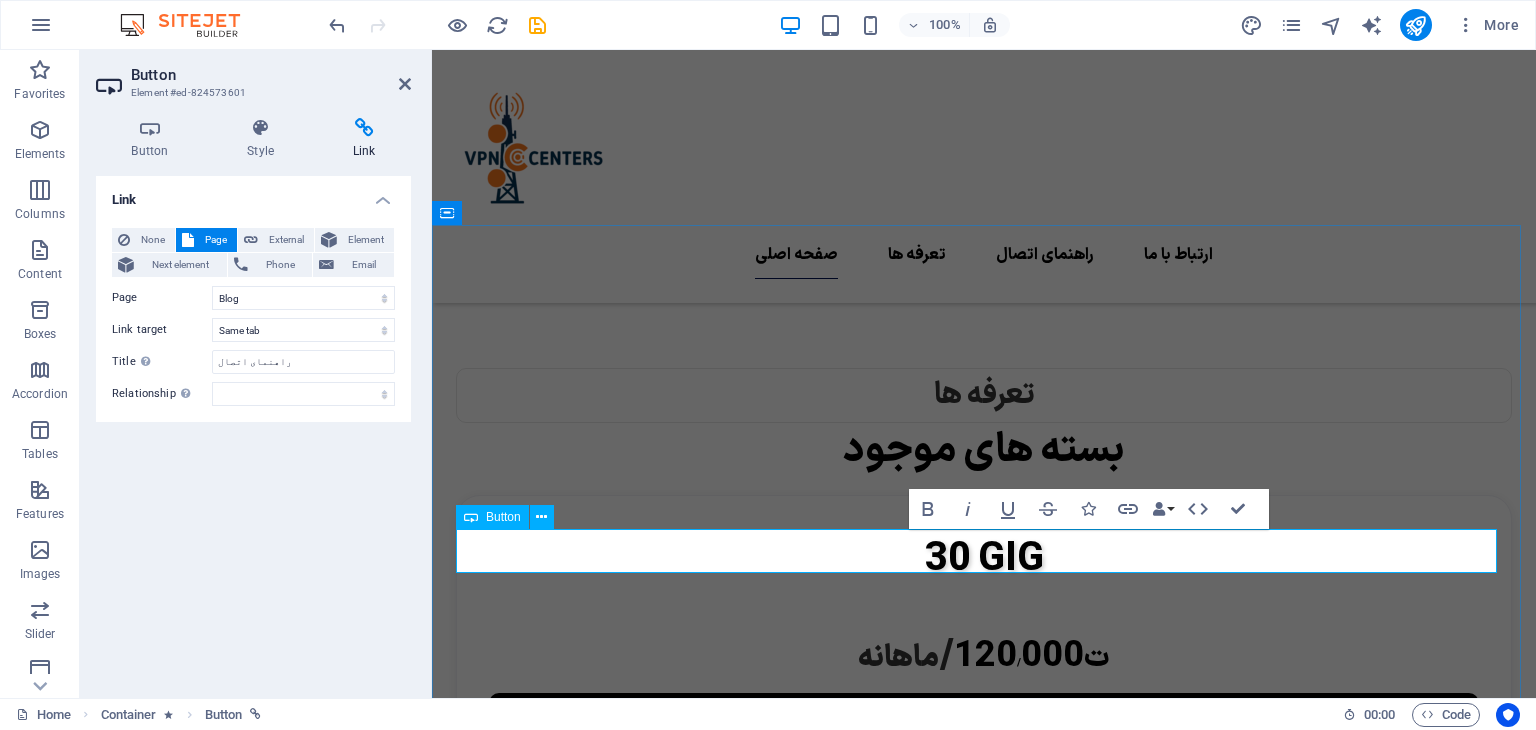scroll, scrollTop: 1900, scrollLeft: 0, axis: vertical 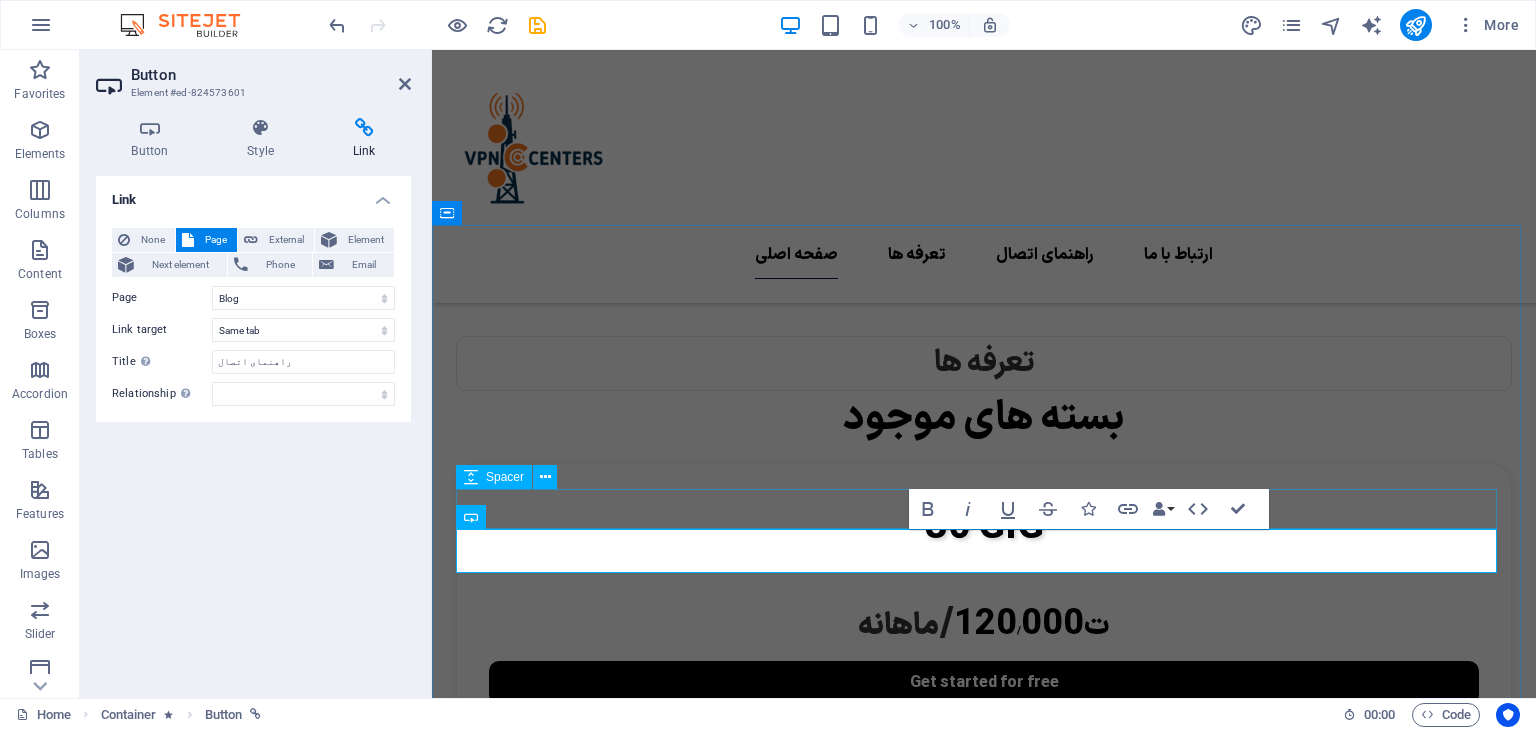 click at bounding box center [984, 16317] 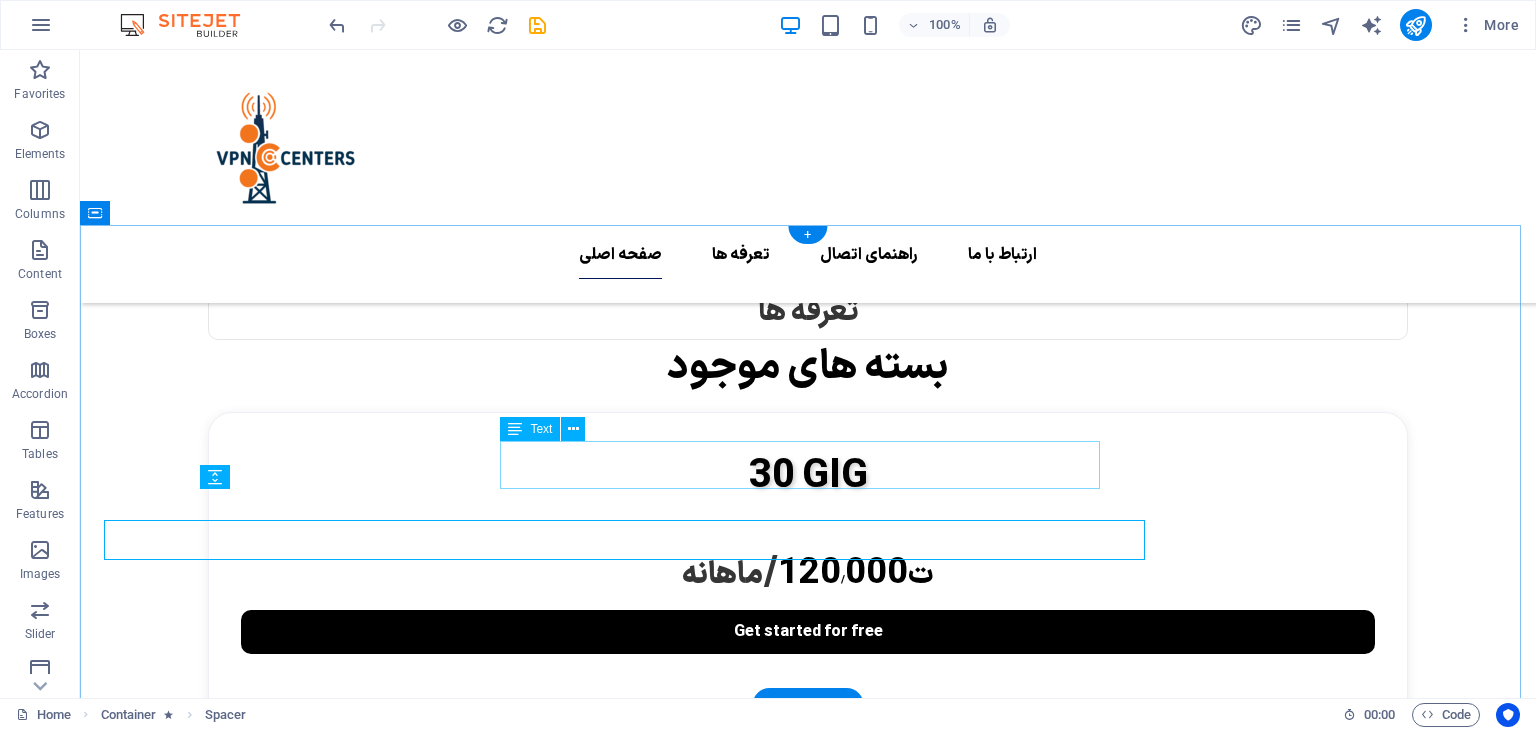 scroll, scrollTop: 1868, scrollLeft: 0, axis: vertical 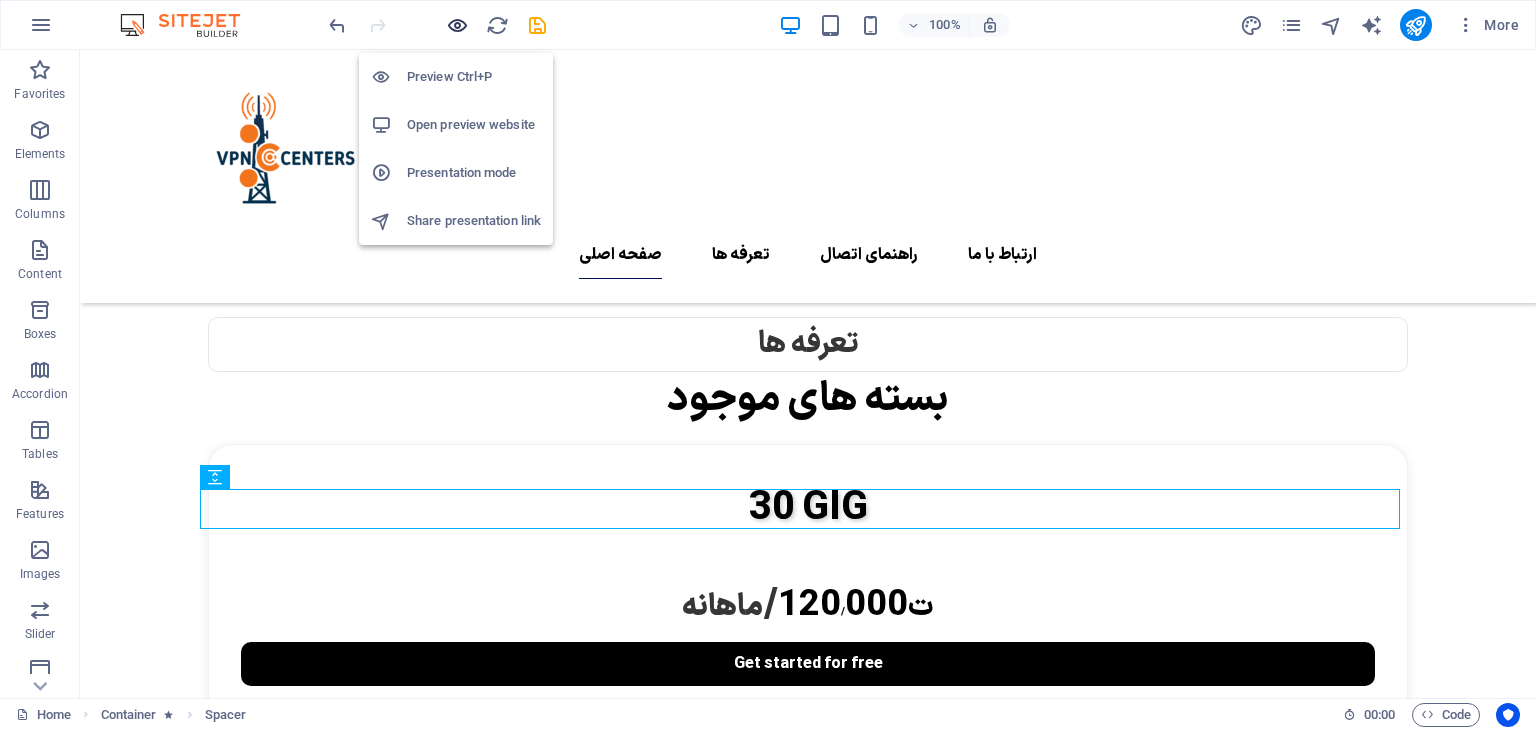 click at bounding box center (457, 25) 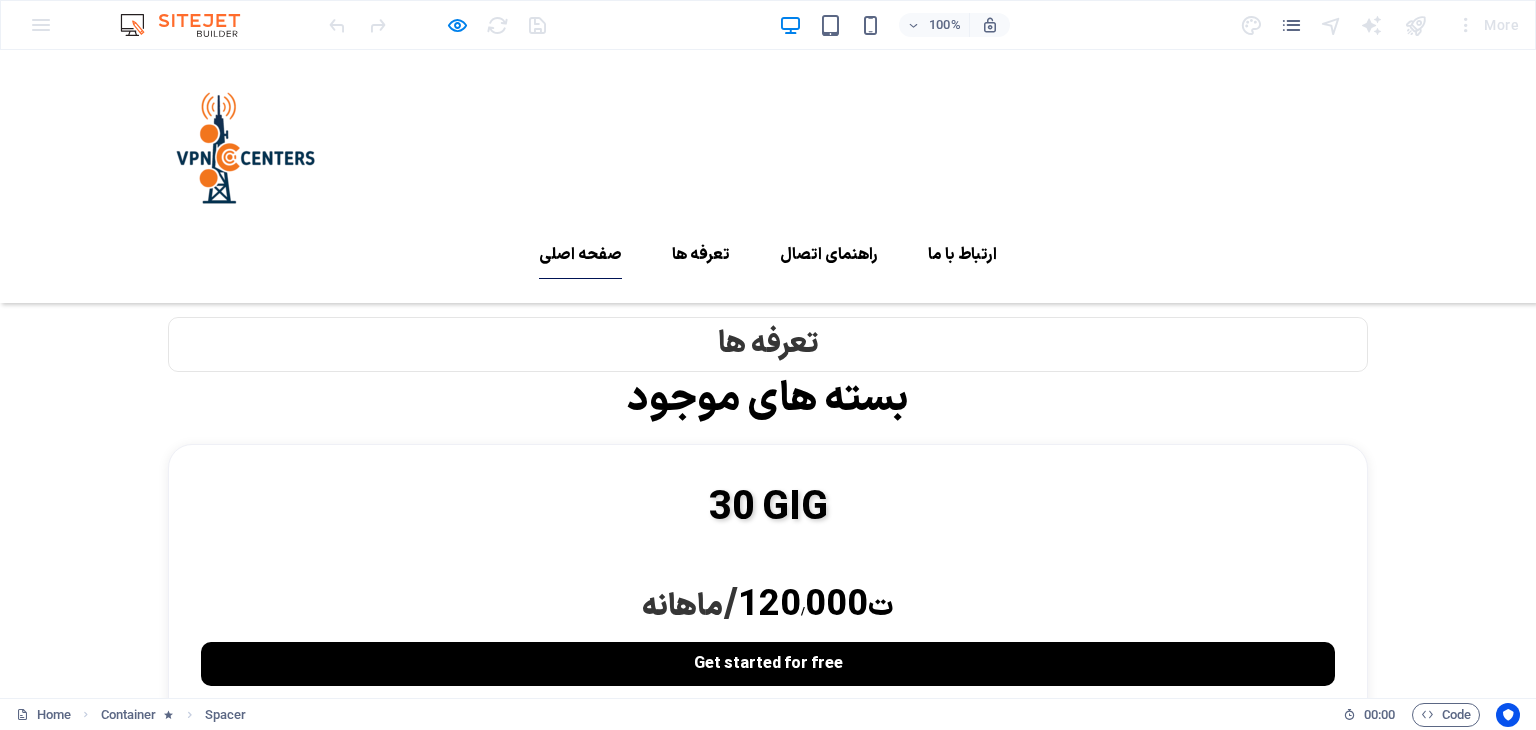 click on "راهنمای اتصال" at bounding box center [768, 18315] 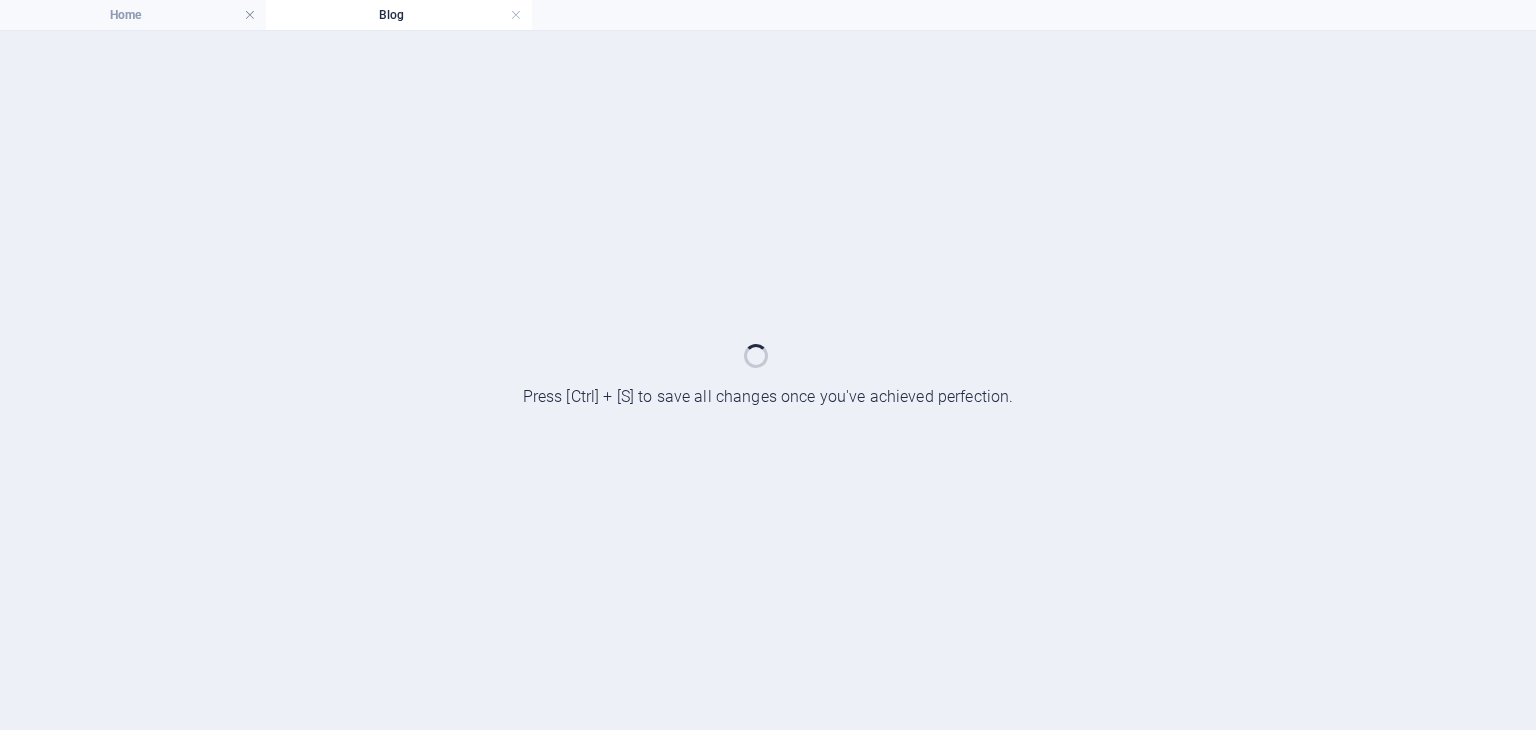 scroll, scrollTop: 0, scrollLeft: 0, axis: both 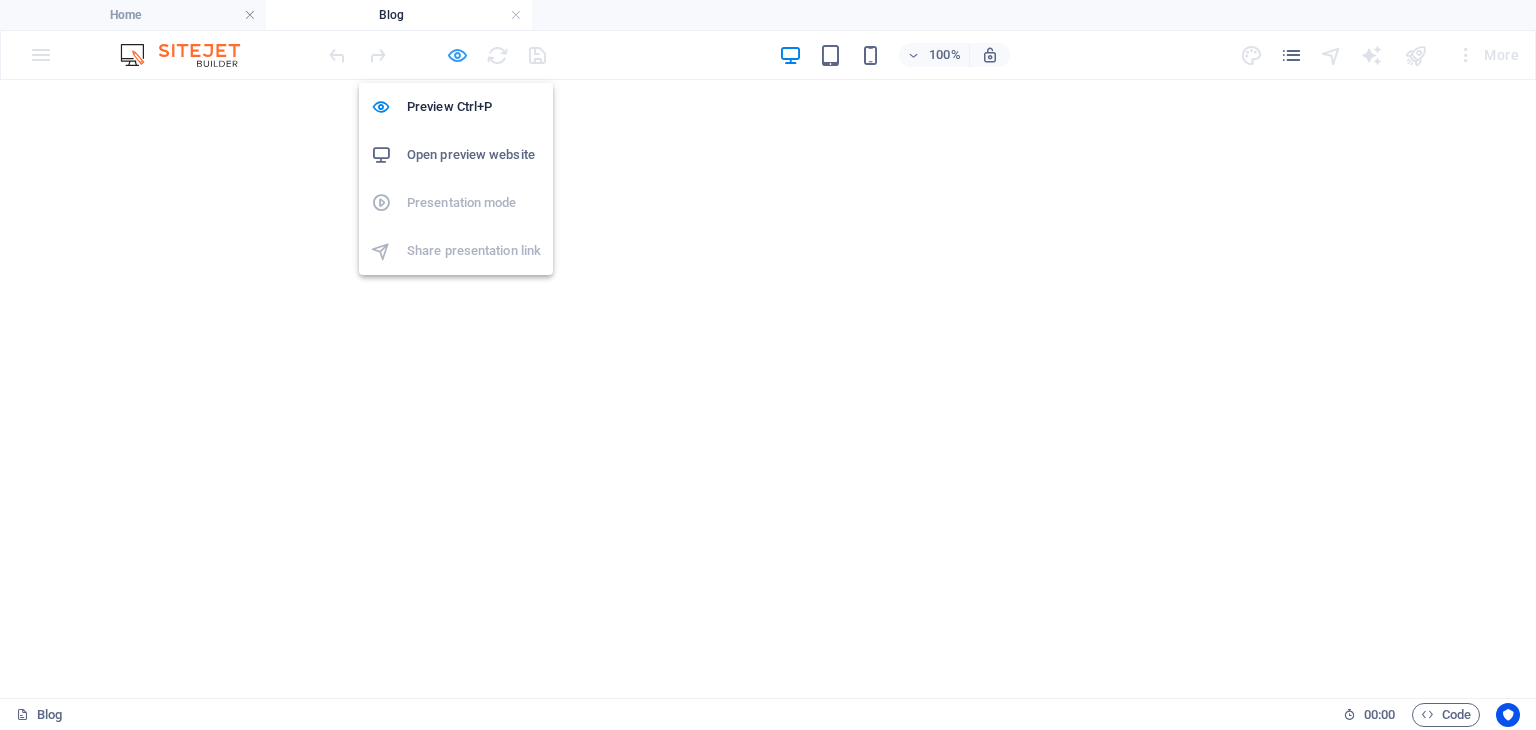 click at bounding box center (457, 55) 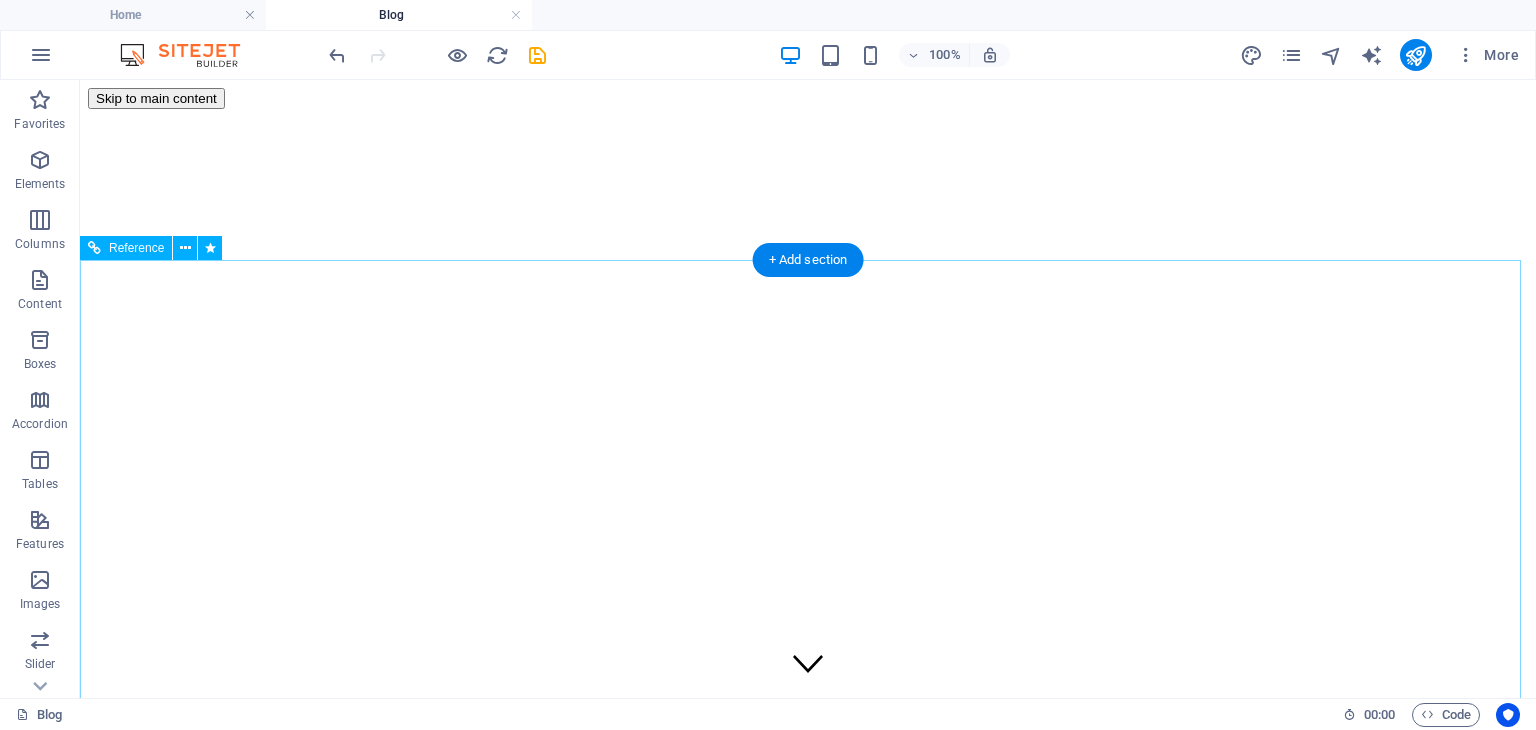 scroll, scrollTop: 2536, scrollLeft: 0, axis: vertical 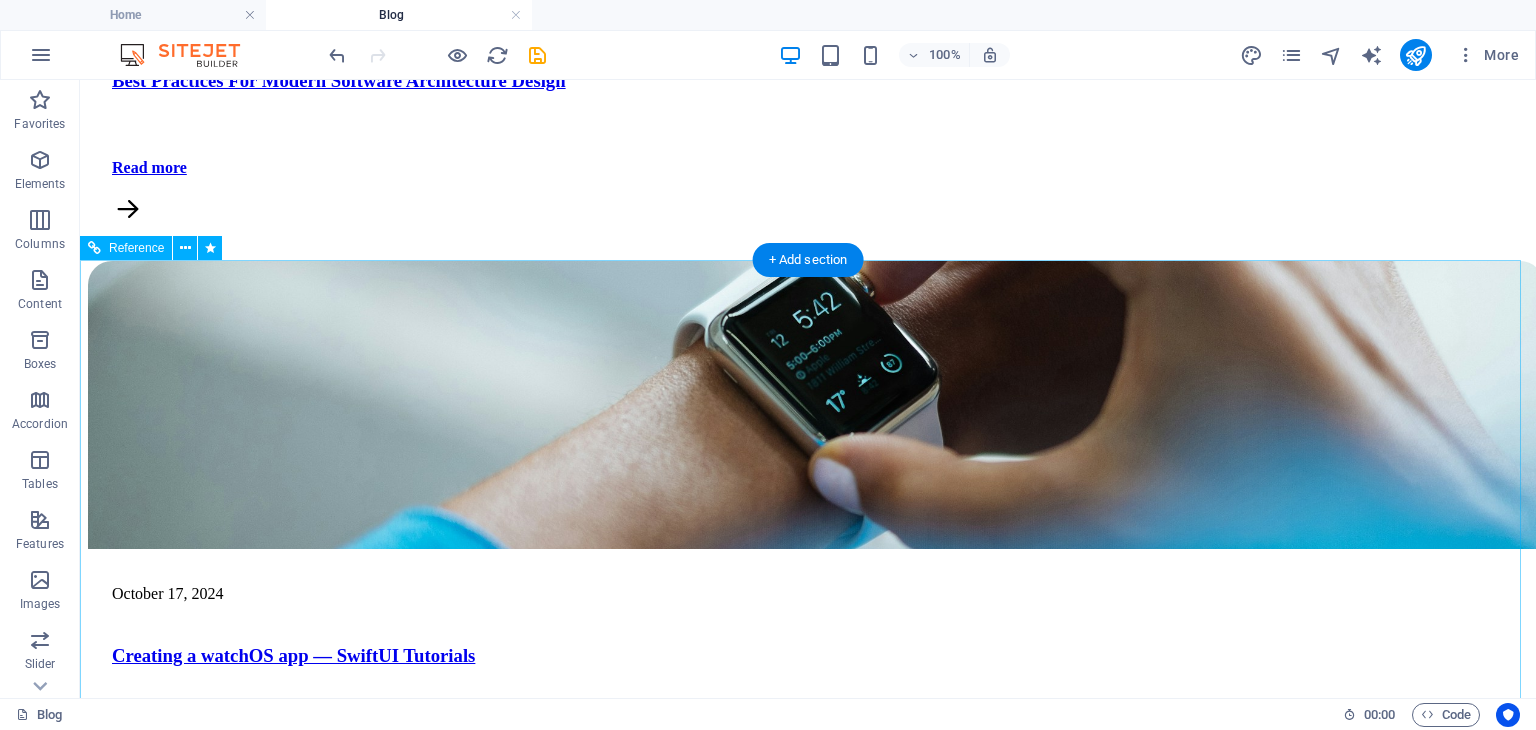click on "Don’t miss it, download the app" at bounding box center (808, 2763) 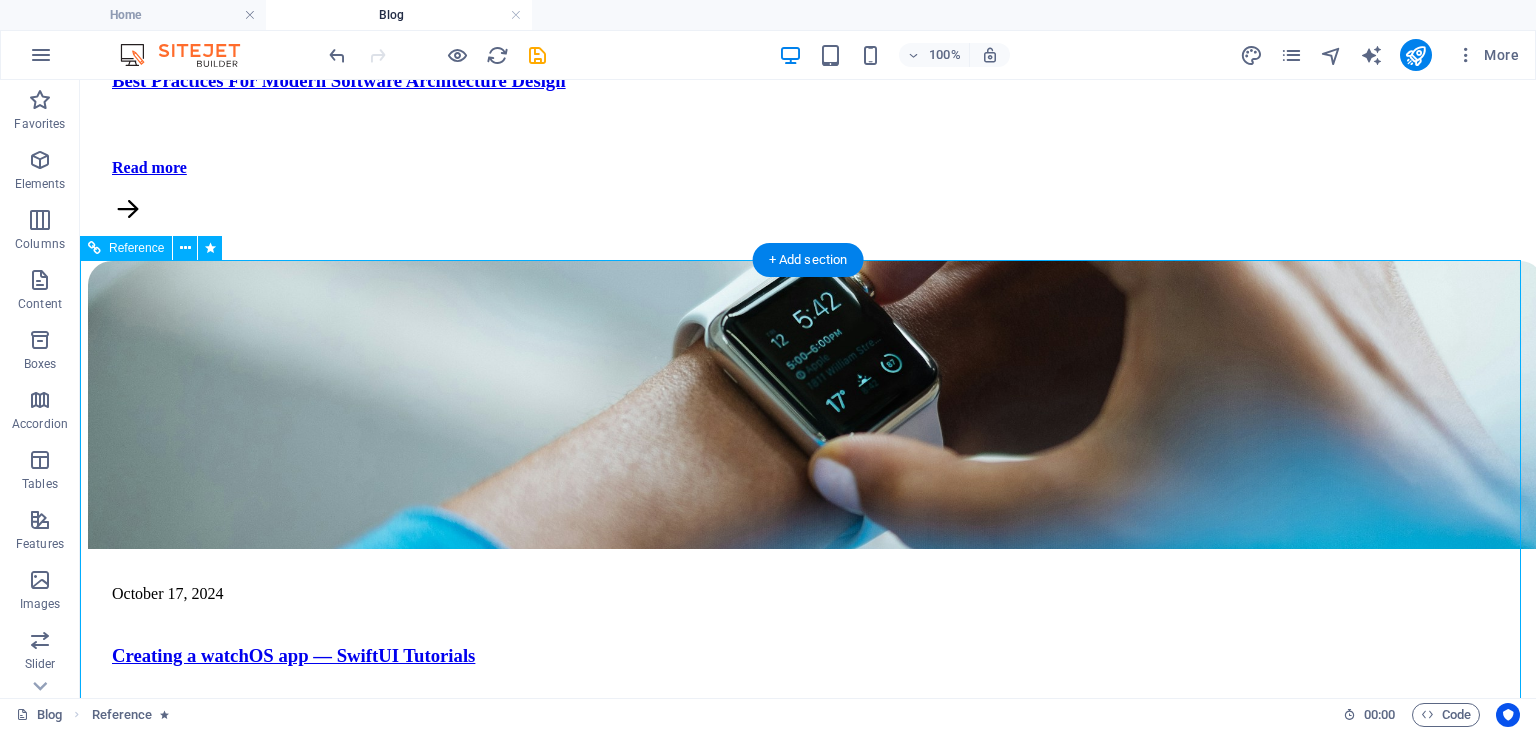 click on "Don’t miss it, download the app" at bounding box center (808, 2763) 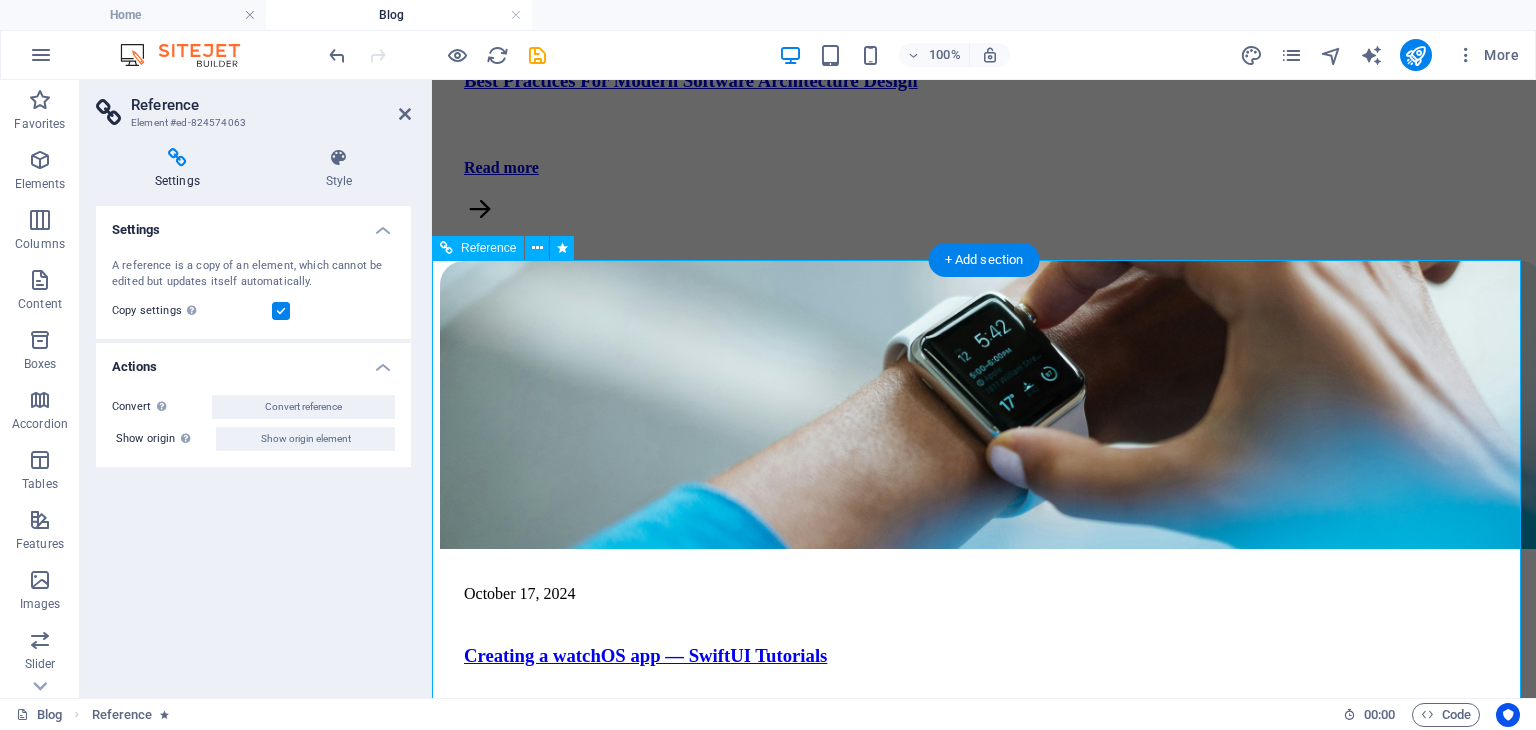 click on "Don’t miss it, download the app" at bounding box center (984, 2763) 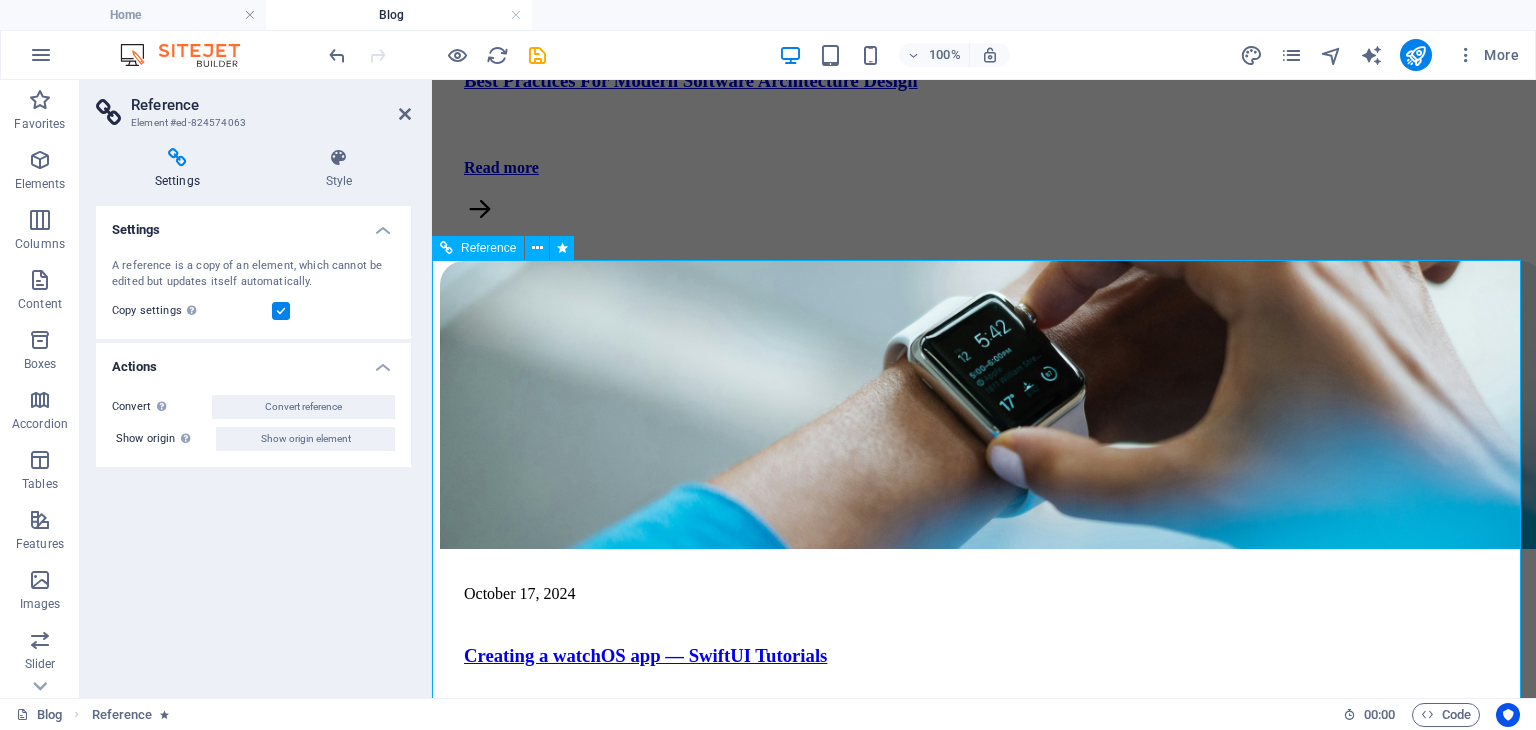 click on "Don’t miss it, download the app Lorem ipsum dolor sit amet, consectetur adipiscing elit, sed do eiusmod tempor incididunt ut labore et dolore magna aliqua. Download App" at bounding box center (984, 2831) 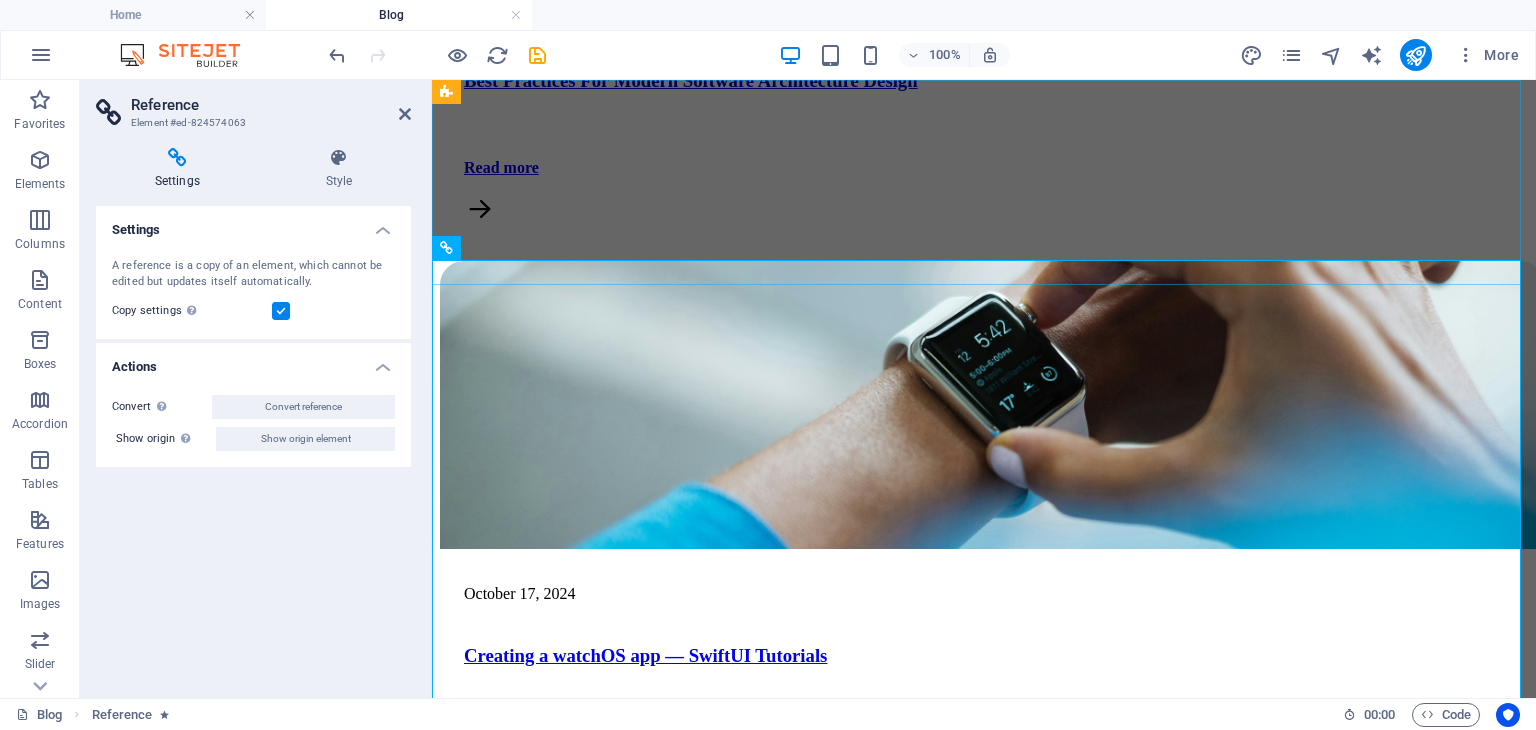 click on "صفحه اصلی تعرفه ها راهنمای اتصال ارتباط با ما" at bounding box center (984, -1627) 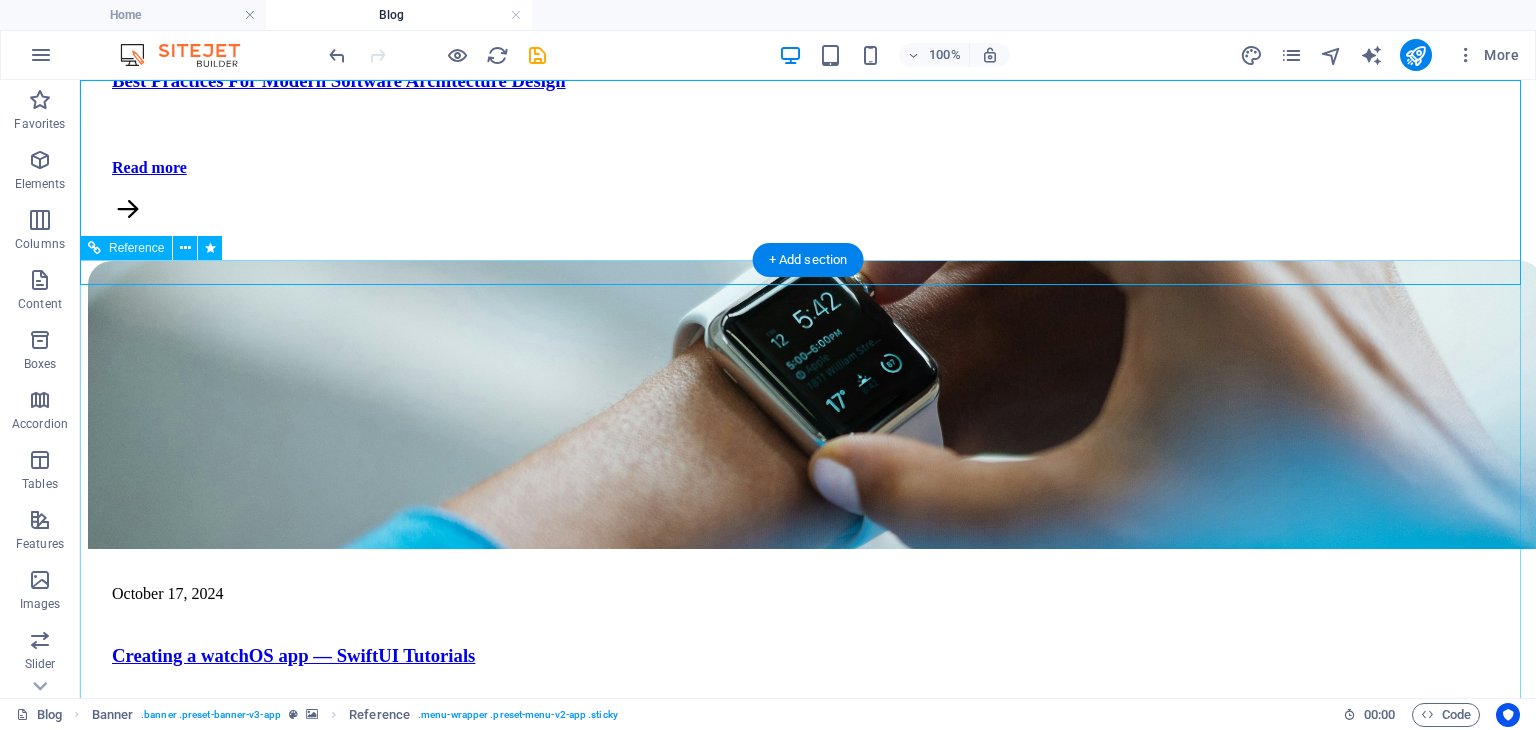 click at bounding box center (808, 2809) 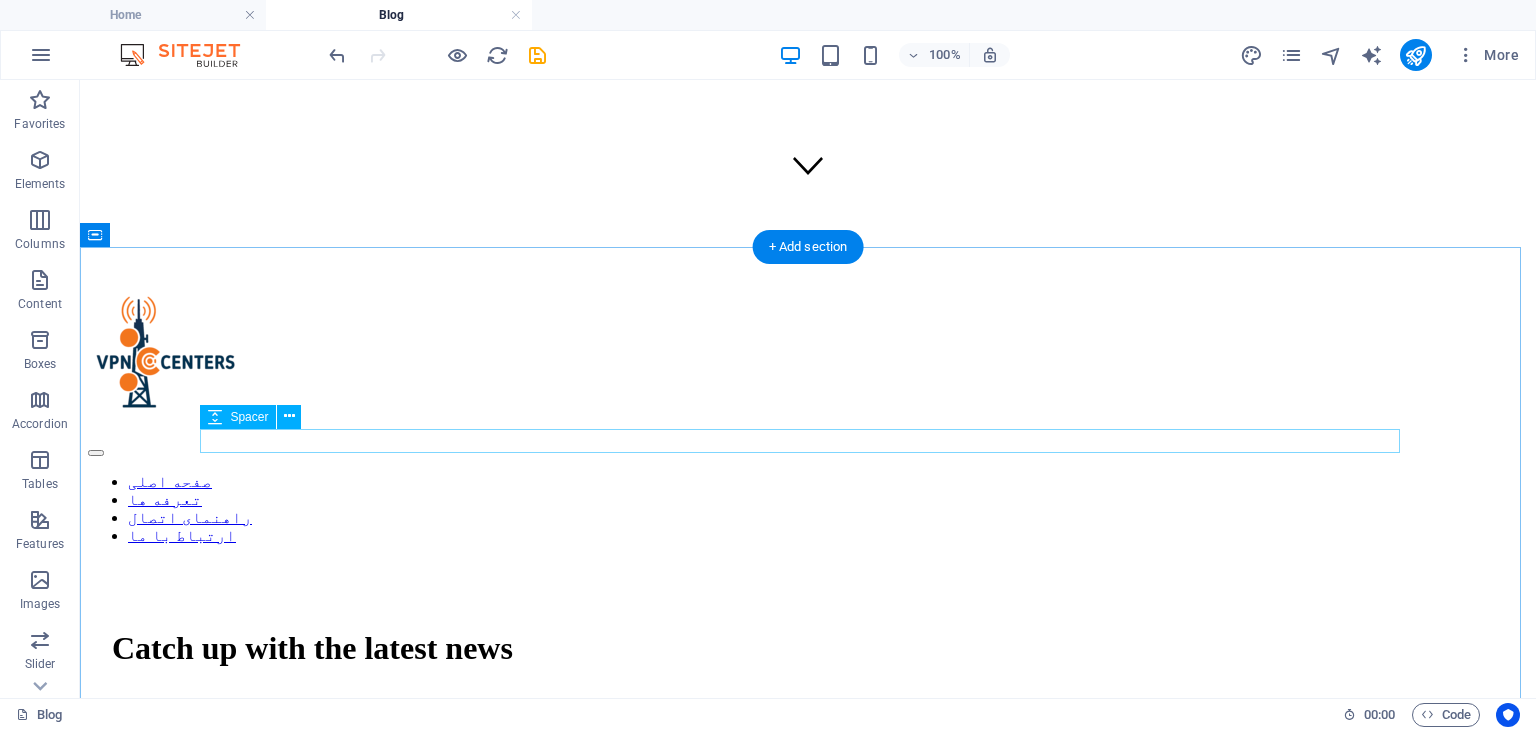 scroll, scrollTop: 0, scrollLeft: 0, axis: both 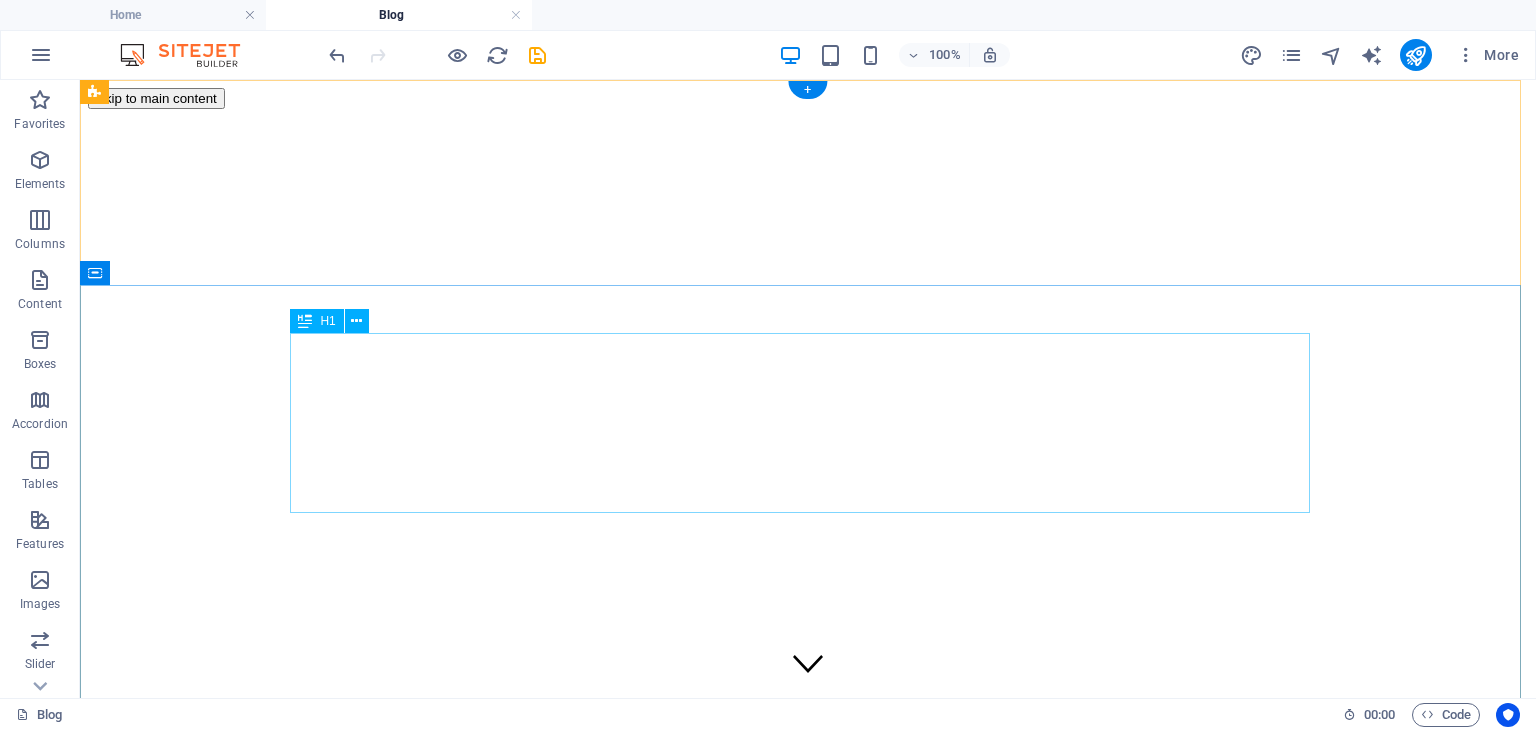 click on "Catch up with the latest news" at bounding box center [808, 1146] 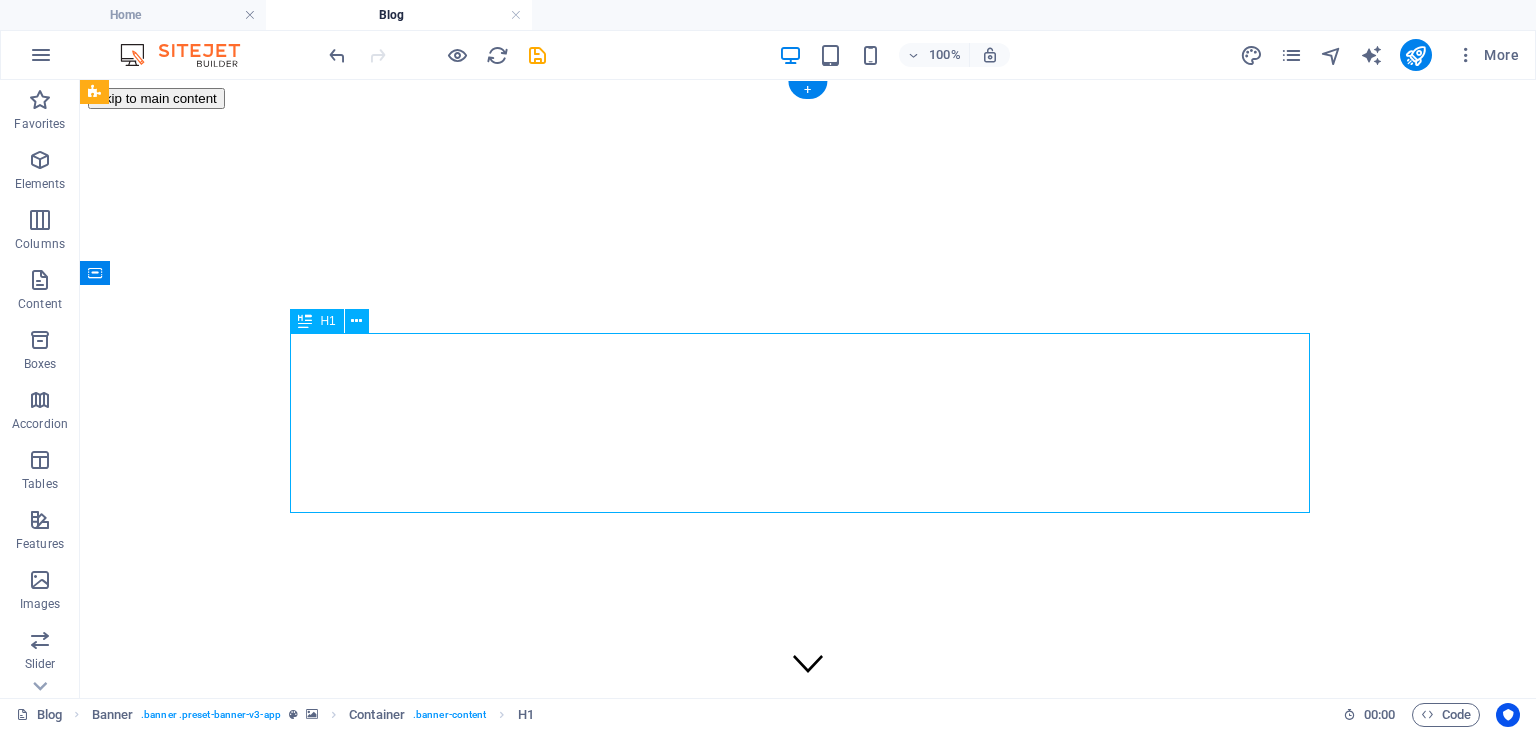 click on "Catch up with the latest news" at bounding box center [808, 1146] 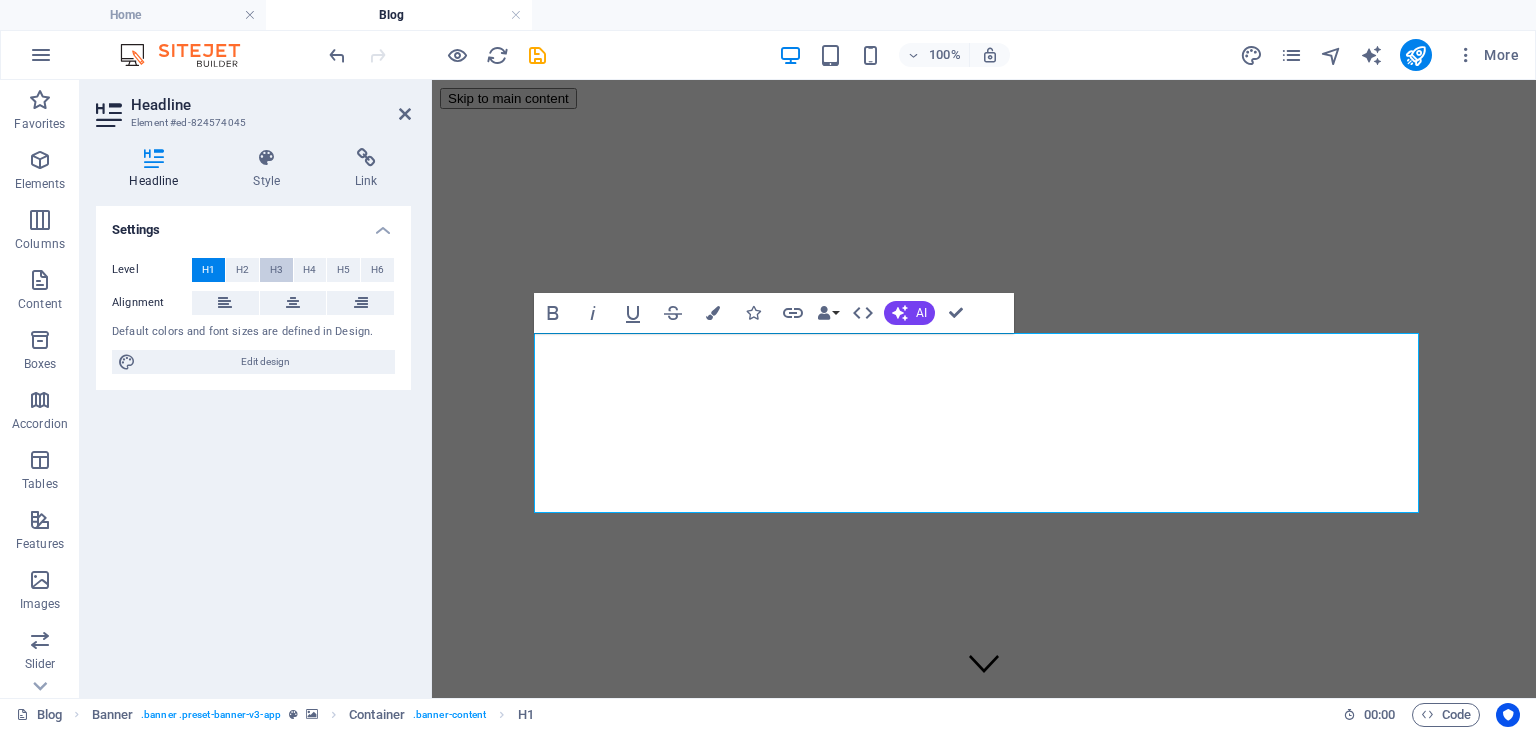 click on "H3" at bounding box center (276, 270) 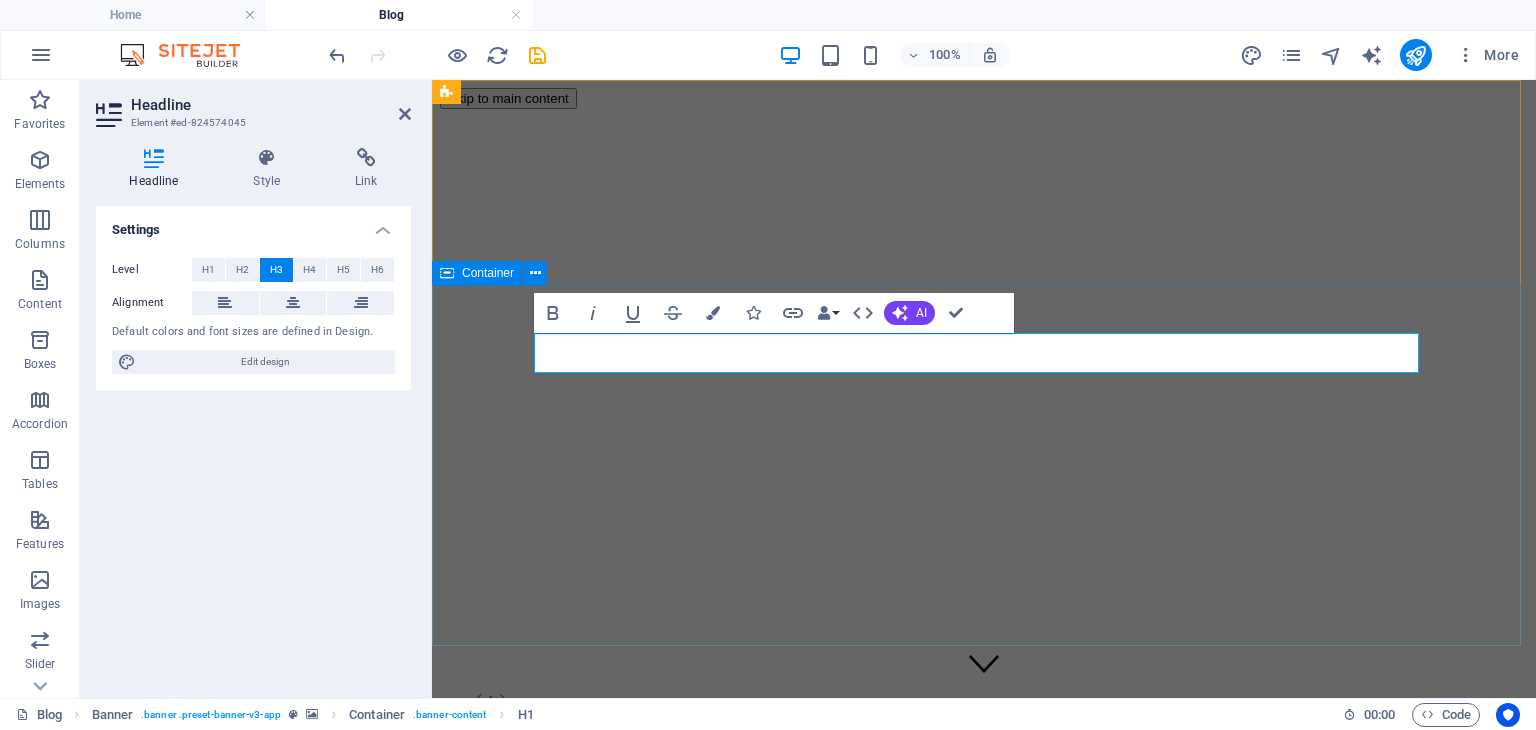 click on "آموزش استفاده از سرویس رفع فیلتر Lorem ipsum dolor sit amet, consectetur adipiscing elit, sed do eiusmod tempor incididunt ut labore et dolore magna aliqua. Learn more" at bounding box center [984, 1115] 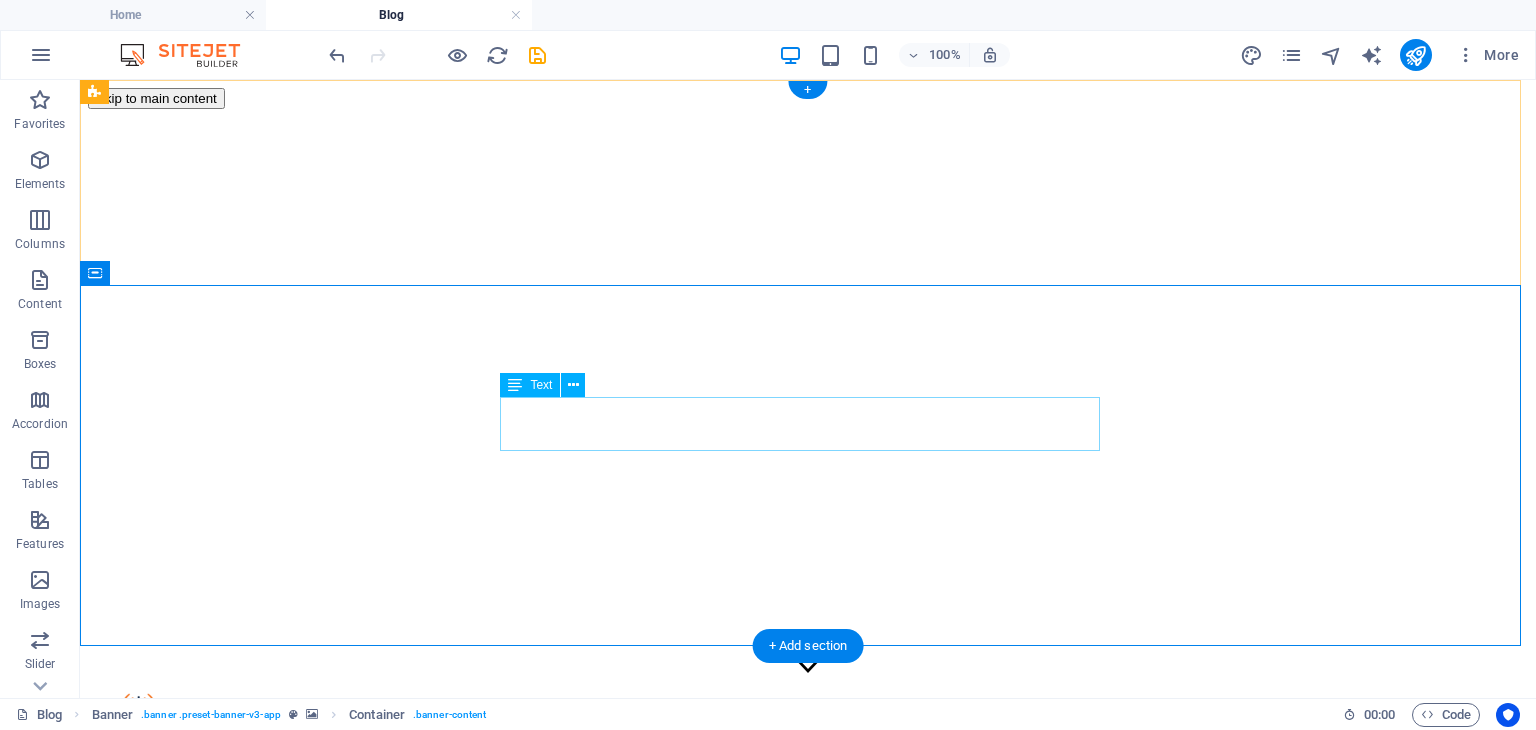 click on "Lorem ipsum dolor sit amet, consectetur adipiscing elit, sed do eiusmod tempor incididunt ut labore et dolore magna aliqua." at bounding box center [808, 1115] 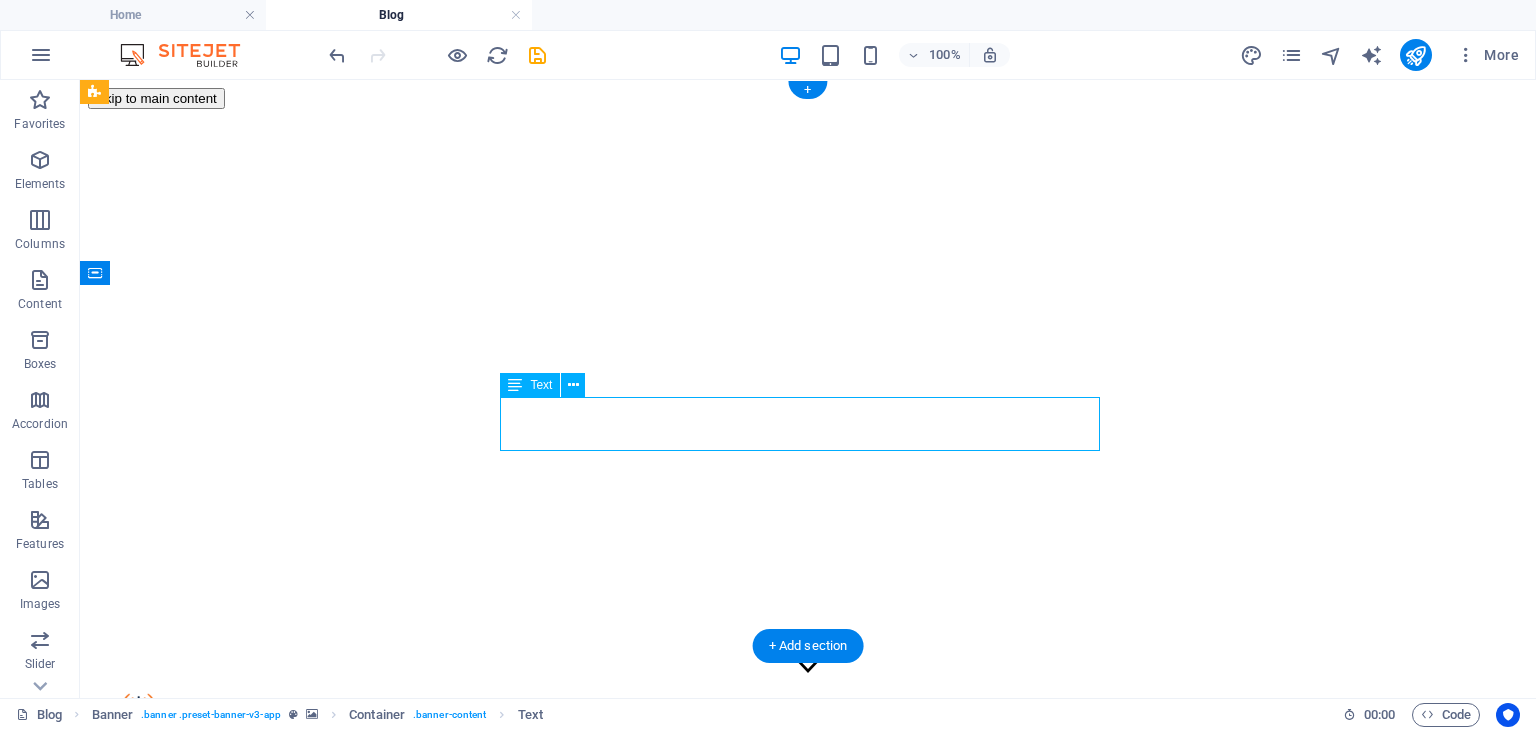 click on "Lorem ipsum dolor sit amet, consectetur adipiscing elit, sed do eiusmod tempor incididunt ut labore et dolore magna aliqua." at bounding box center (808, 1115) 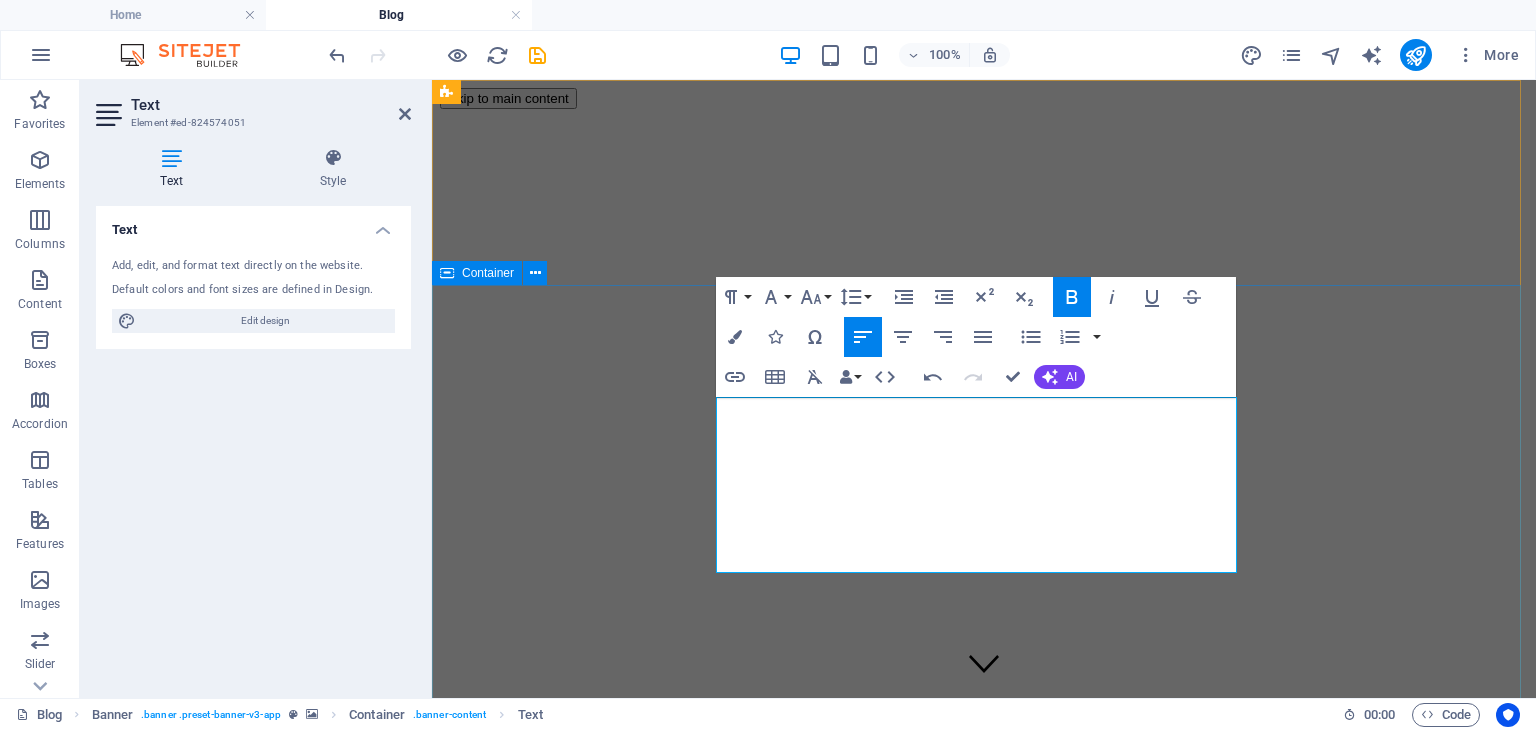 click on "آموزش استفاده از سرویس رفع فیلتر ▶️ قابل نصب بر روی سیستم عامل ویندوز ، اندروید ، IOS *️⃣ سرعت فوق العاده و کیفیت بالا  📶 اتصال پرقدرت بر روی ایرانسل و رایتل و همراه اول ( صبانت ، پارس آنلاین، مخابرات ، شاتل ، های وب ) 🔁 پشتیبانی قوی و دائمی تا اخرین روز Learn more" at bounding box center [984, 1237] 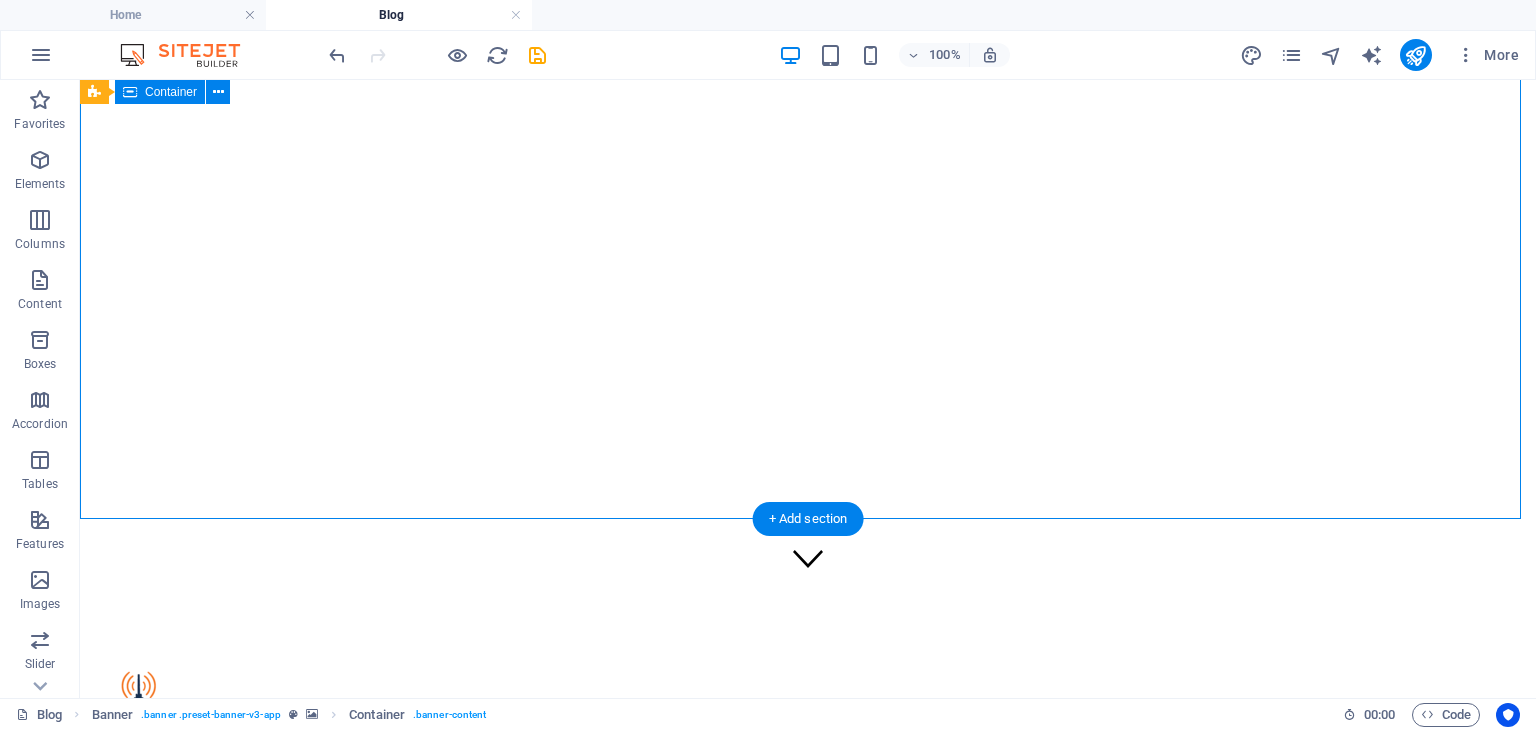 scroll, scrollTop: 100, scrollLeft: 0, axis: vertical 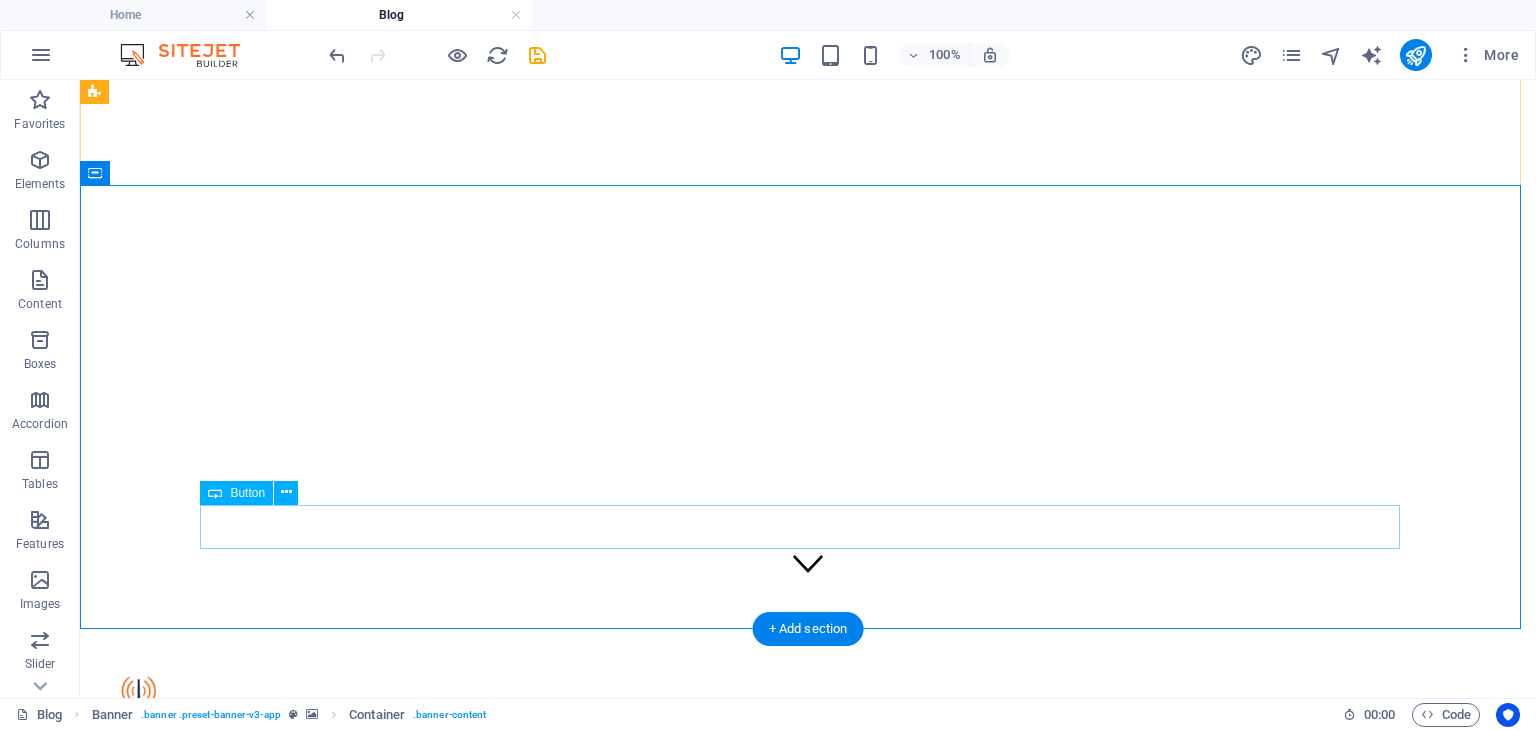 click on "Learn more" at bounding box center [808, 1245] 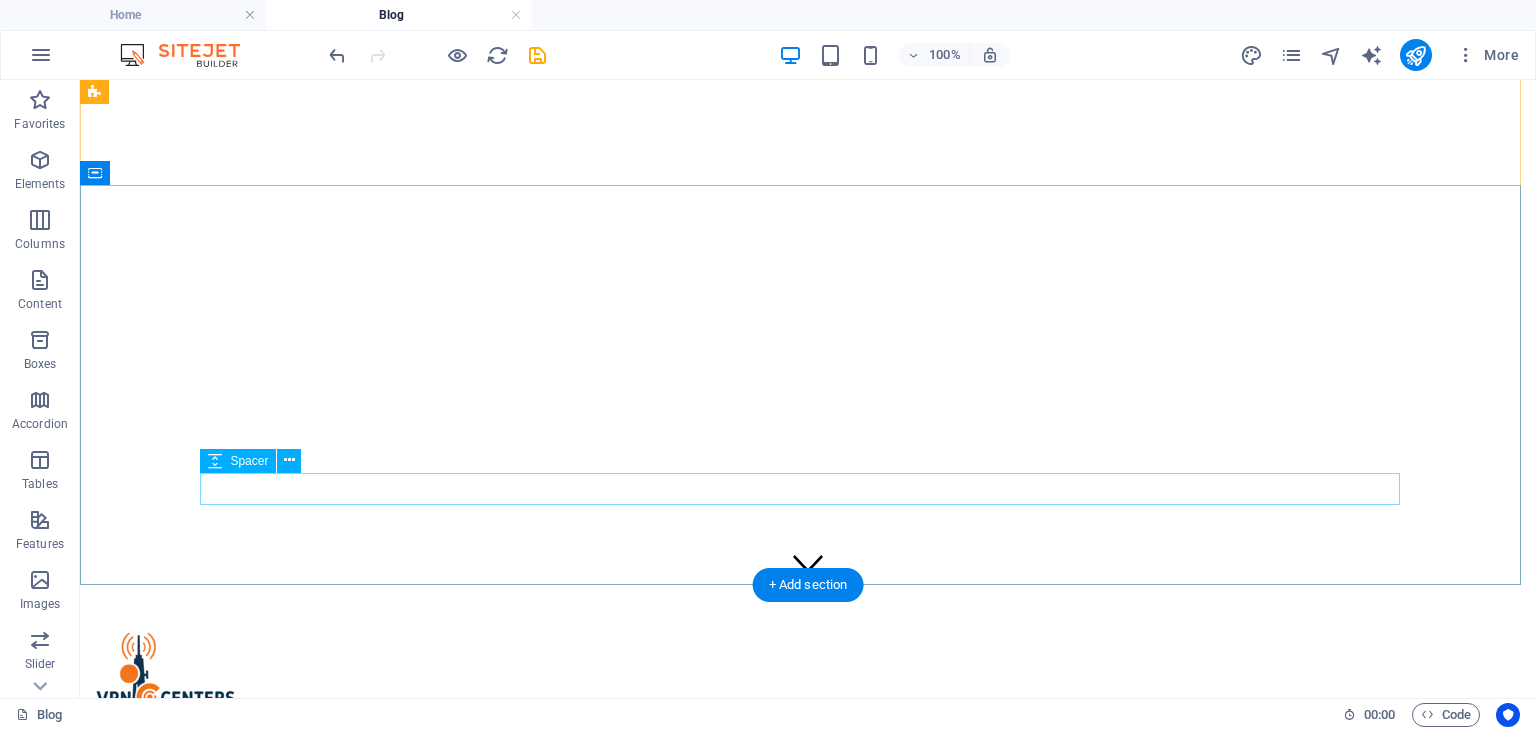 click at bounding box center [808, 1176] 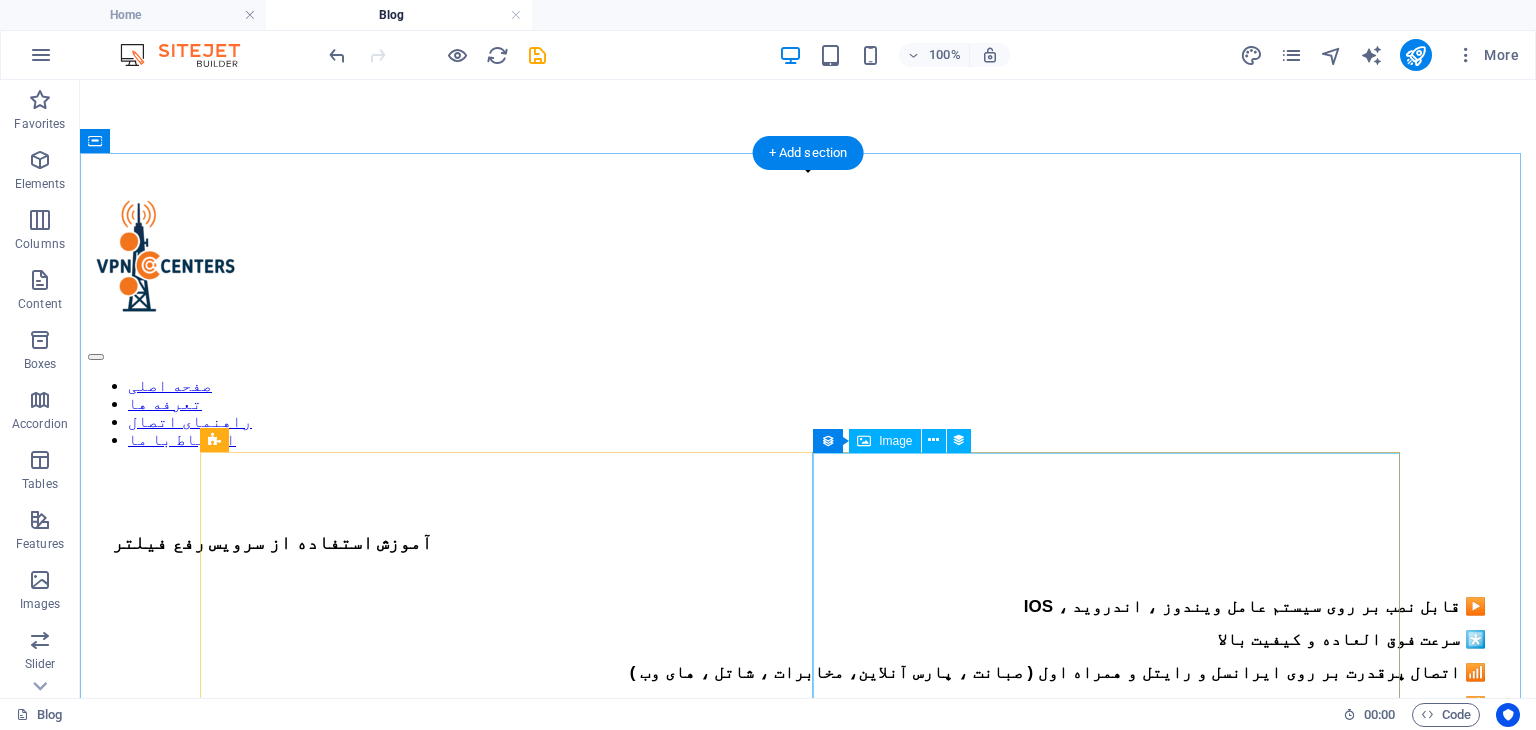 scroll, scrollTop: 300, scrollLeft: 0, axis: vertical 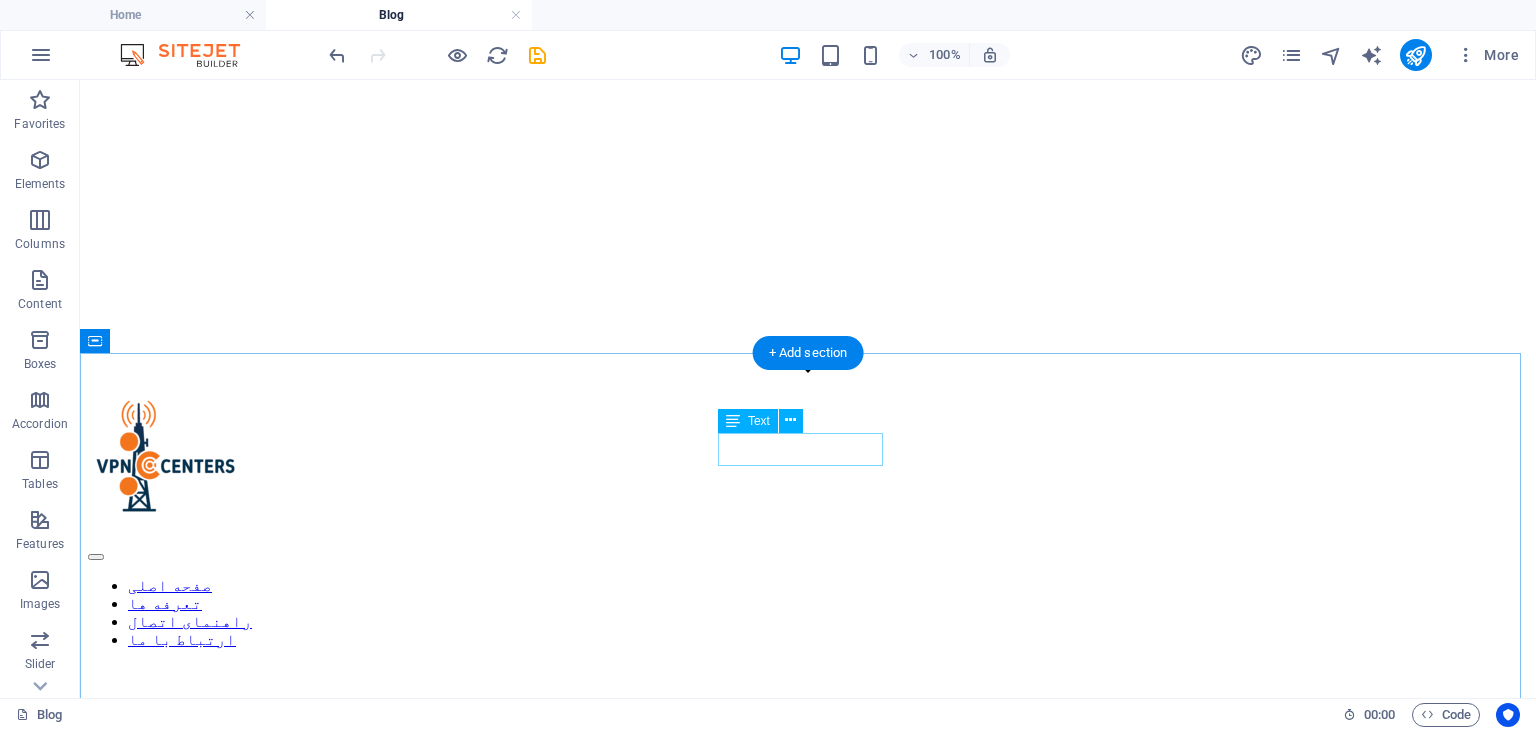 click on "News" at bounding box center (808, 1038) 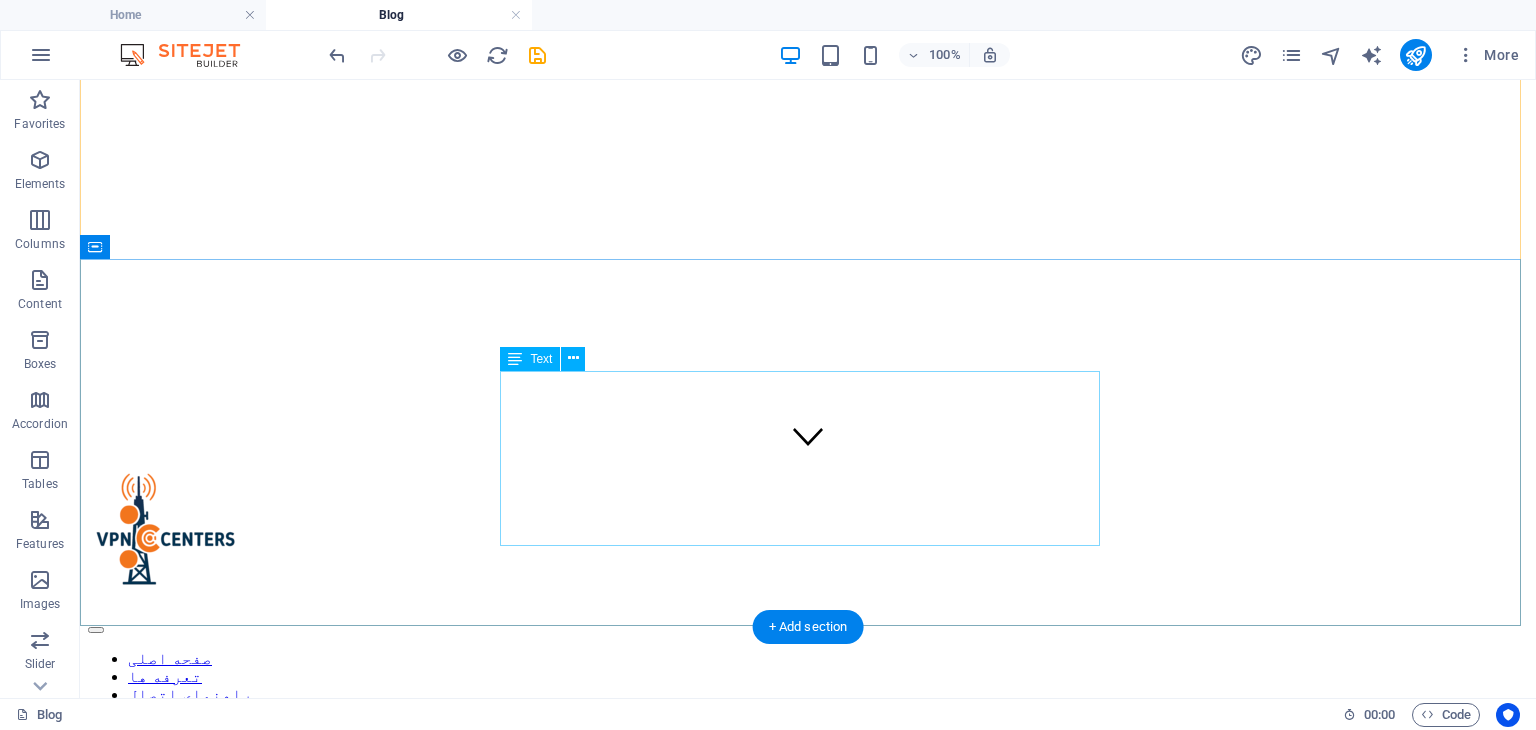 scroll, scrollTop: 300, scrollLeft: 0, axis: vertical 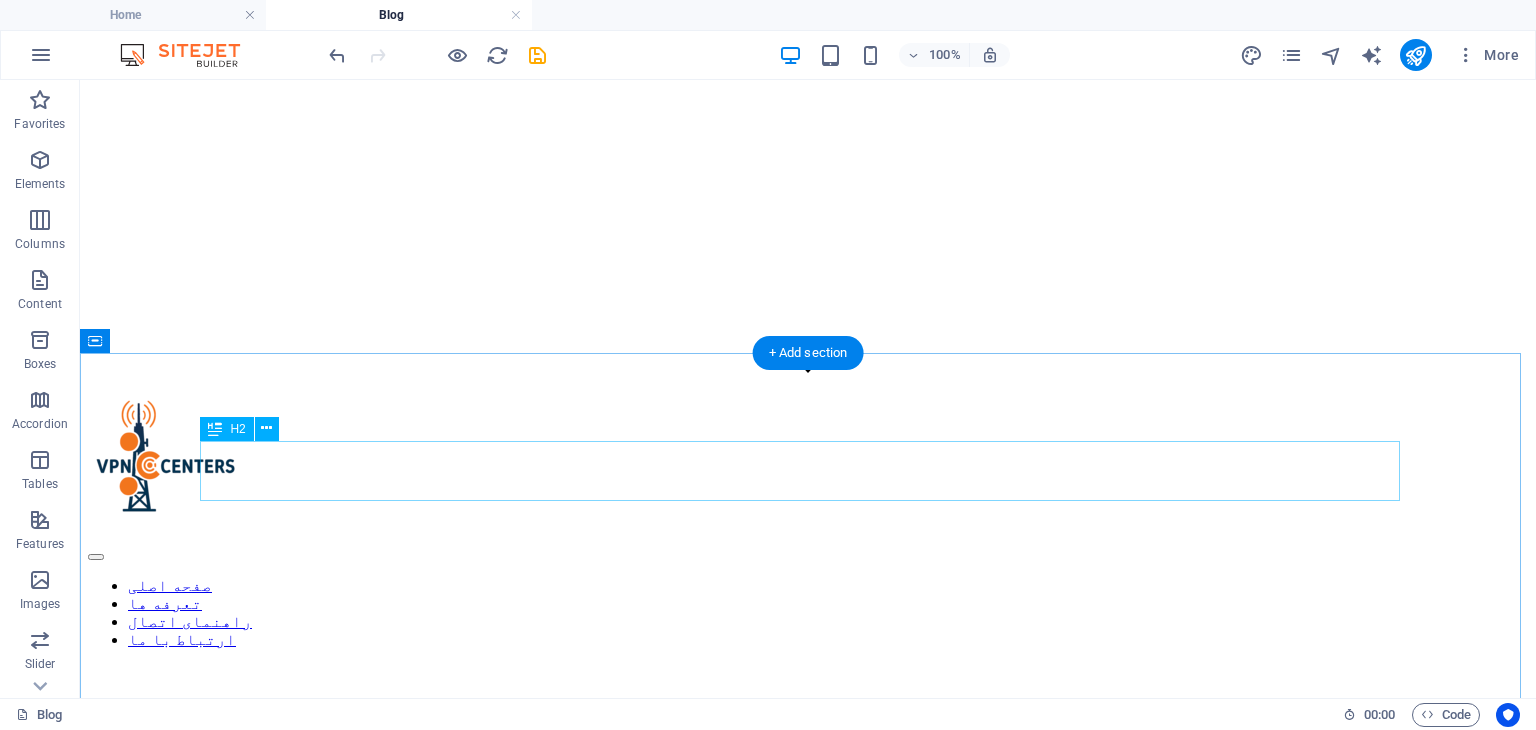 click on "Latest blog posts" at bounding box center (808, 1049) 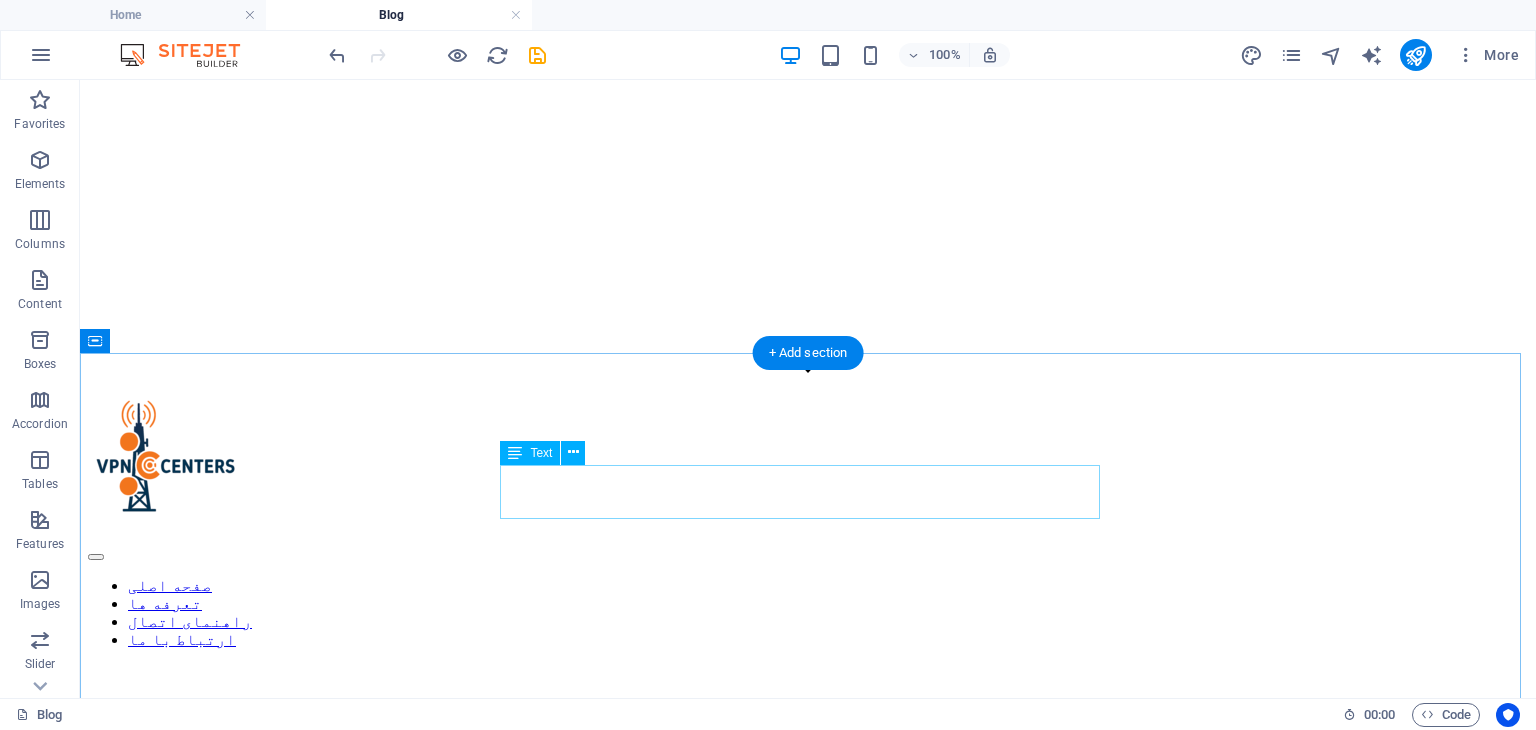 click on "Lorem ipsum dolor sit amet, consectetur adipiscing elit, sed do eiusmod tempor incididunt ut labore et dolore magna aliqua." at bounding box center [808, 1066] 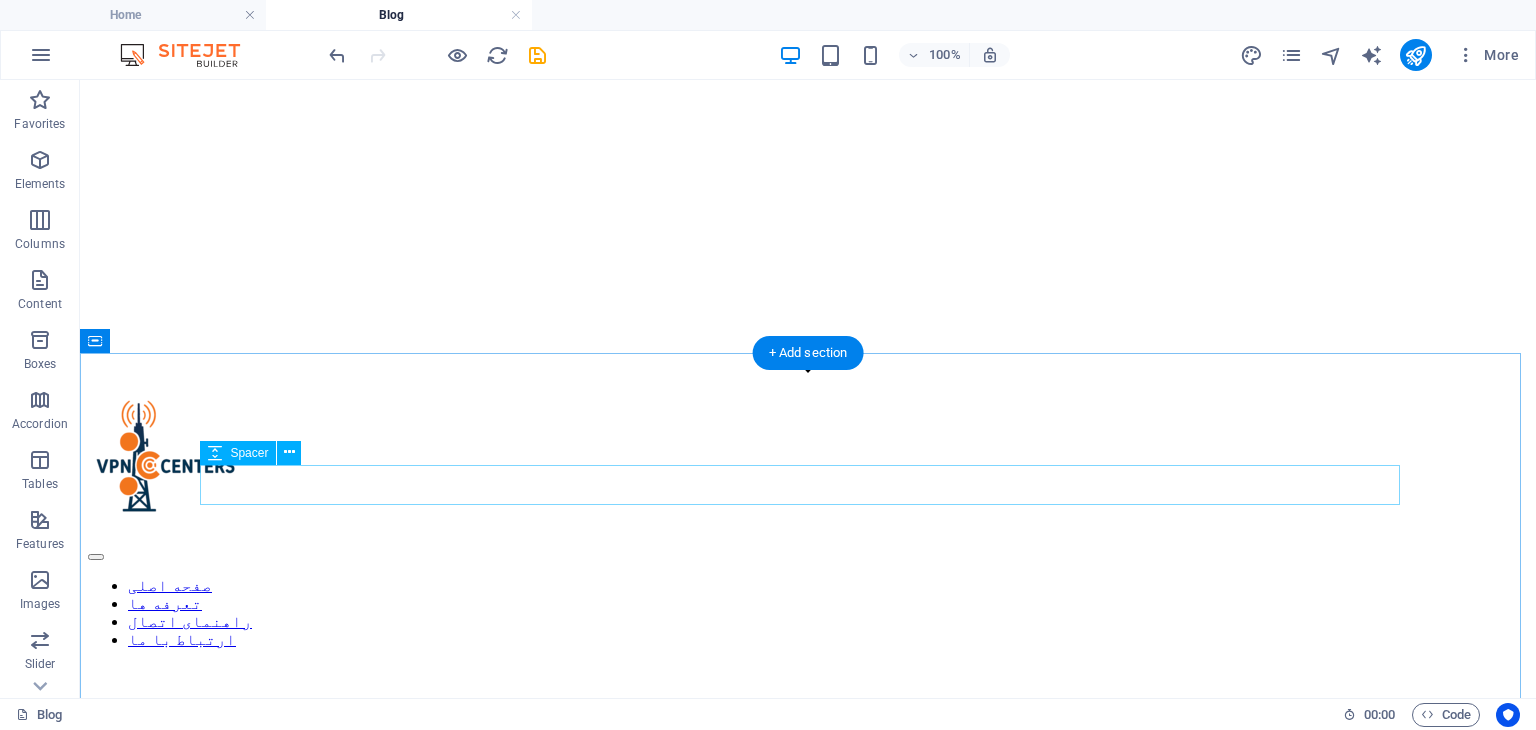 click at bounding box center (808, 1060) 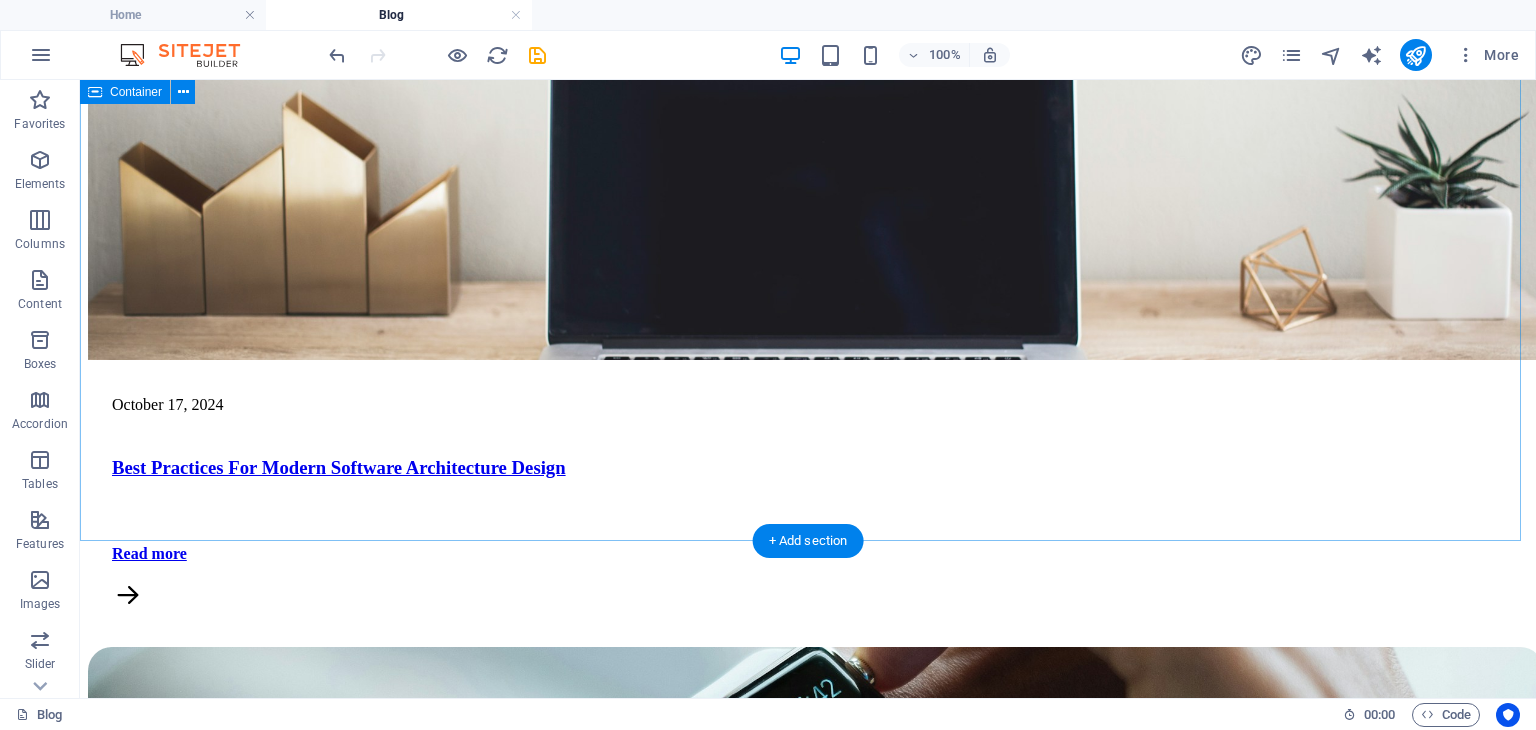 scroll, scrollTop: 1700, scrollLeft: 0, axis: vertical 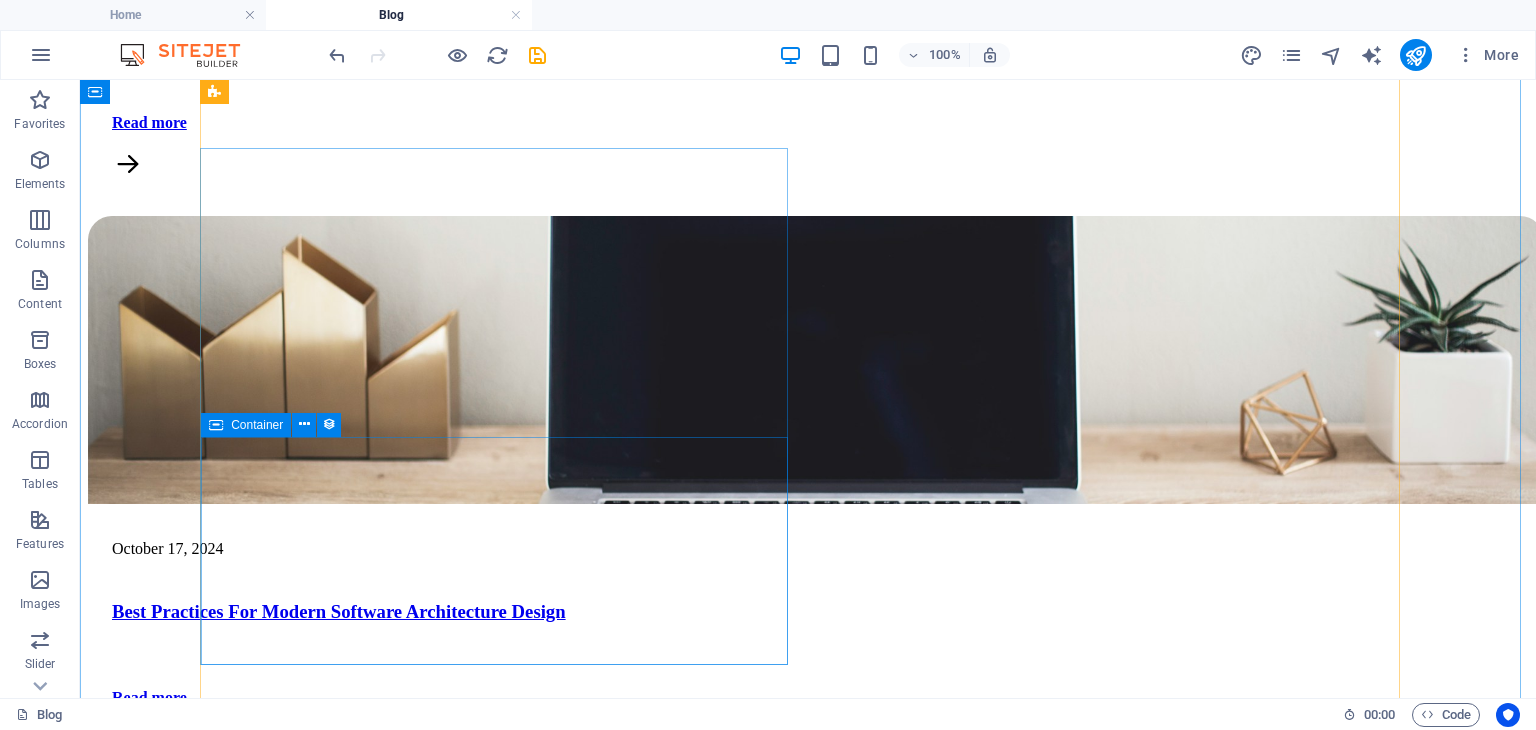 click on "October 17, 2024 Typography in web design: Enhancing UI/UX web apps Read more" at bounding box center [808, 2375] 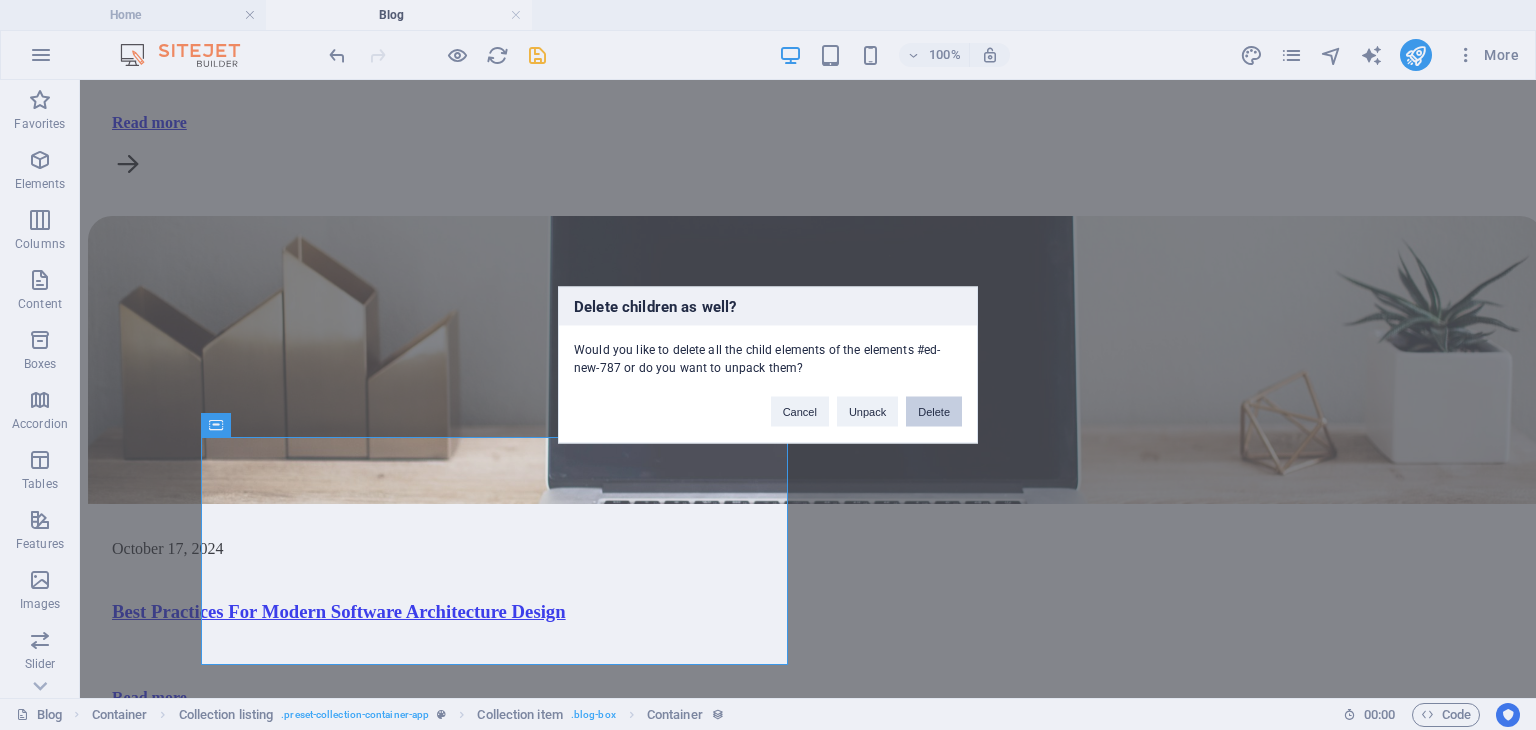 click on "Delete" at bounding box center (934, 412) 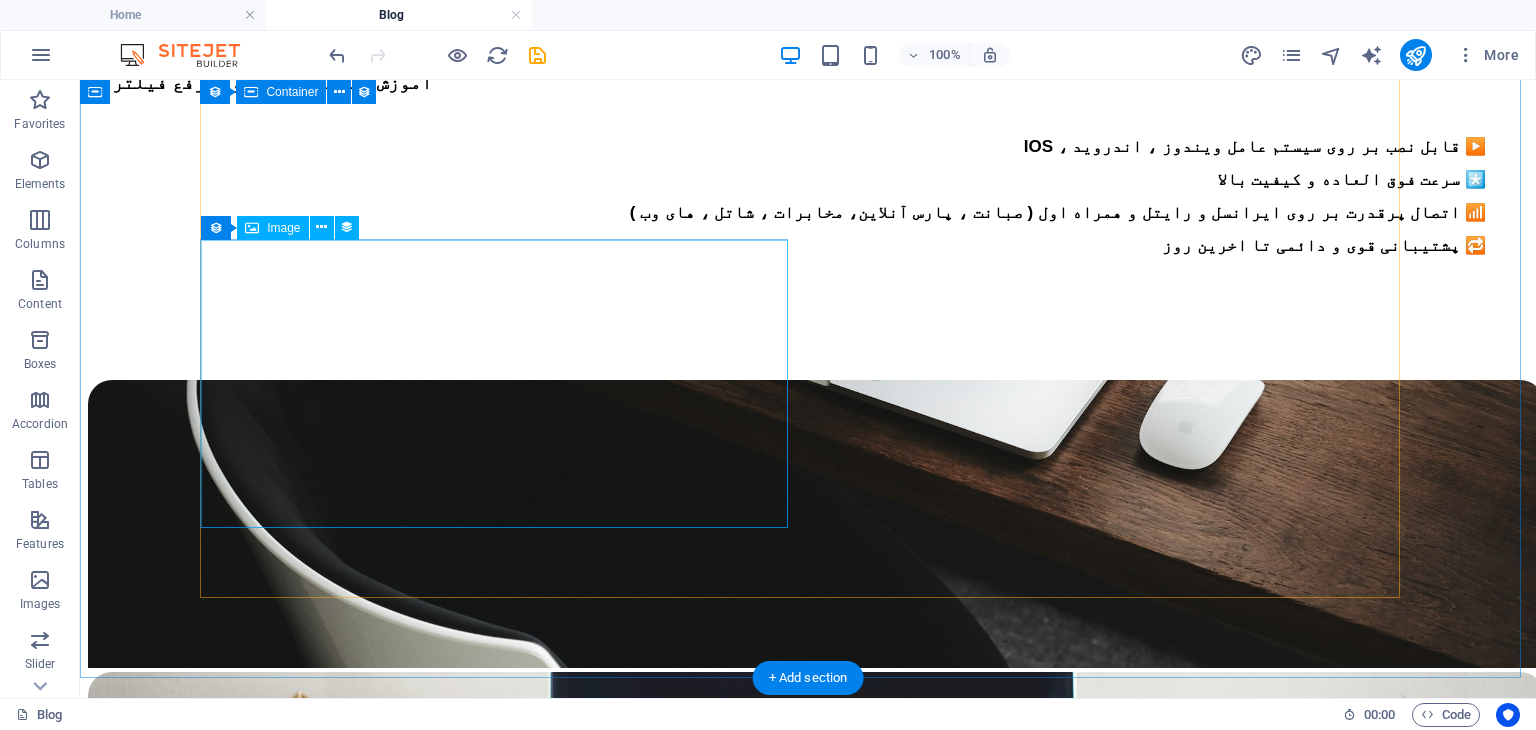 scroll, scrollTop: 844, scrollLeft: 0, axis: vertical 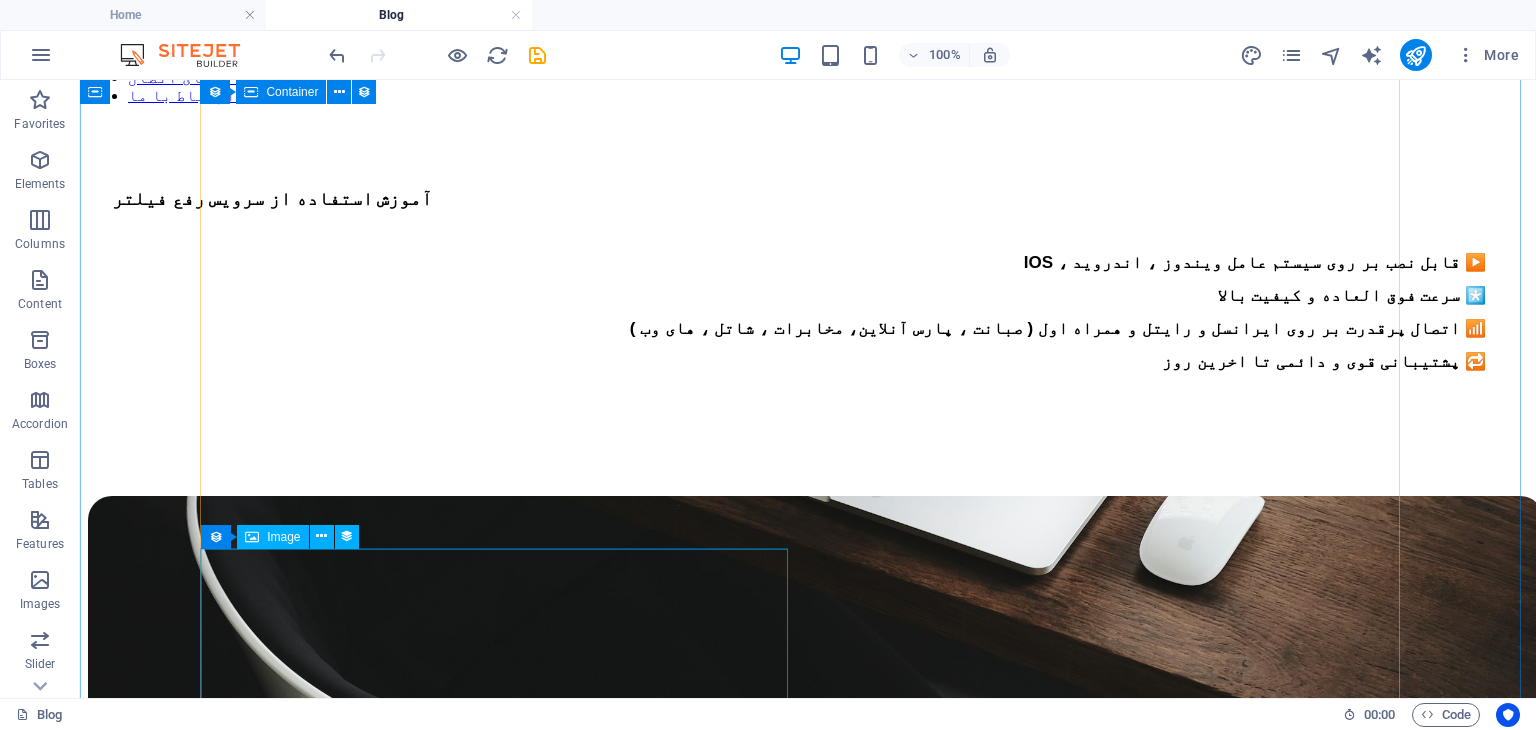 click at bounding box center [808, 1810] 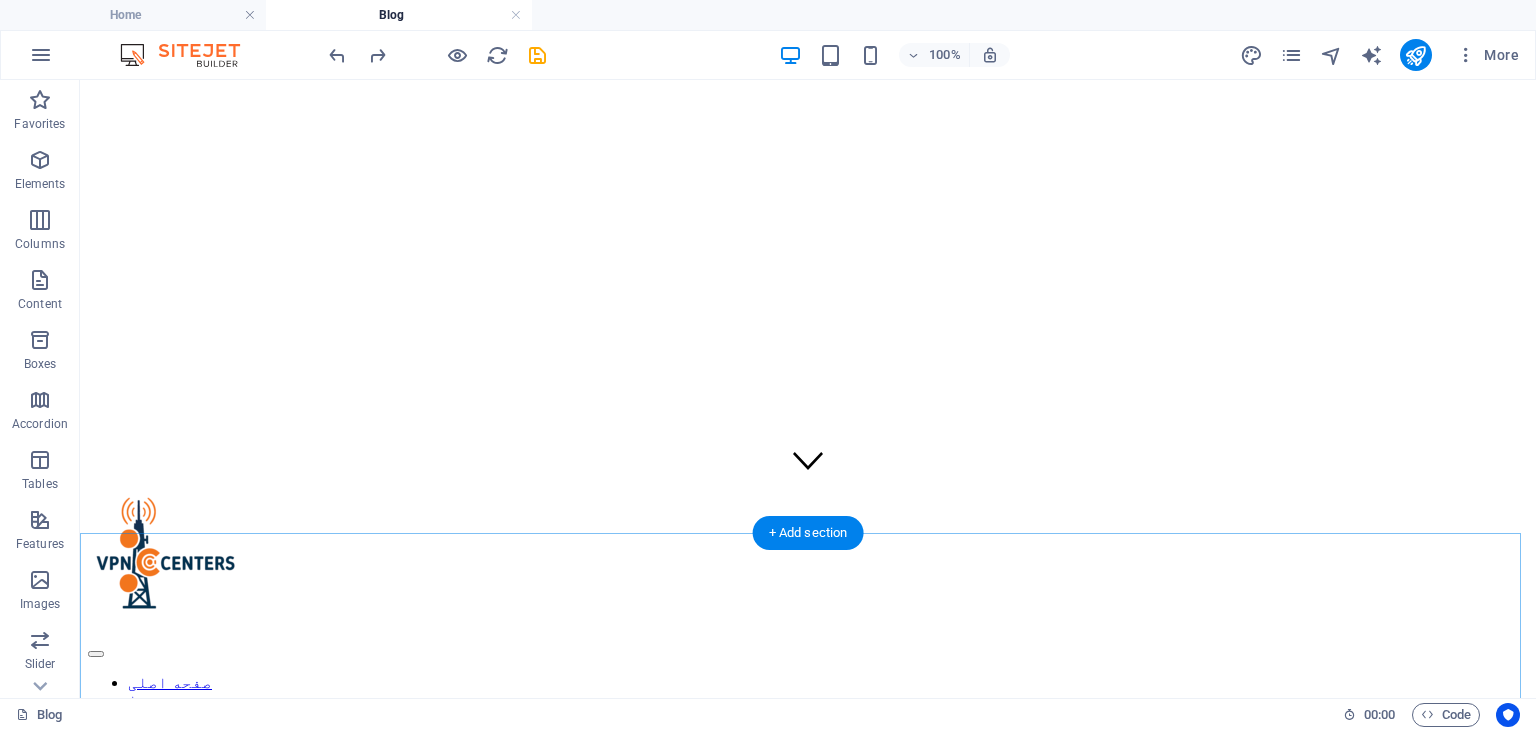 scroll, scrollTop: 0, scrollLeft: 0, axis: both 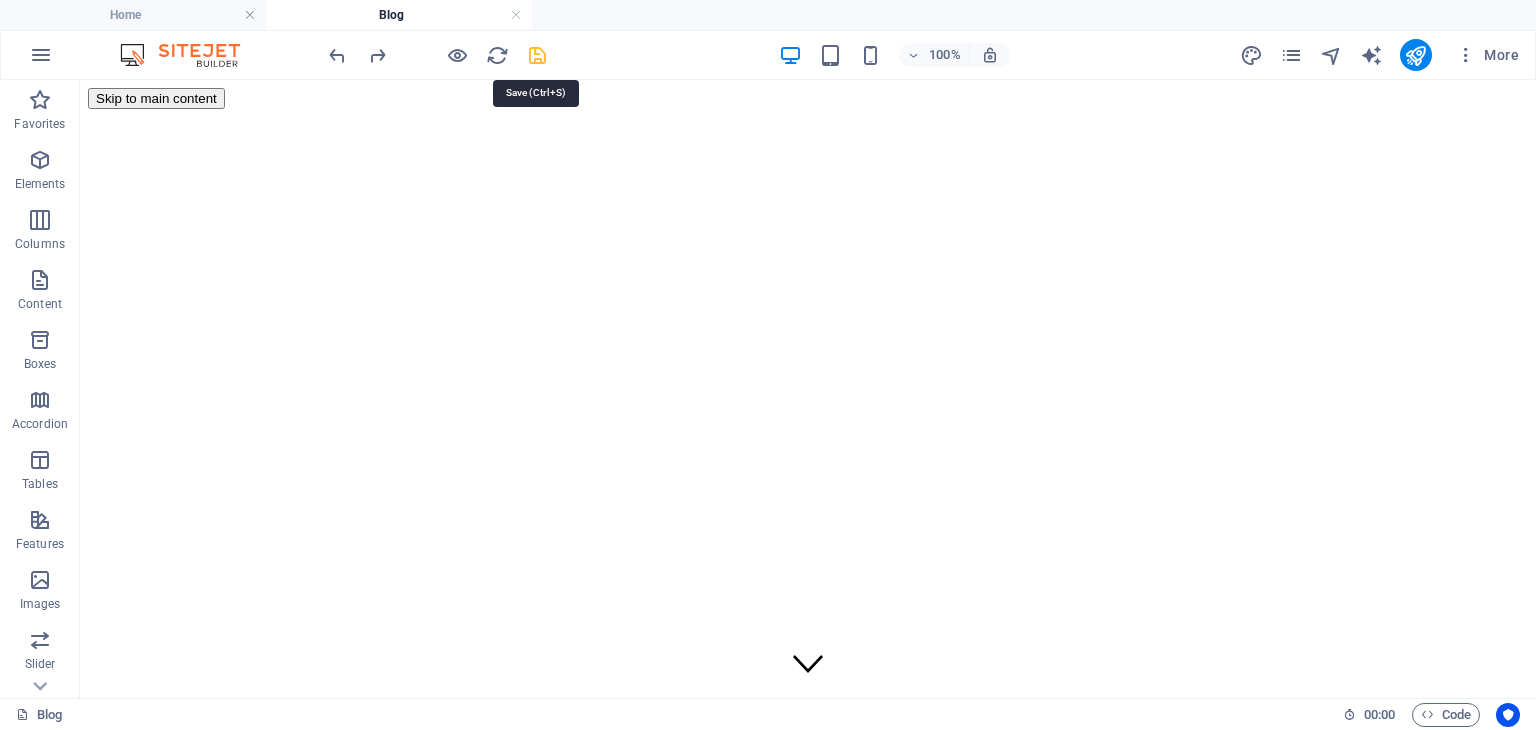 click at bounding box center [537, 55] 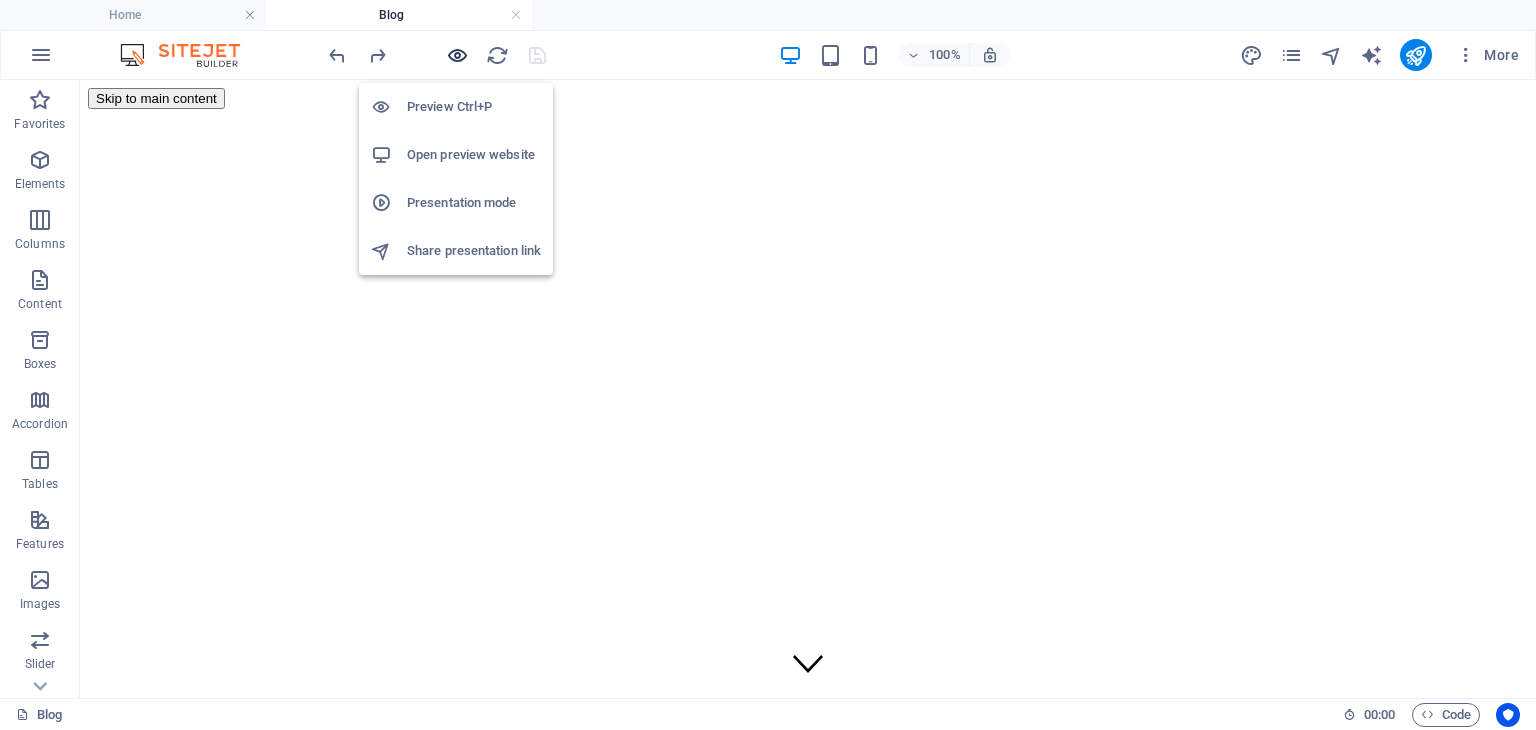 click at bounding box center (457, 55) 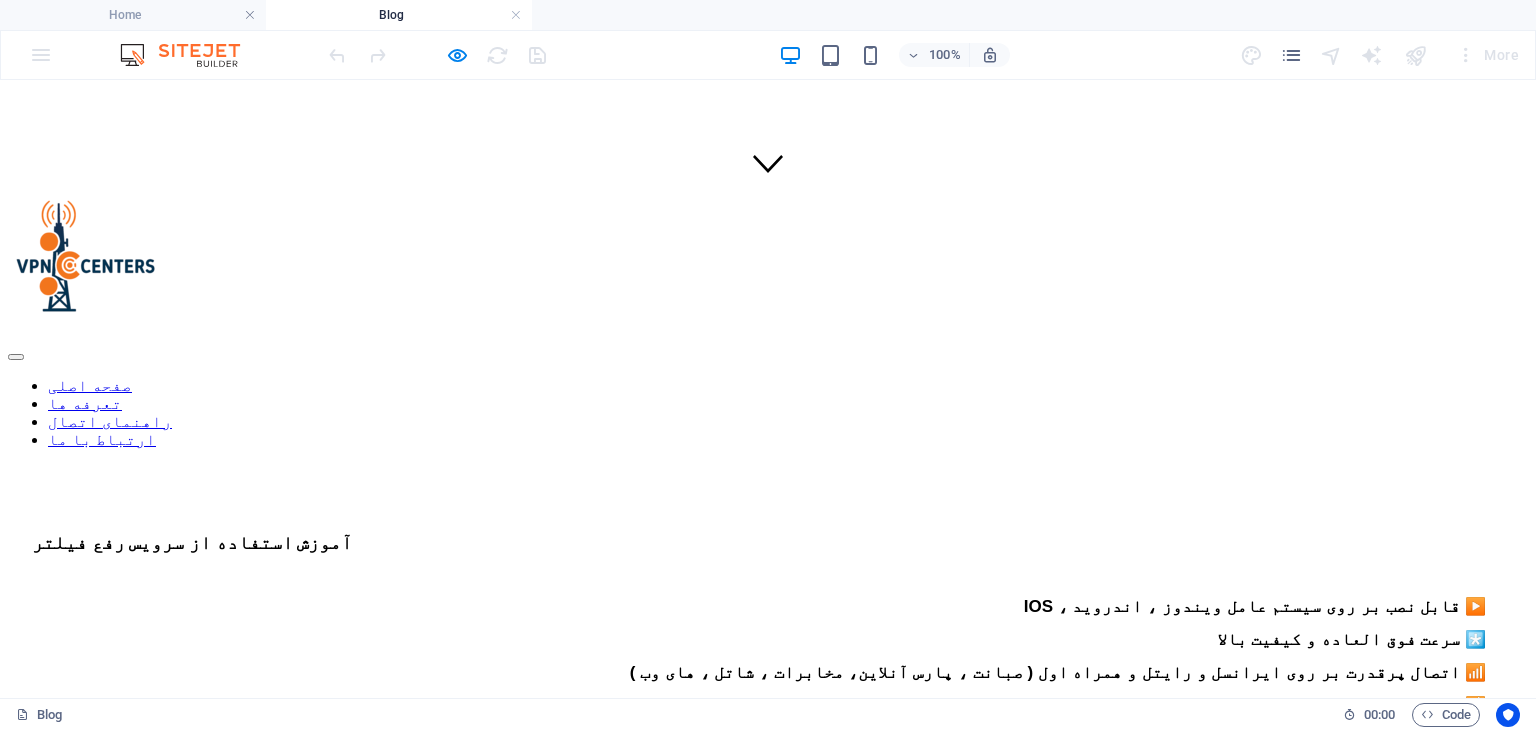 scroll, scrollTop: 700, scrollLeft: 0, axis: vertical 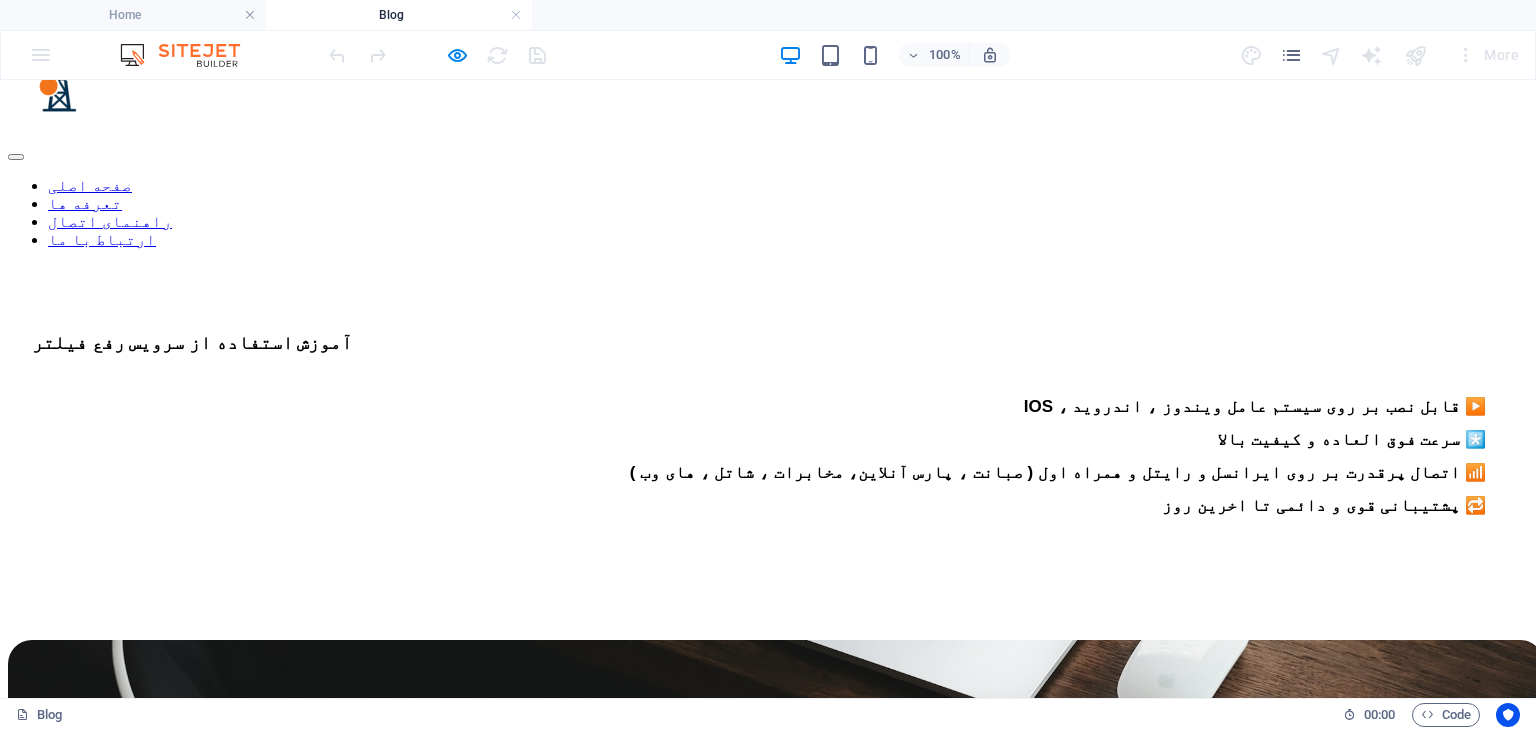click on "AI Workflow Optimization: Time-Saving Solutions" at bounding box center (235, 1035) 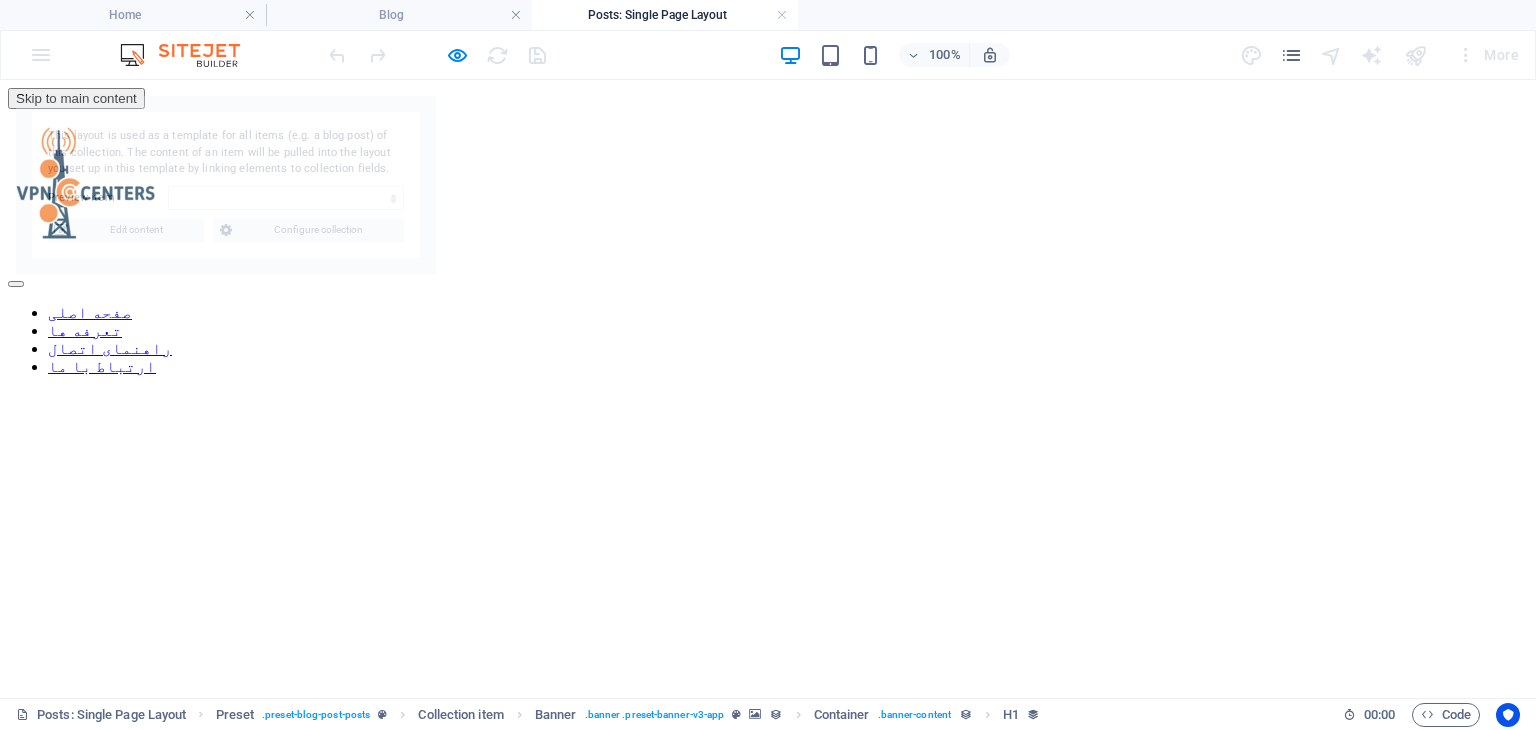 scroll, scrollTop: 0, scrollLeft: 0, axis: both 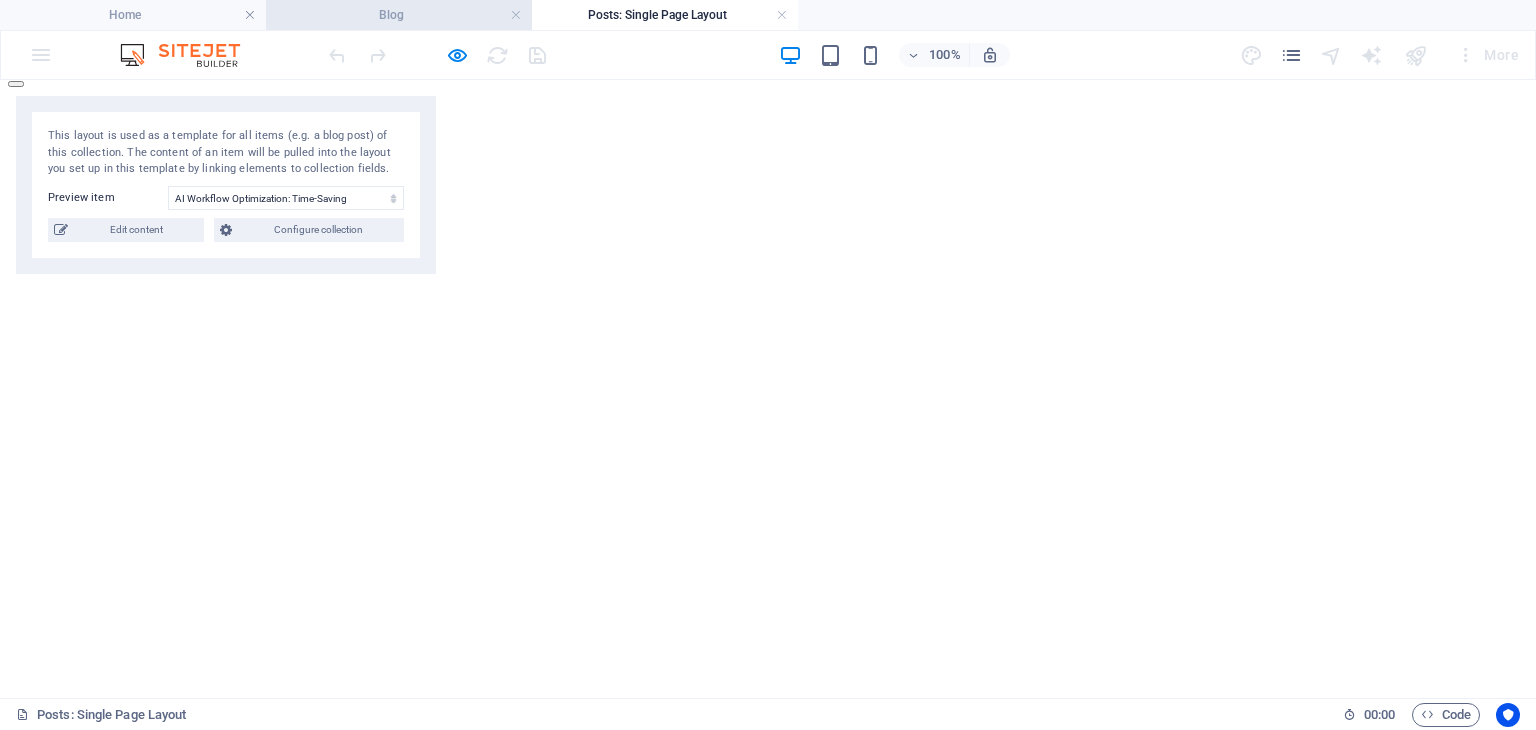 click on "Blog" at bounding box center [399, 15] 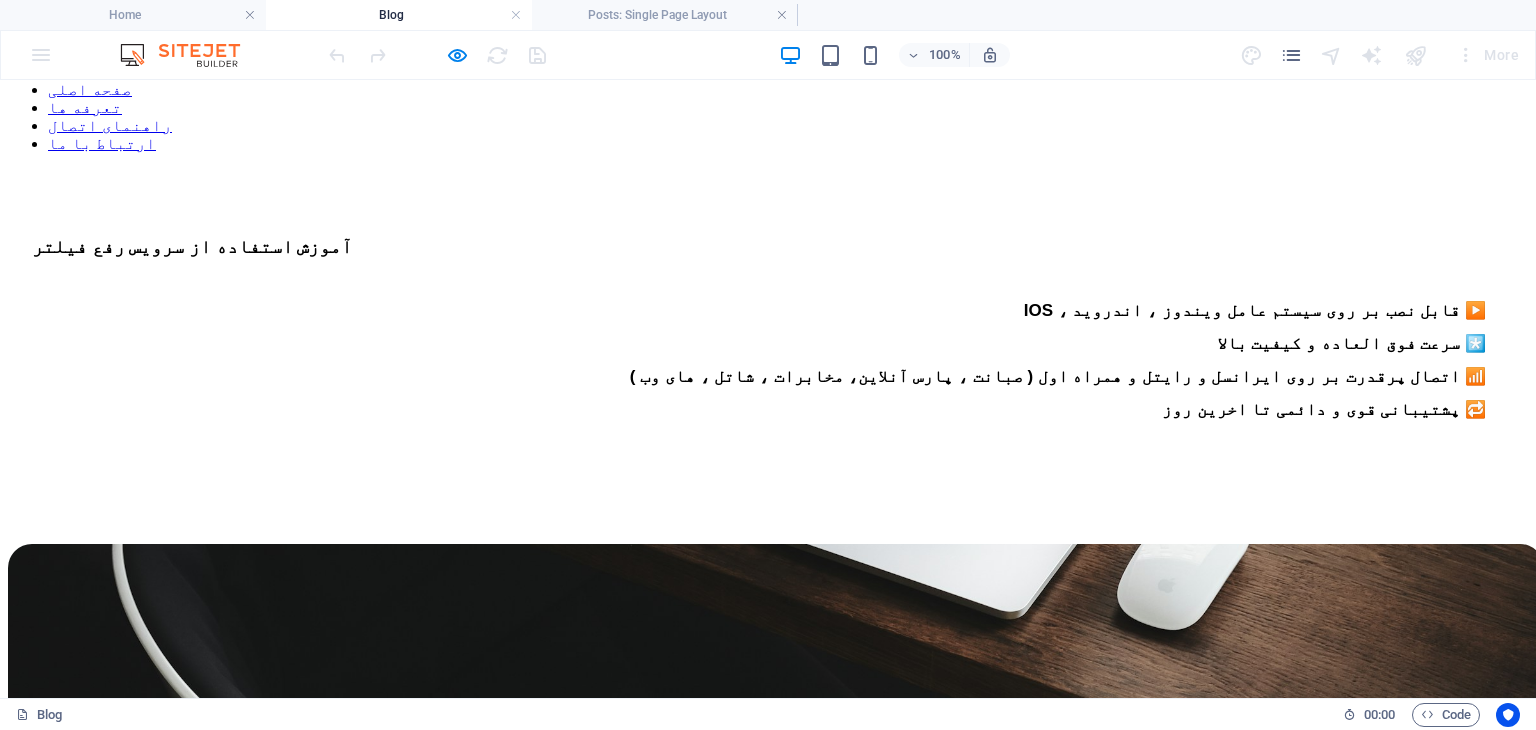 scroll, scrollTop: 800, scrollLeft: 0, axis: vertical 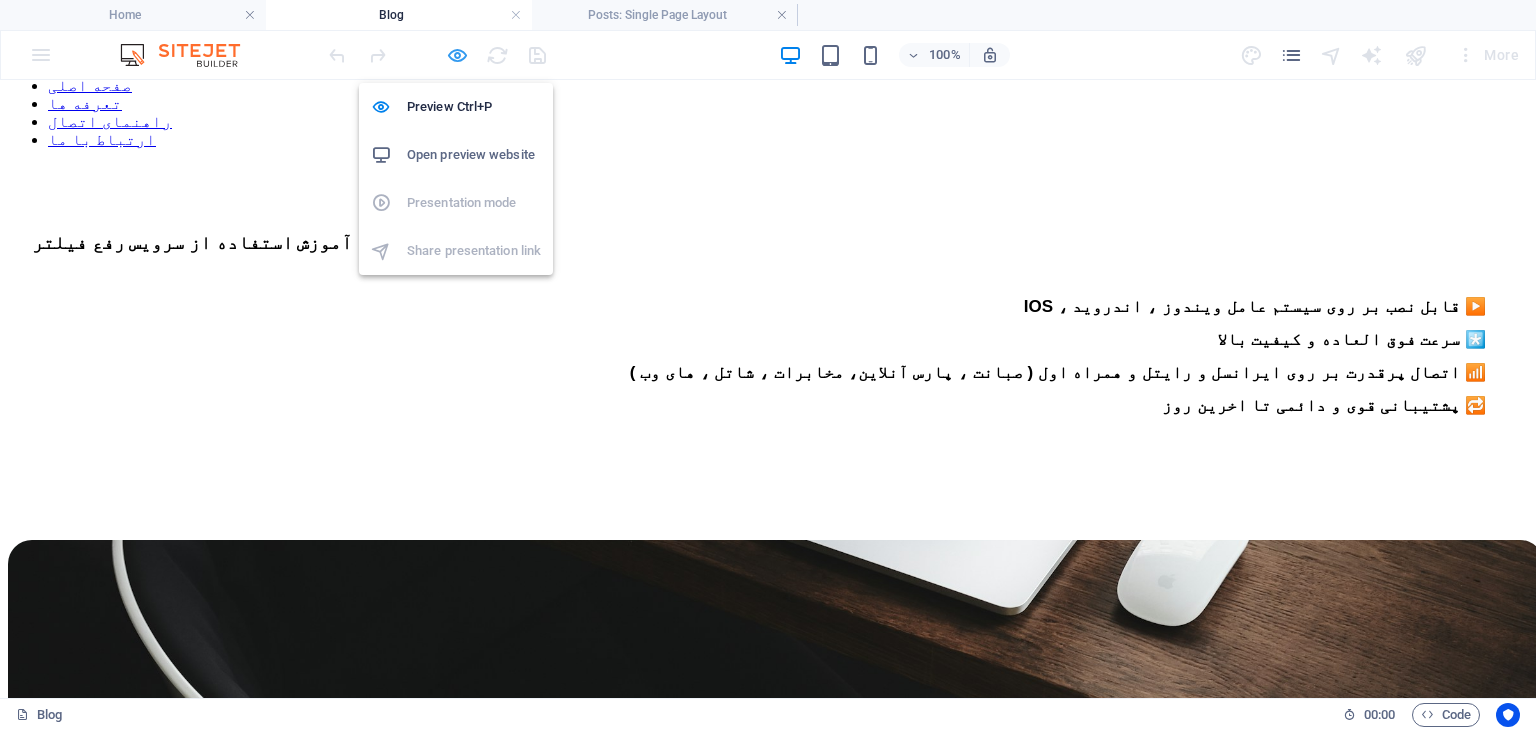 click at bounding box center (457, 55) 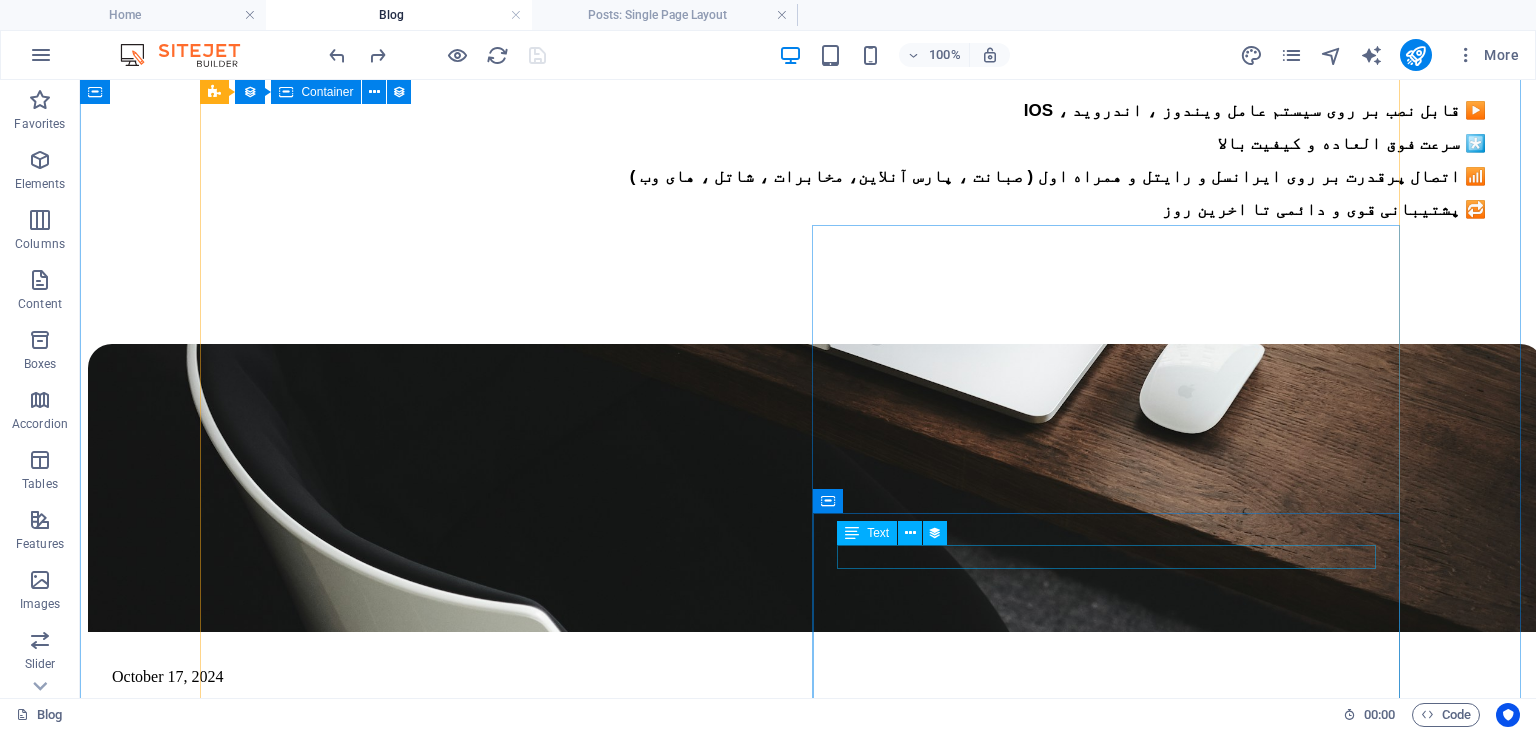 scroll, scrollTop: 900, scrollLeft: 0, axis: vertical 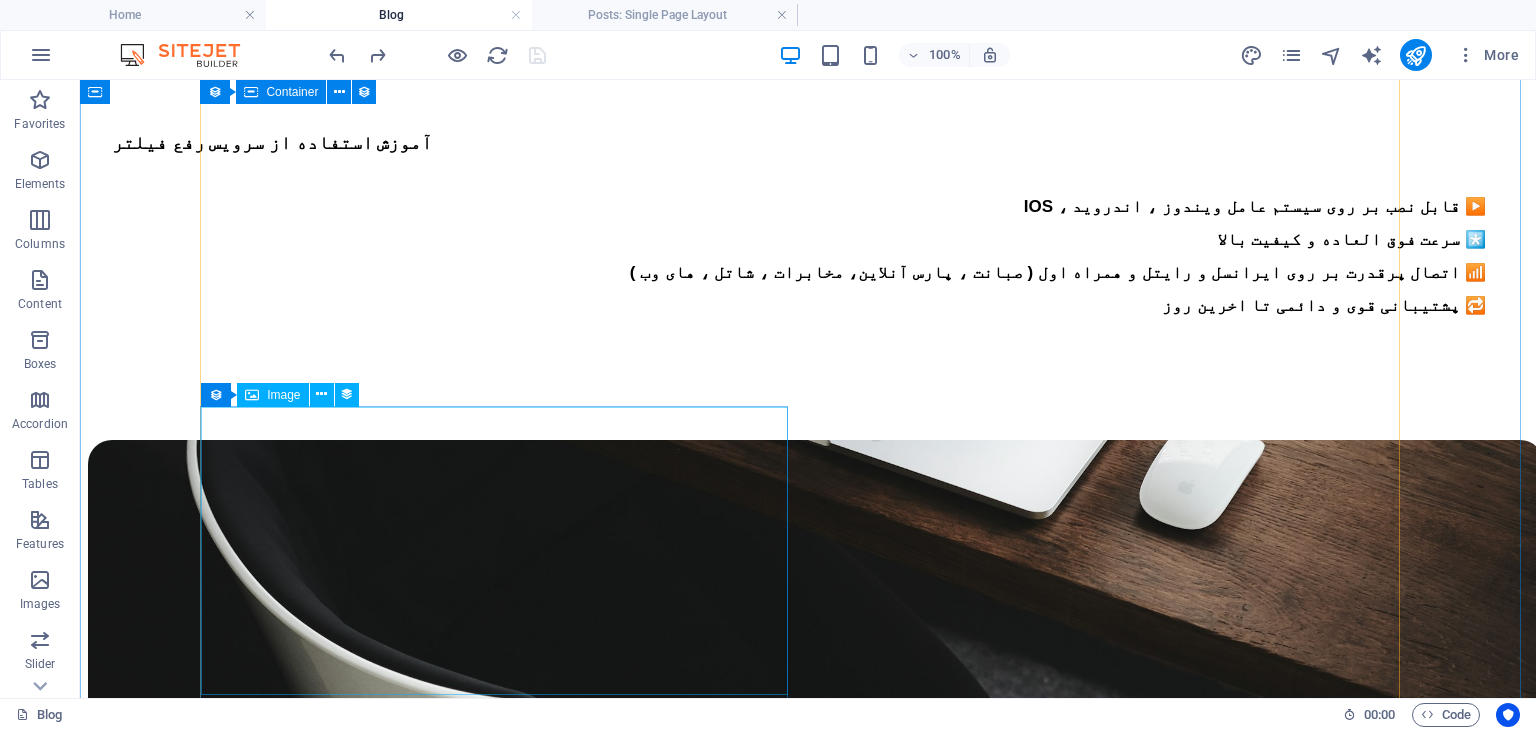click at bounding box center (808, 1737) 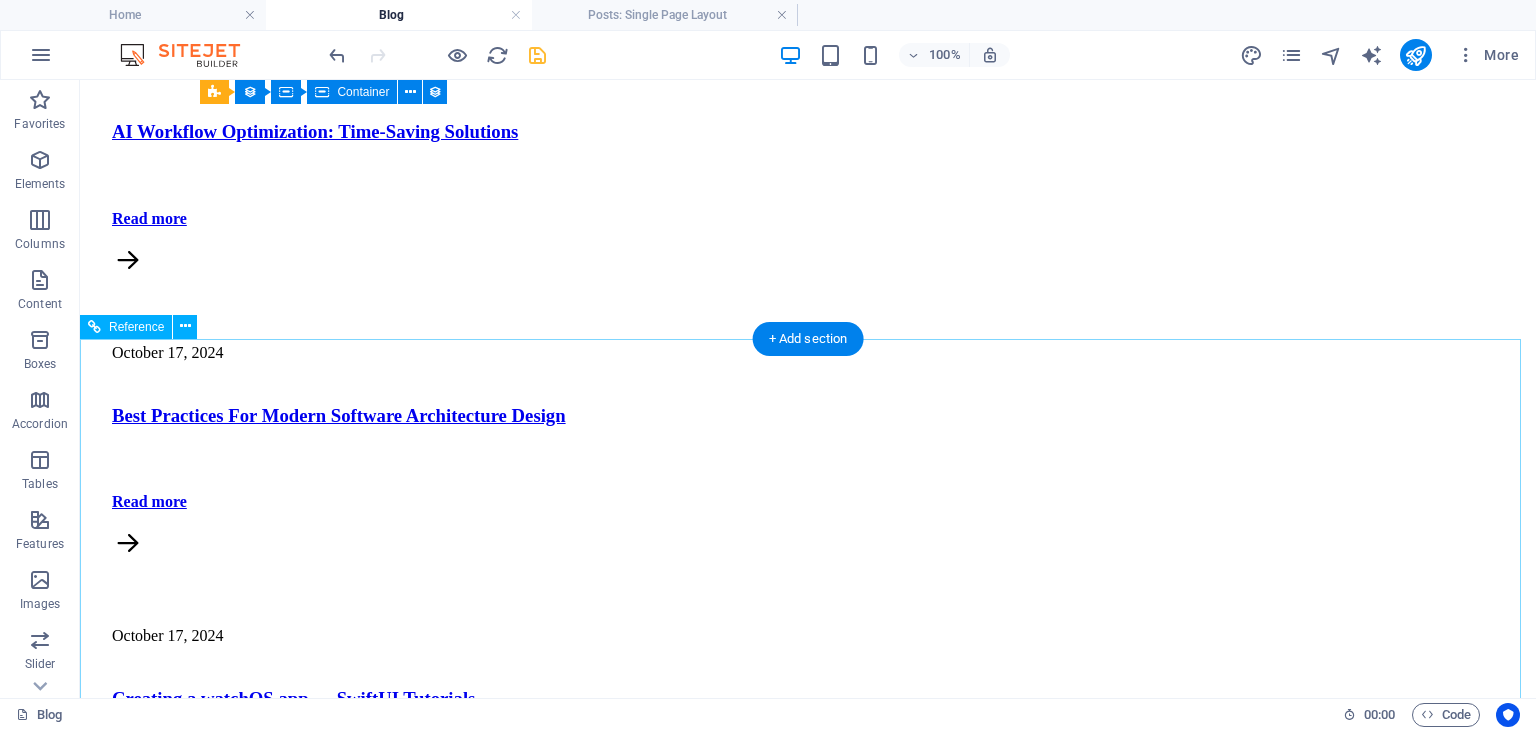scroll, scrollTop: 812, scrollLeft: 0, axis: vertical 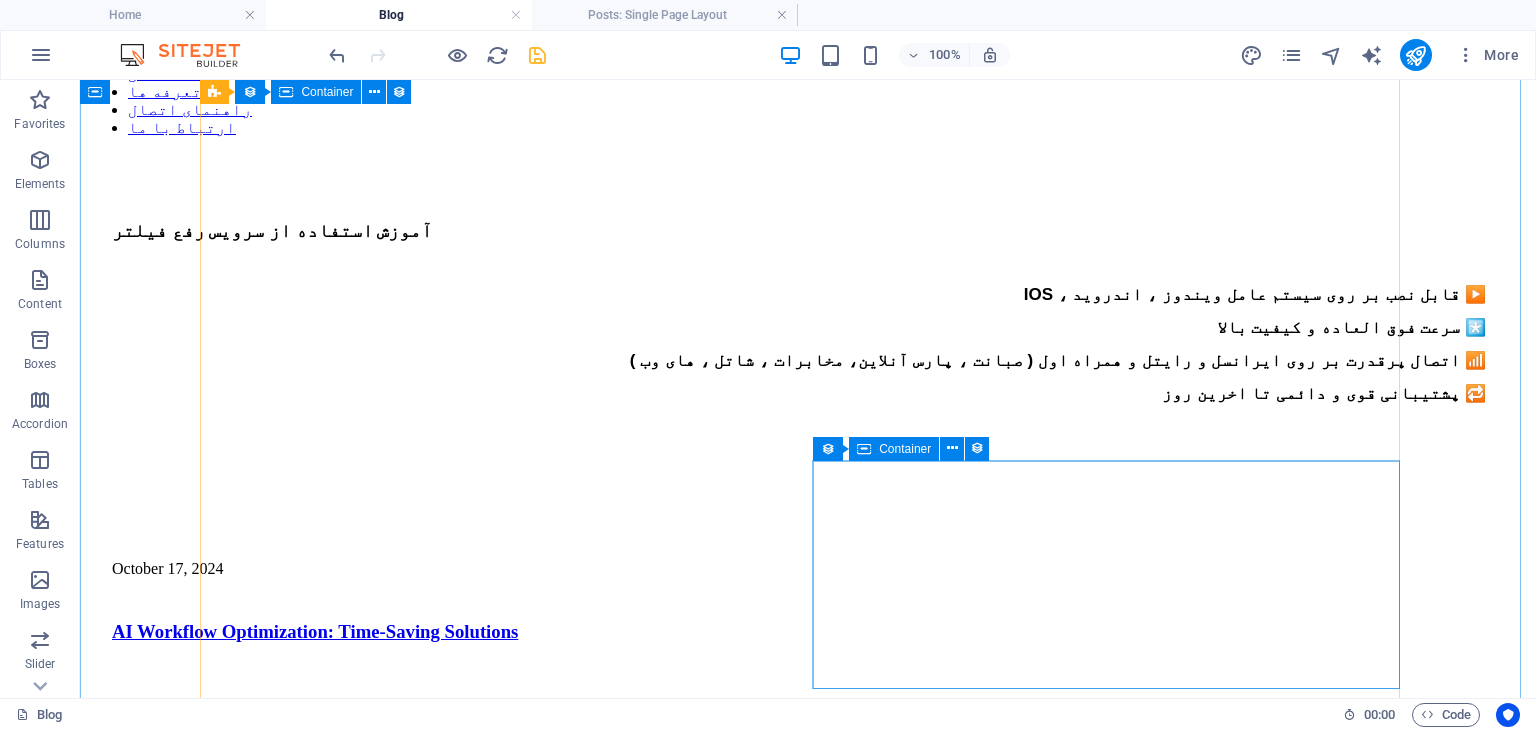click on "October 17, 2024 PHP Programming with Visual Studio Code Read more" at bounding box center [808, 2087] 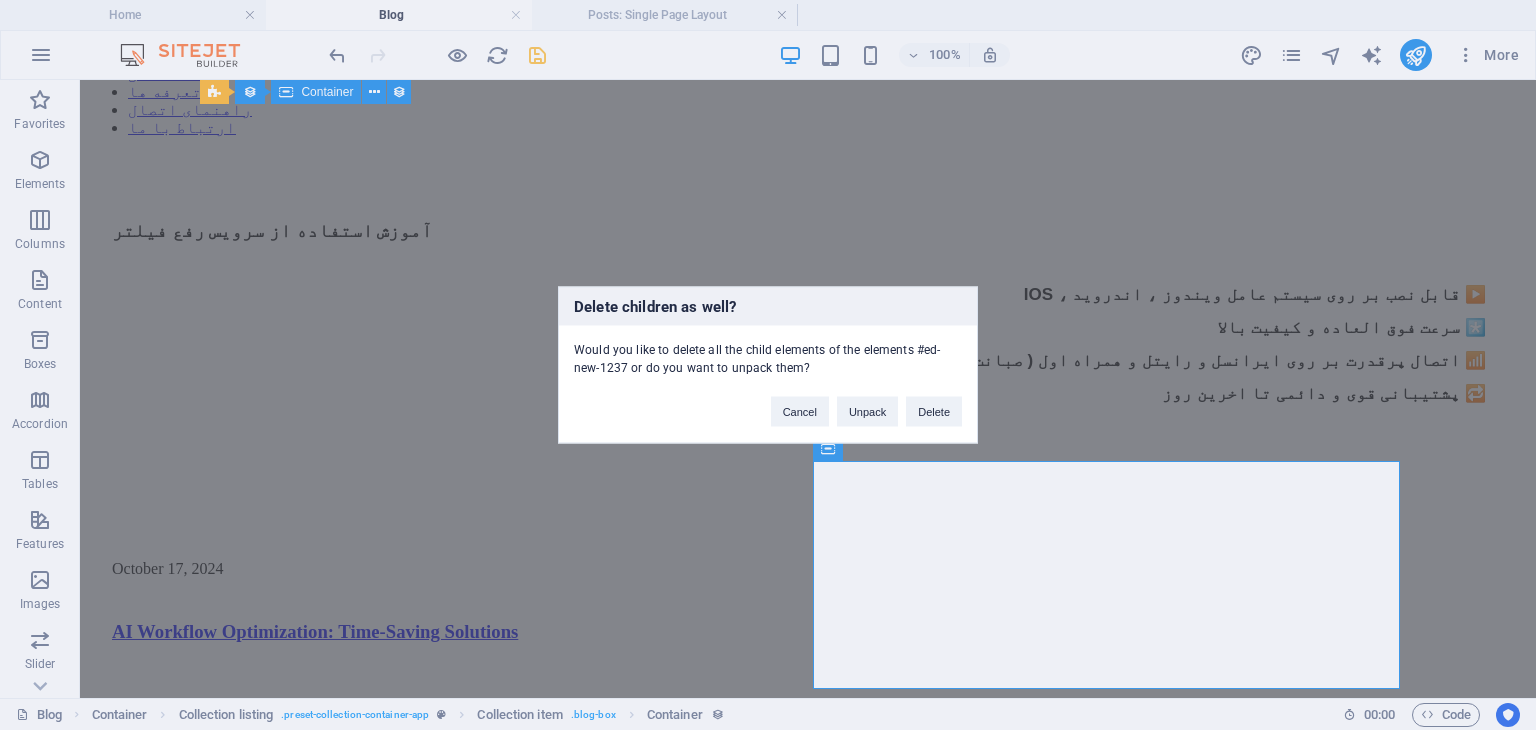 type 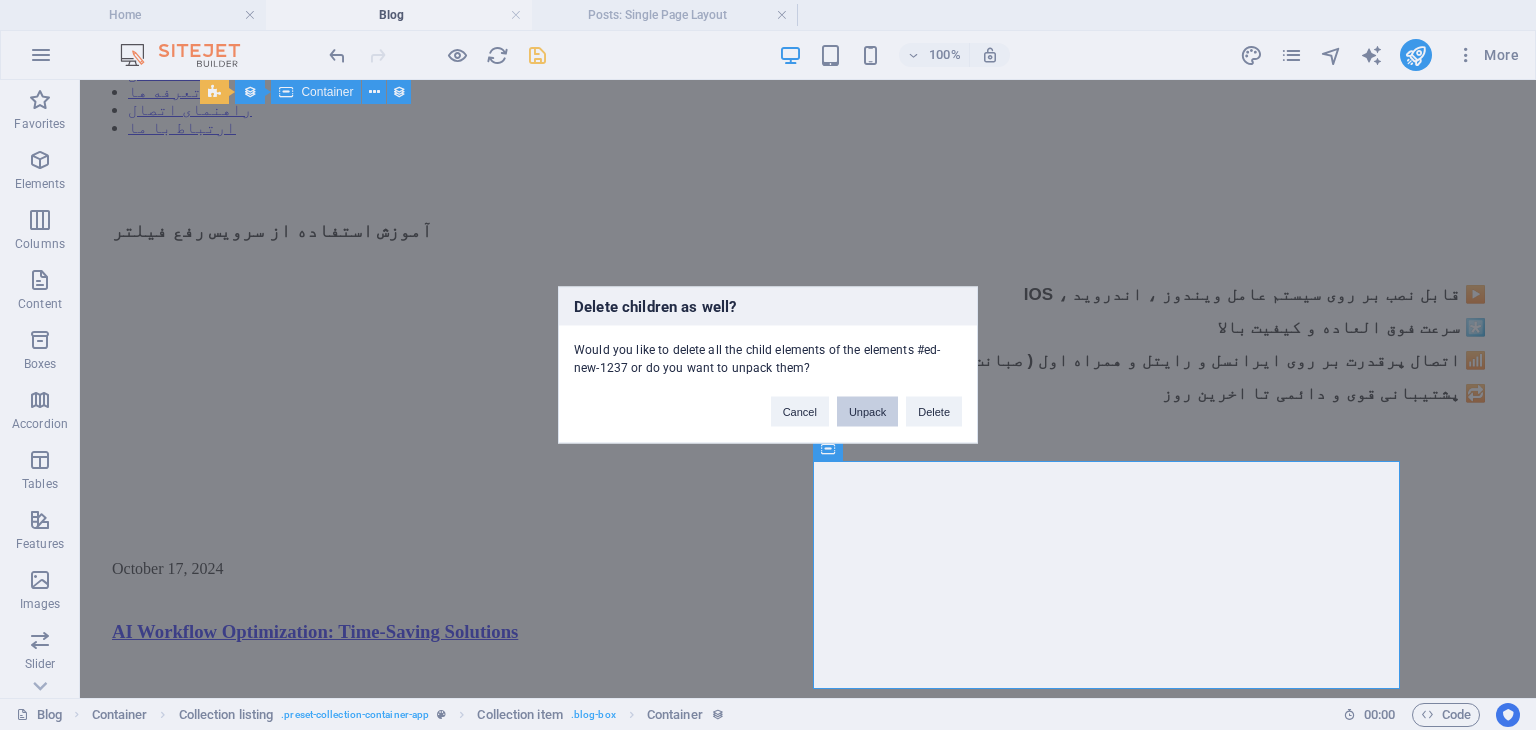 click on "Unpack" at bounding box center (867, 412) 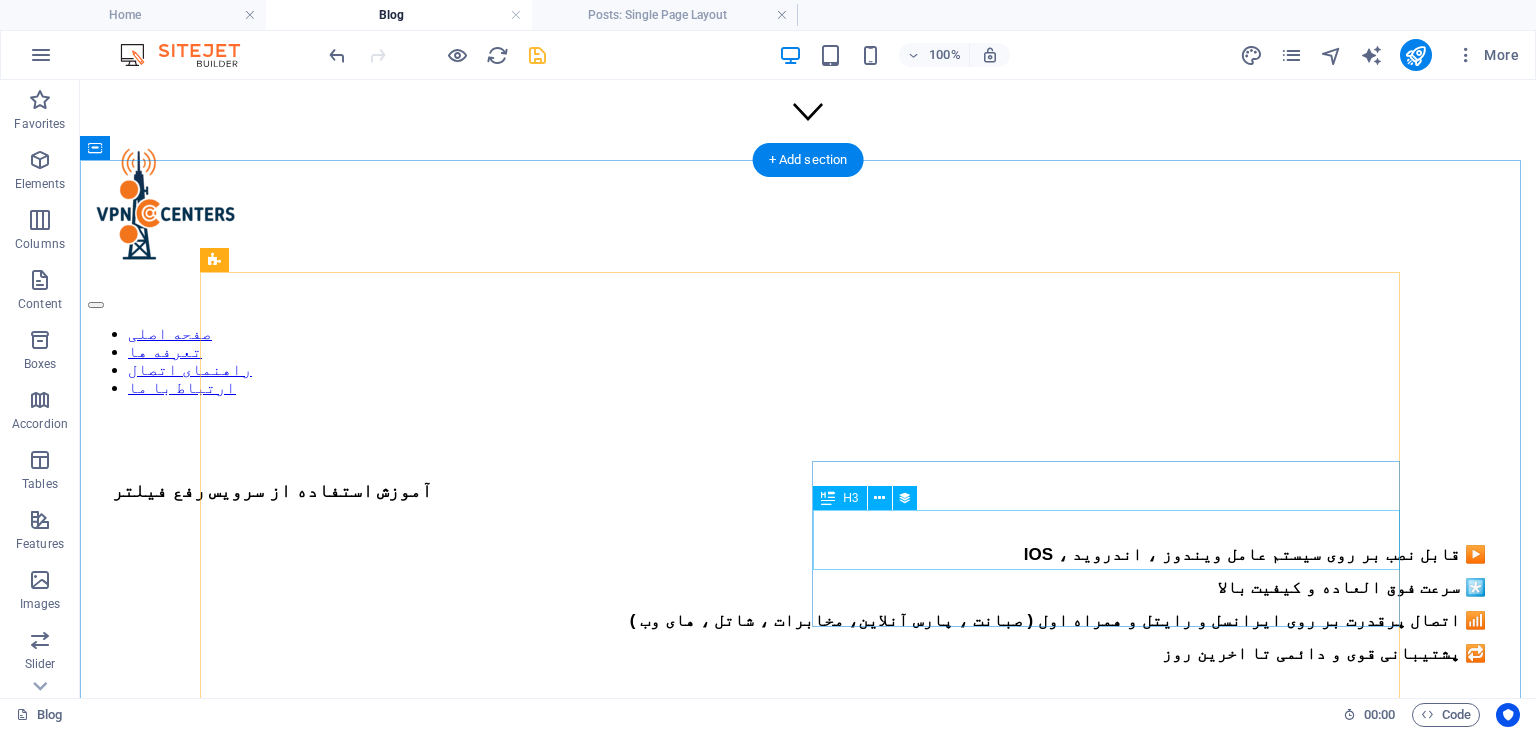 scroll, scrollTop: 584, scrollLeft: 0, axis: vertical 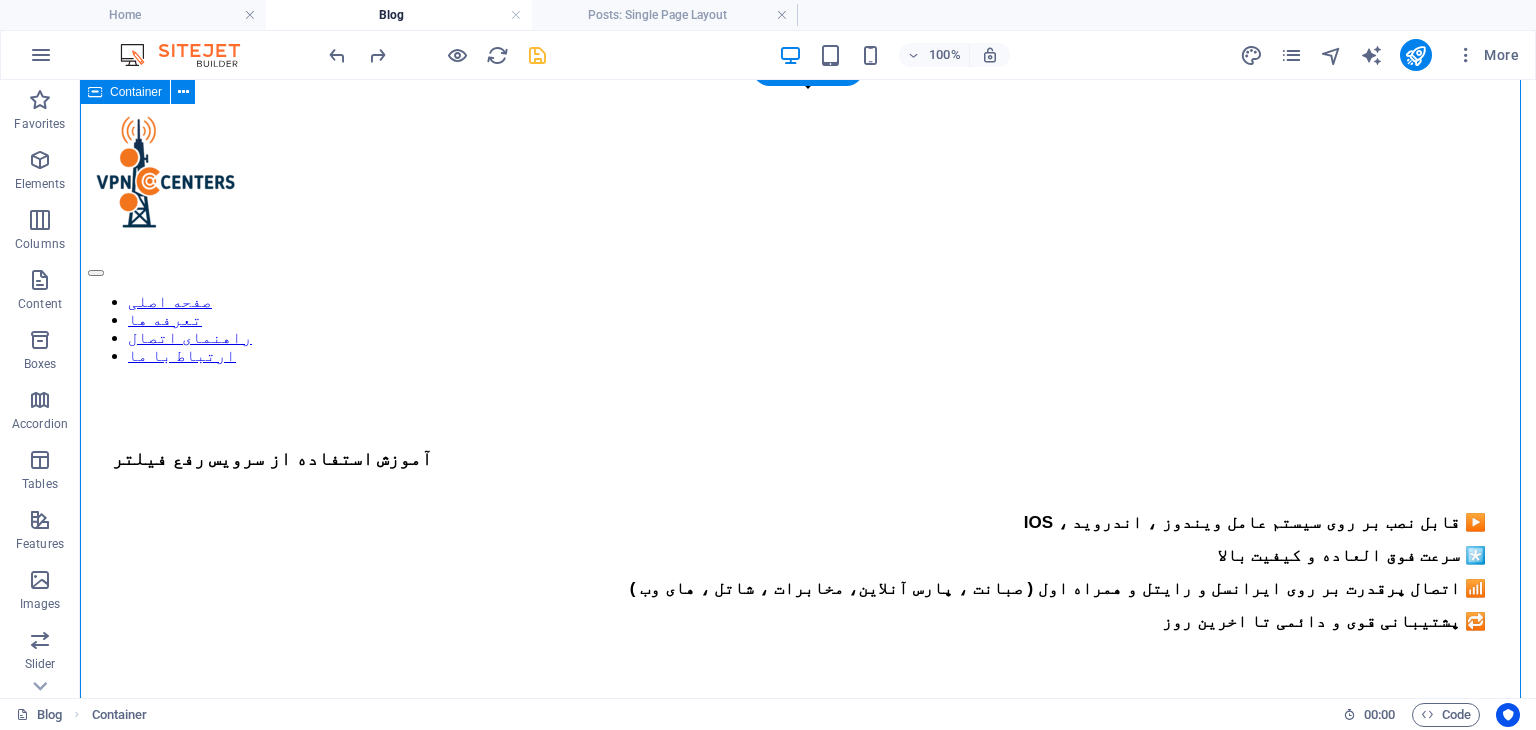 drag, startPoint x: 1444, startPoint y: 434, endPoint x: 614, endPoint y: 601, distance: 846.6339 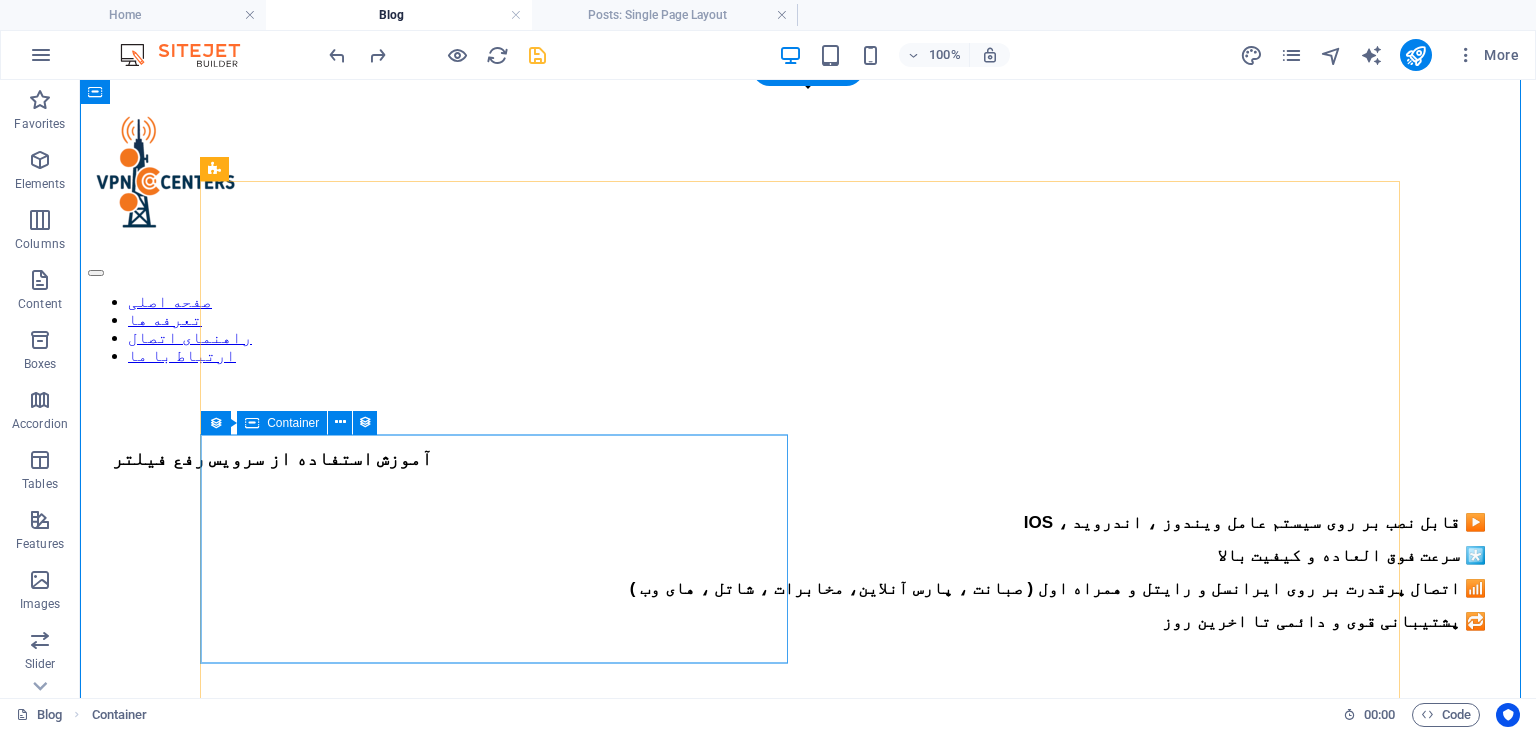 click on "October 17, 2024 Creating a watchOS app — SwiftUI Tutorials Read more" at bounding box center (808, 1464) 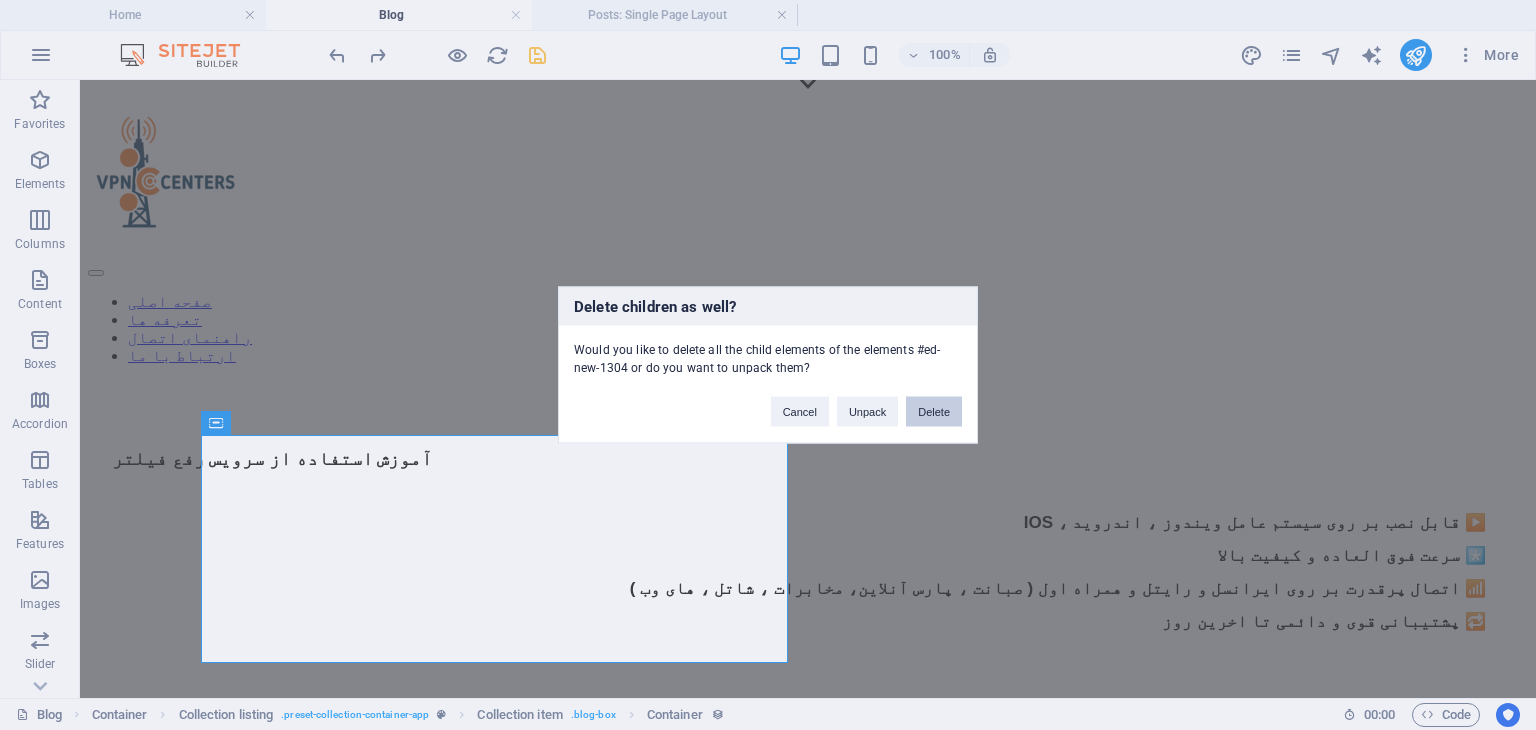 click on "Delete" at bounding box center [934, 412] 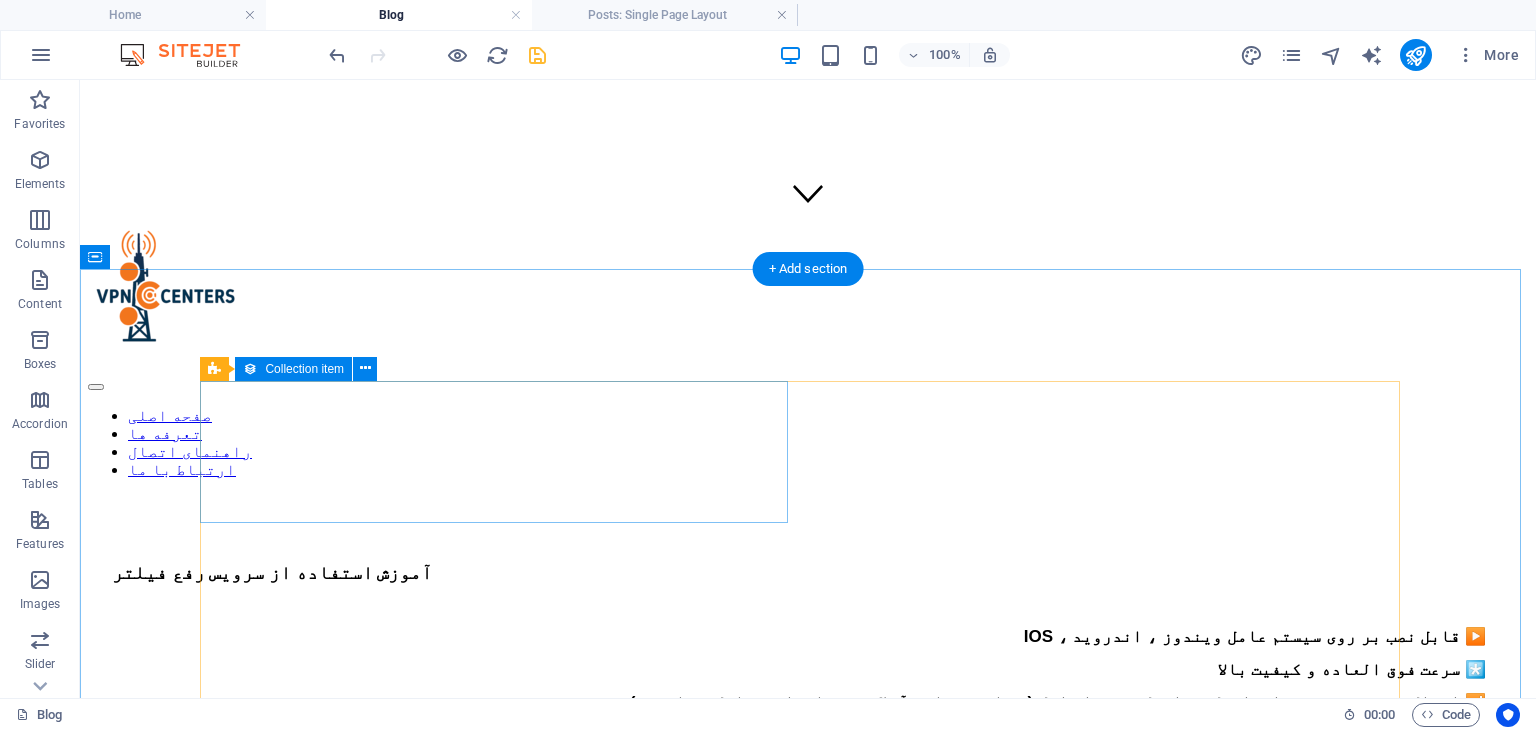 scroll, scrollTop: 584, scrollLeft: 0, axis: vertical 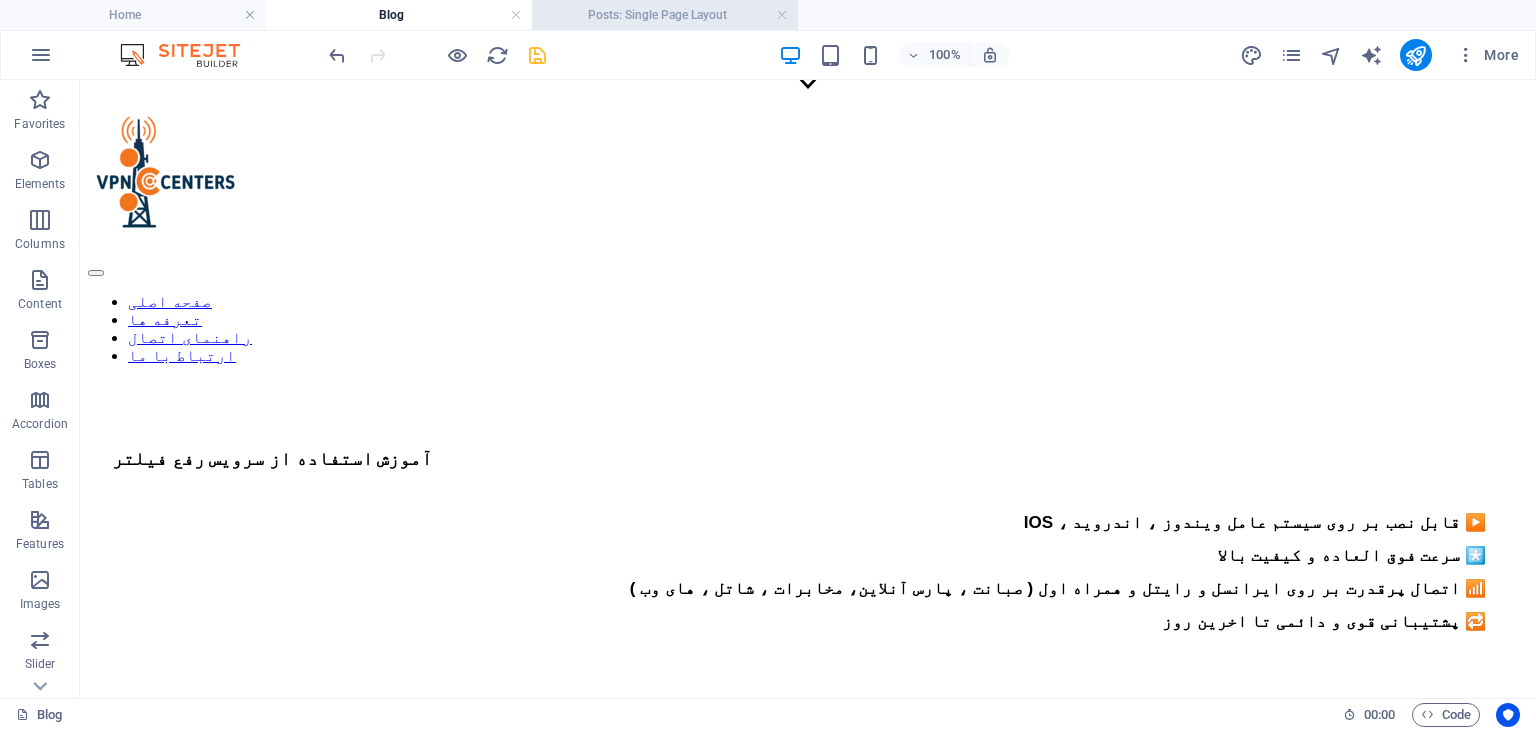 click on "Posts: Single Page Layout" at bounding box center [665, 15] 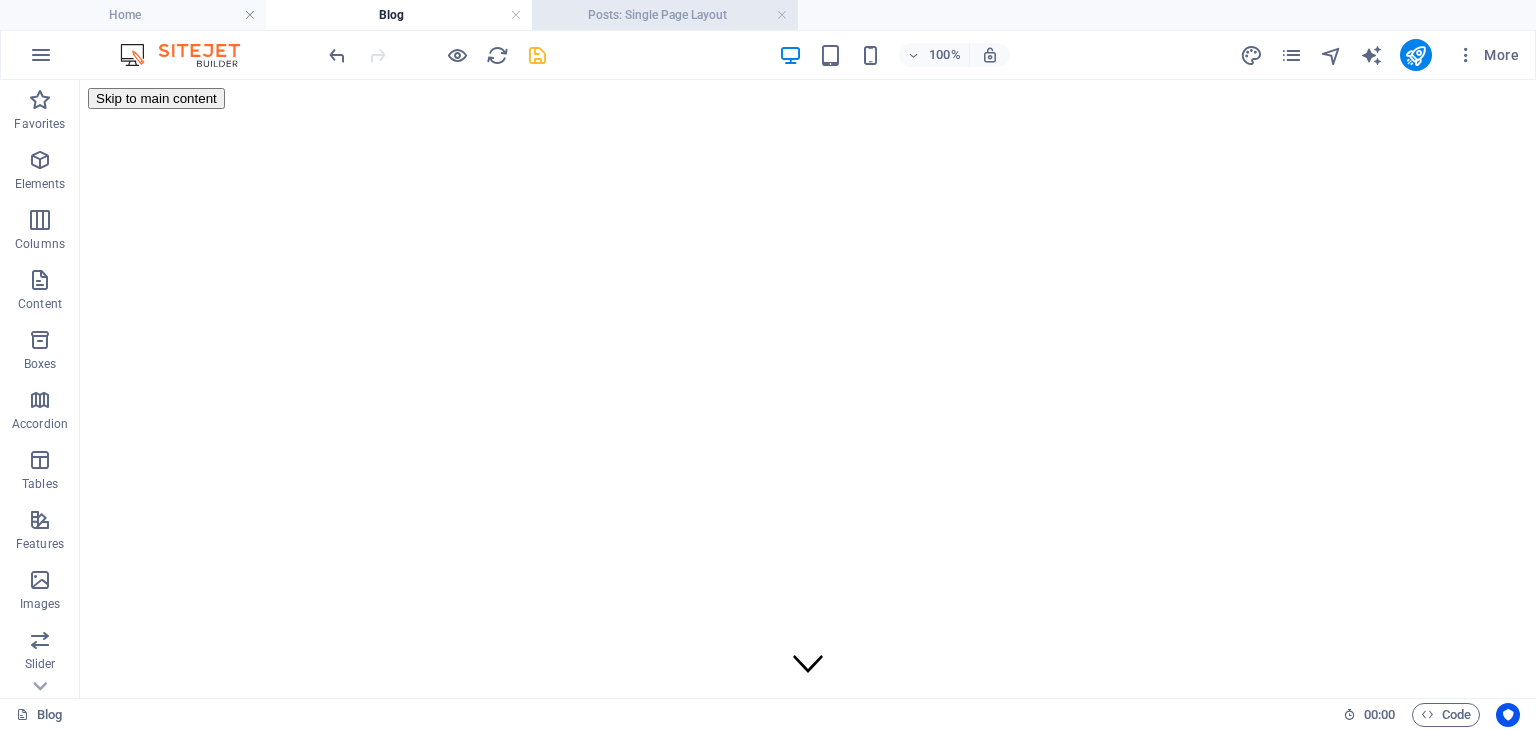 scroll, scrollTop: 200, scrollLeft: 0, axis: vertical 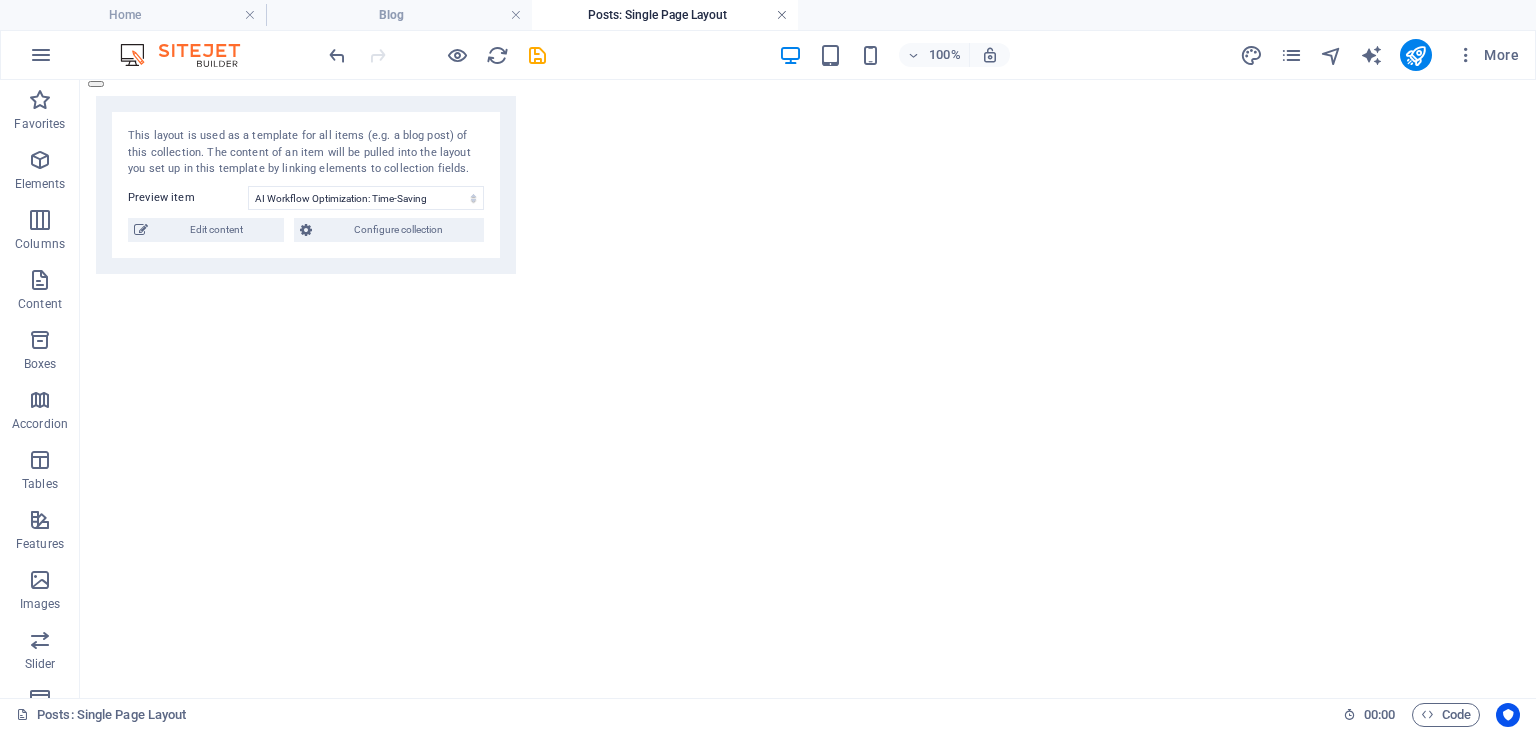 click at bounding box center (782, 15) 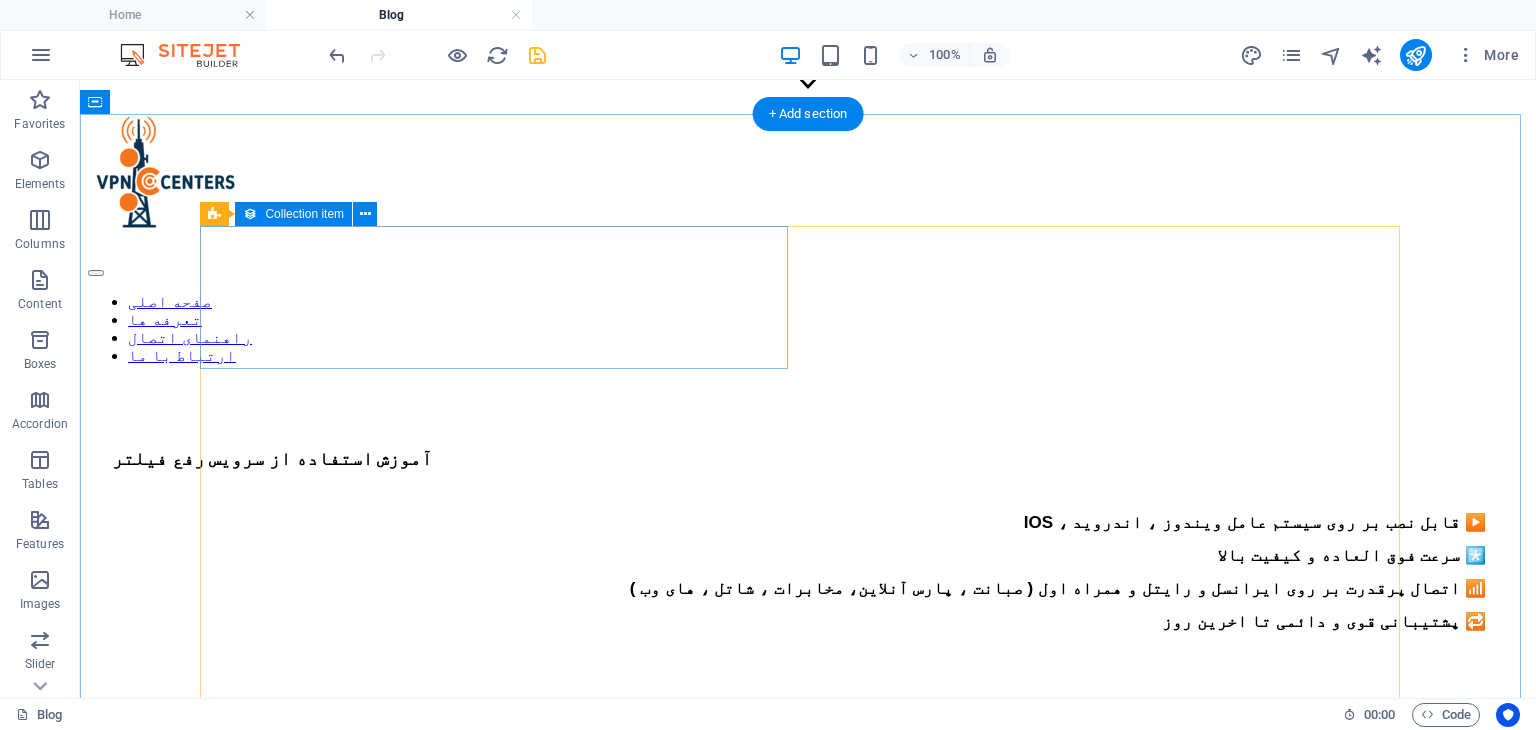 scroll, scrollTop: 284, scrollLeft: 0, axis: vertical 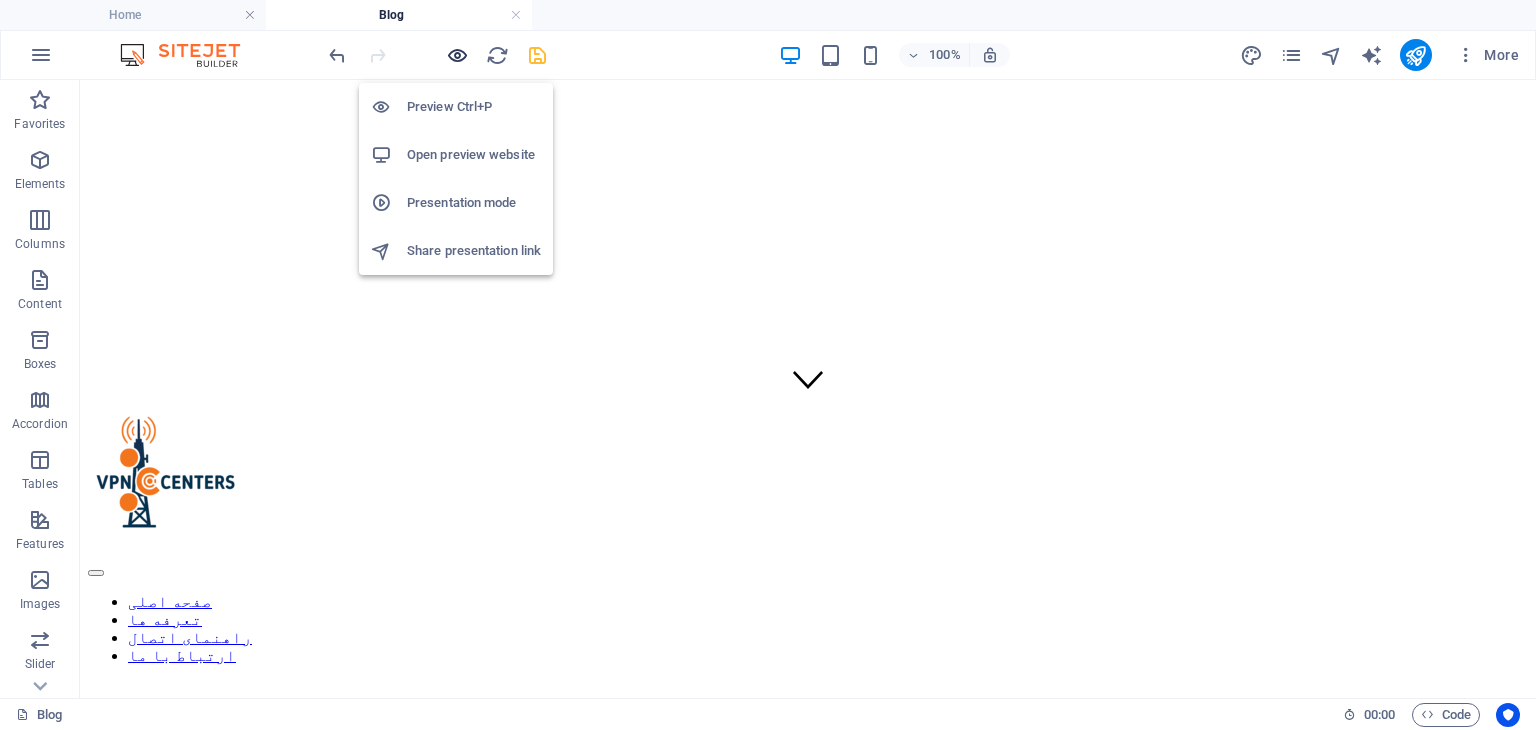 click at bounding box center (457, 55) 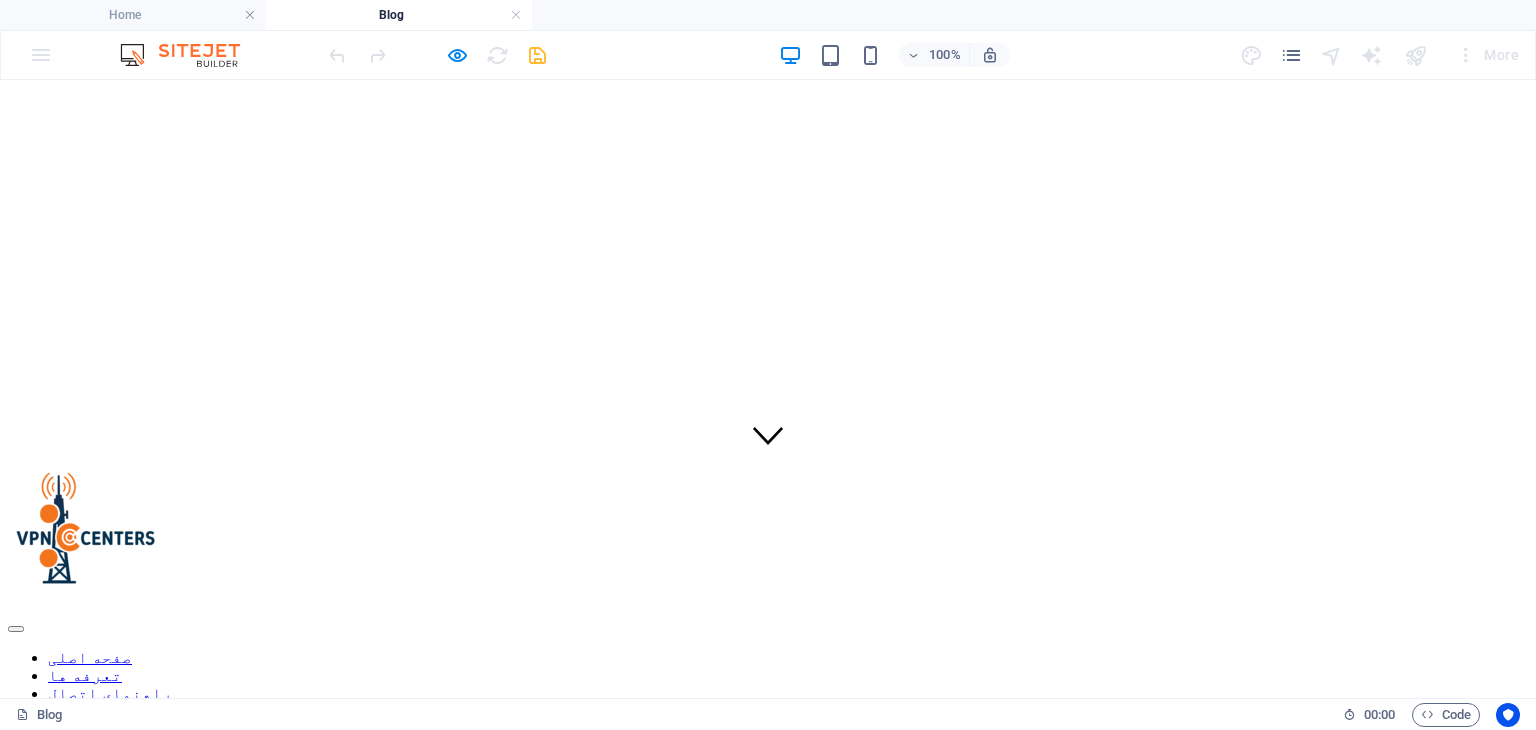scroll, scrollTop: 300, scrollLeft: 0, axis: vertical 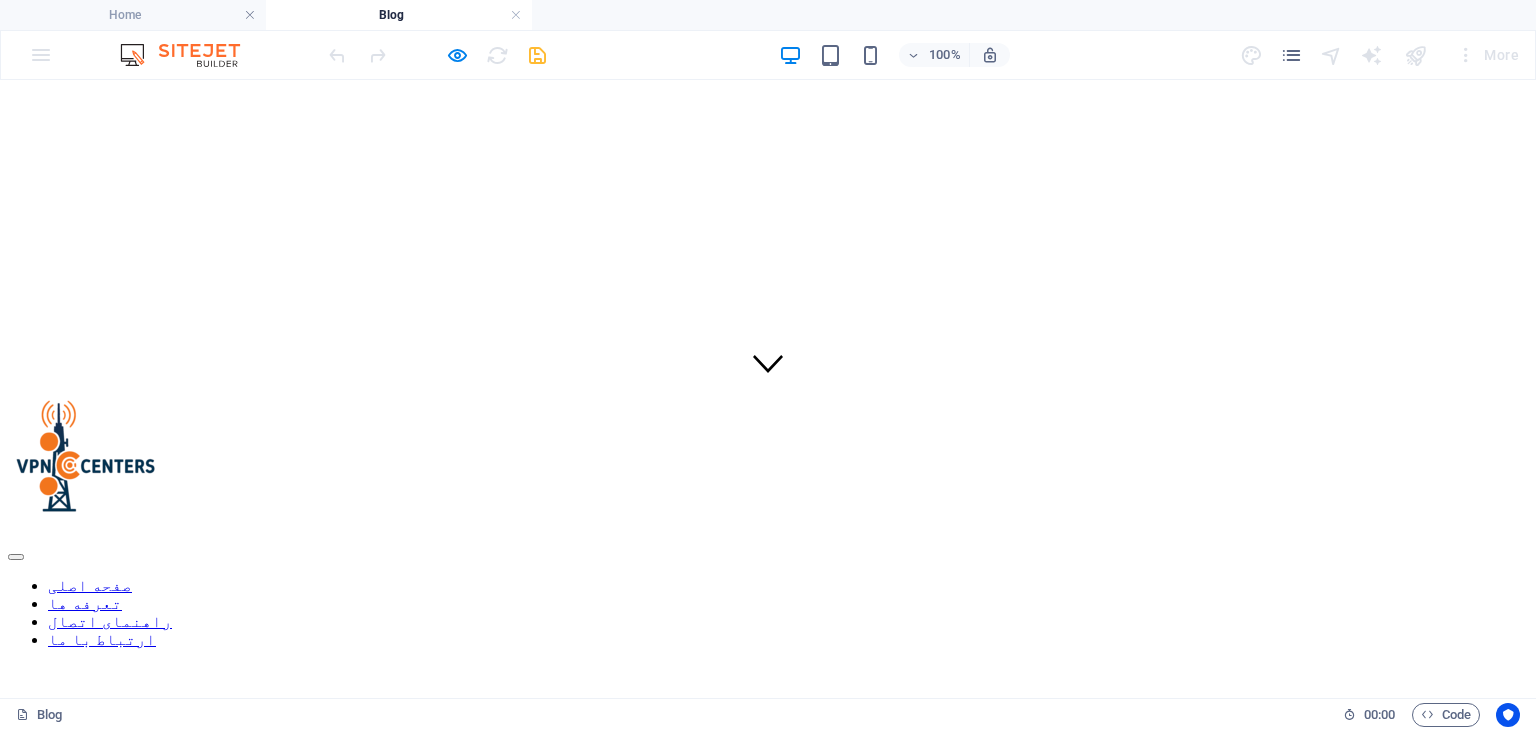 click on "Add elements and assign them to collection fields or  Add elements  Paste clipboard Add elements and assign them to collection fields or  Add elements  Paste clipboard Add elements and assign them to collection fields or  Add elements  Paste clipboard Add elements and assign them to collection fields or  Add elements  Paste clipboard Add elements and assign them to collection fields or  Add elements  Paste clipboard Add elements and assign them to collection fields or  Add elements  Paste clipboard  Vorherige Nächste" at bounding box center [768, 1042] 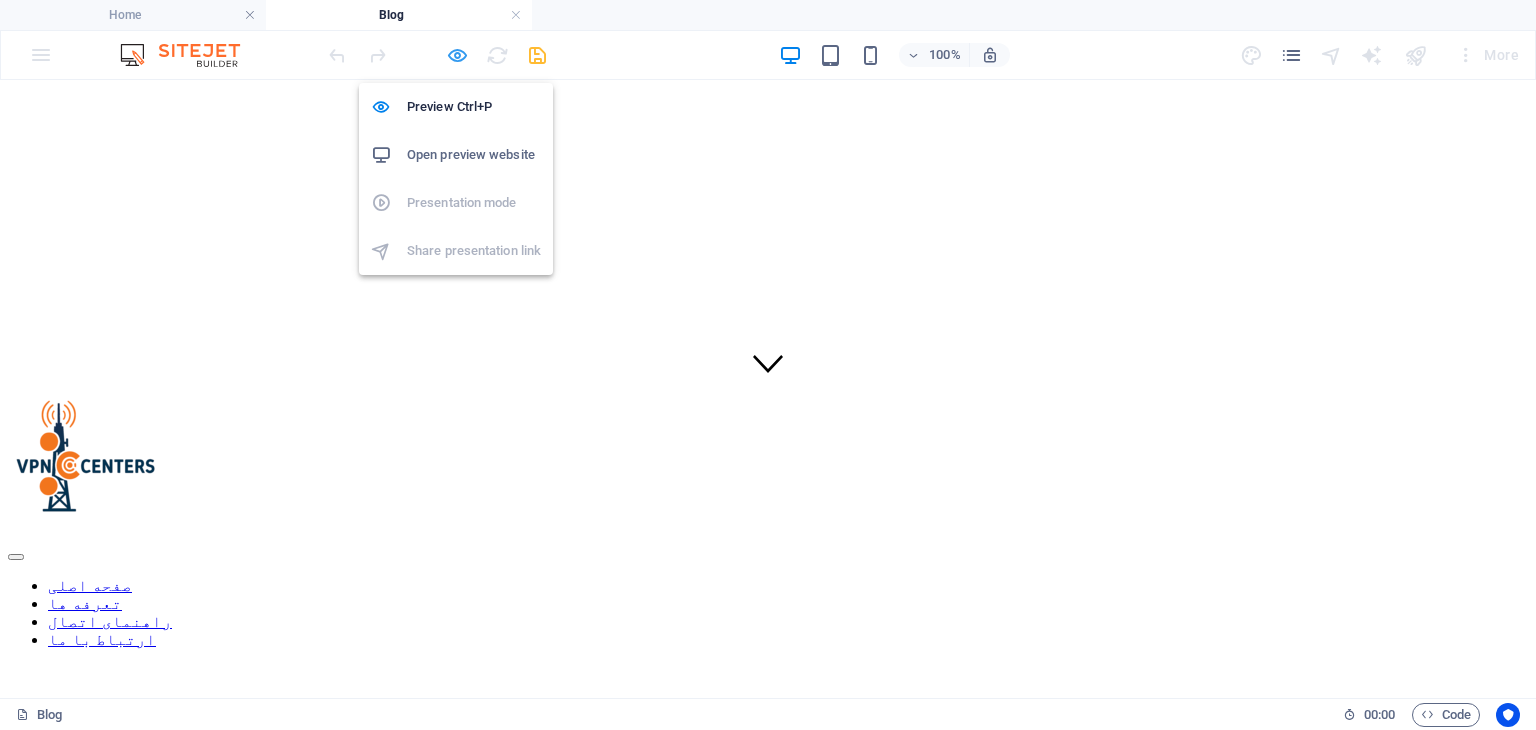 click at bounding box center [457, 55] 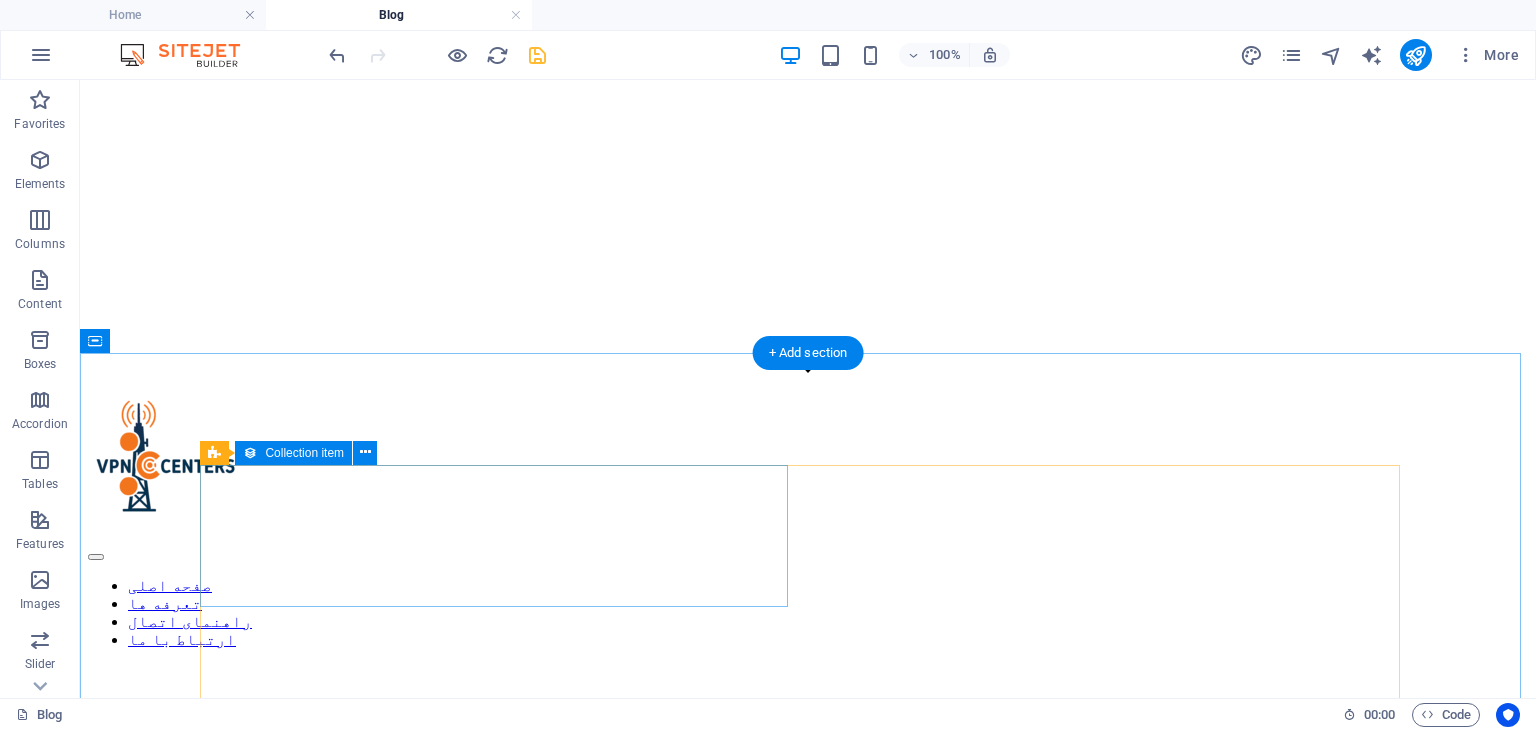 click on "Add elements" at bounding box center (749, 1141) 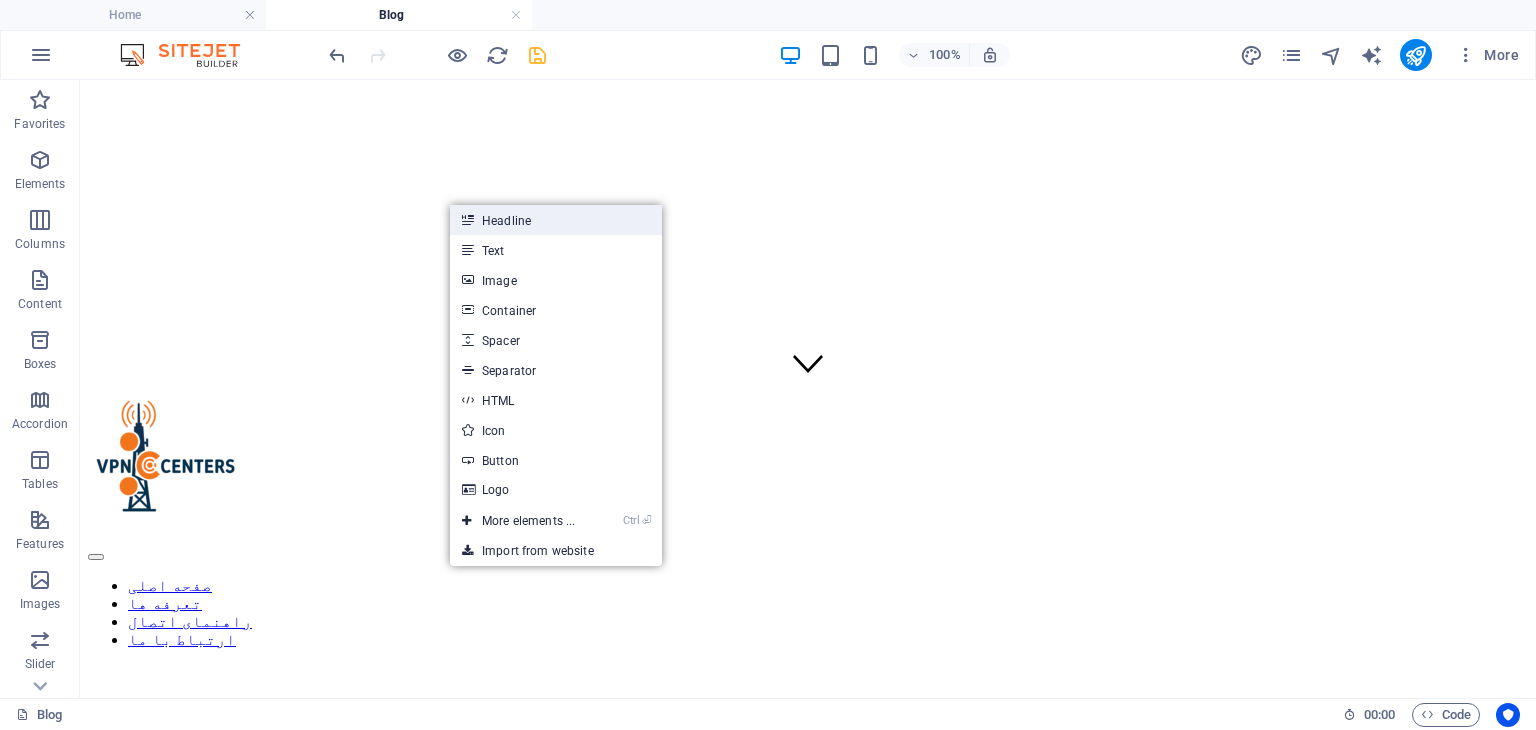 click on "Headline" at bounding box center (556, 220) 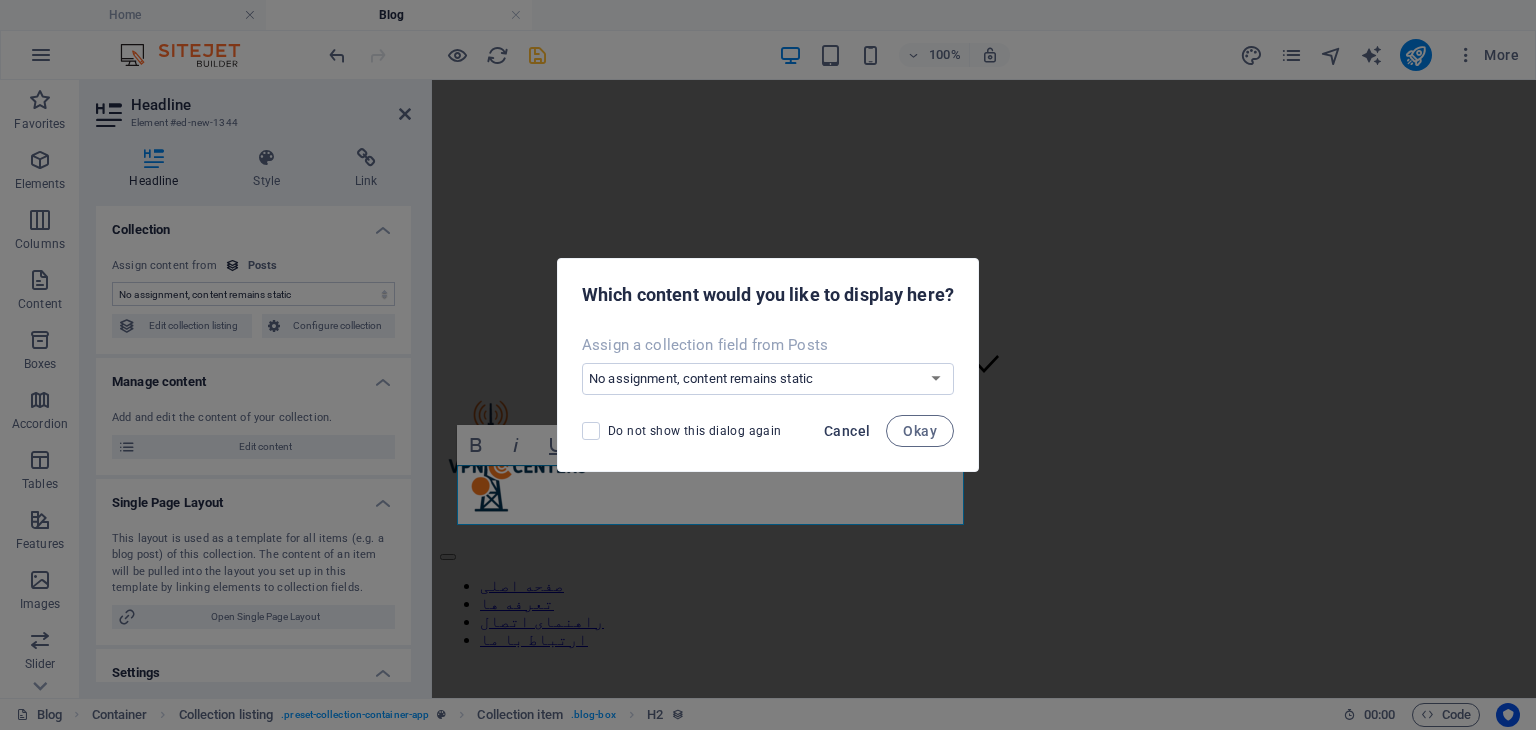 click on "Cancel" at bounding box center [847, 431] 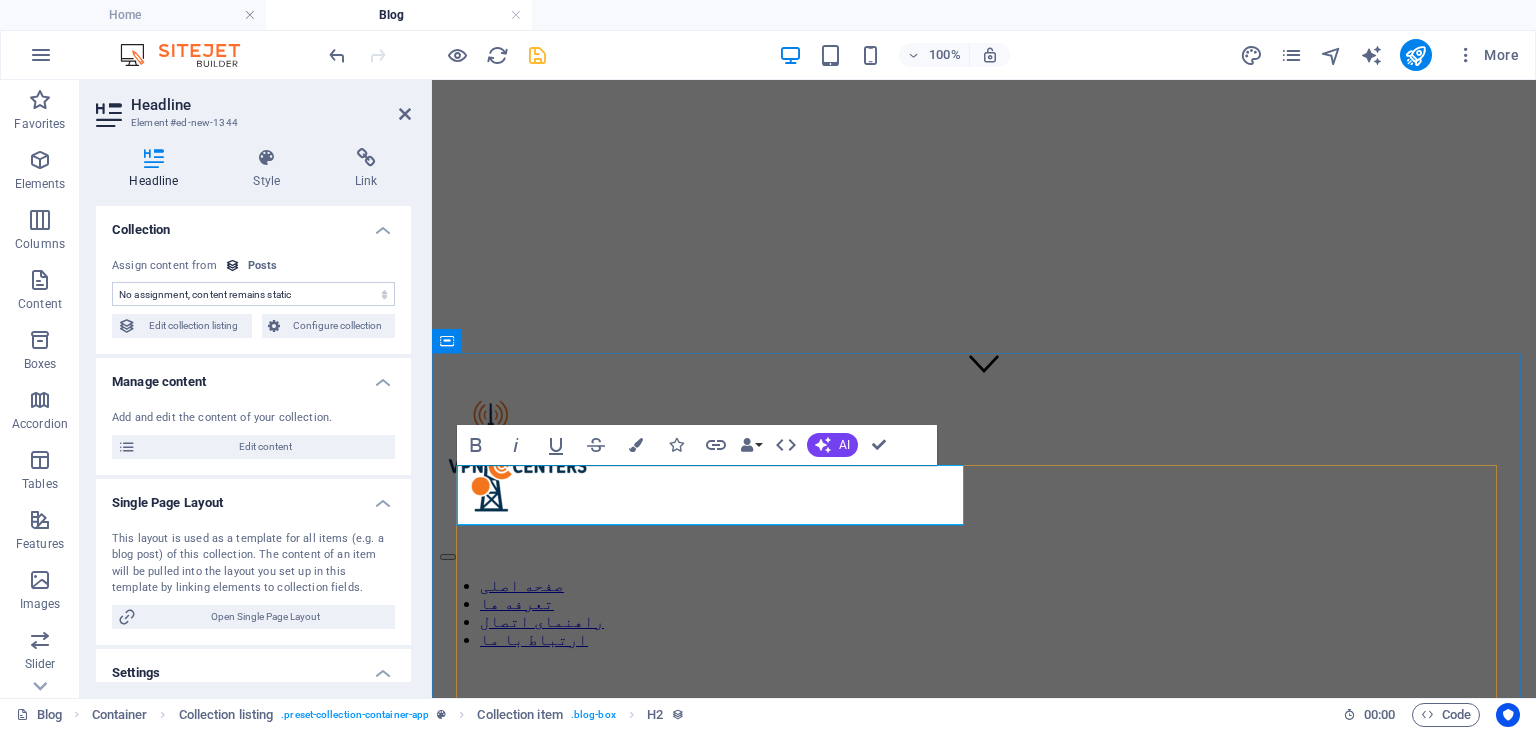 click on "New headline" at bounding box center [984, 1073] 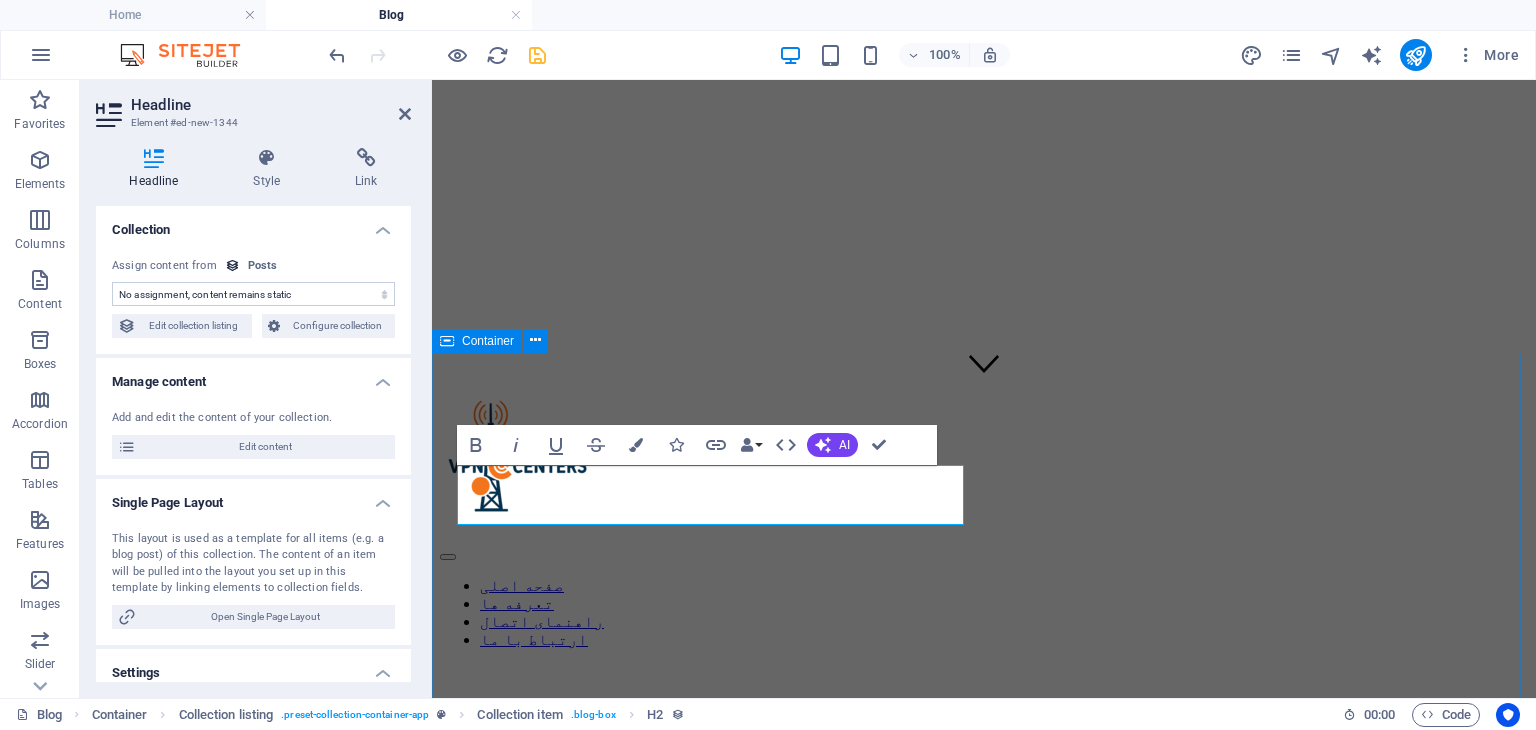 click on "New headlinییe New headline New headline New headline New headline New headline  Vorherige Nächste" at bounding box center (984, 1192) 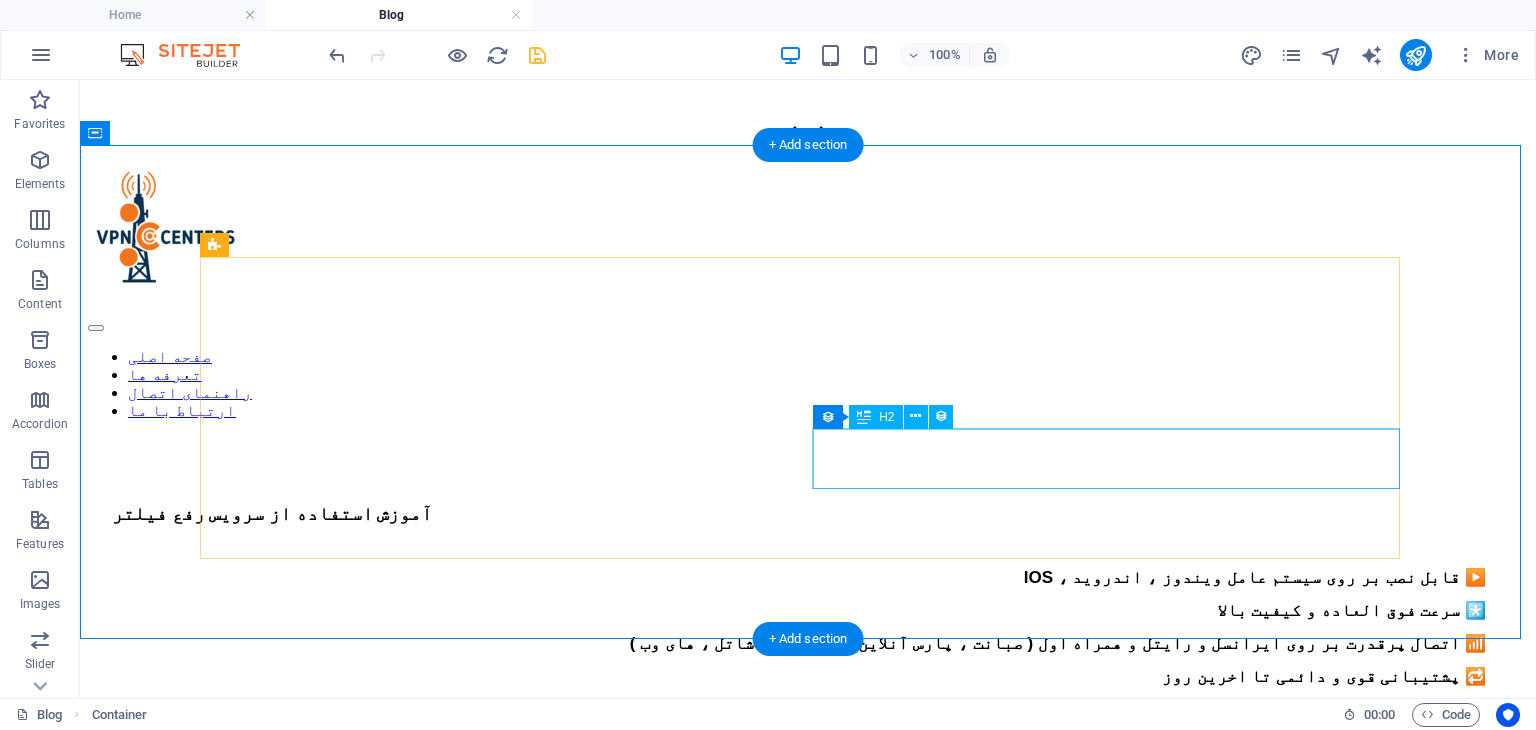 scroll, scrollTop: 500, scrollLeft: 0, axis: vertical 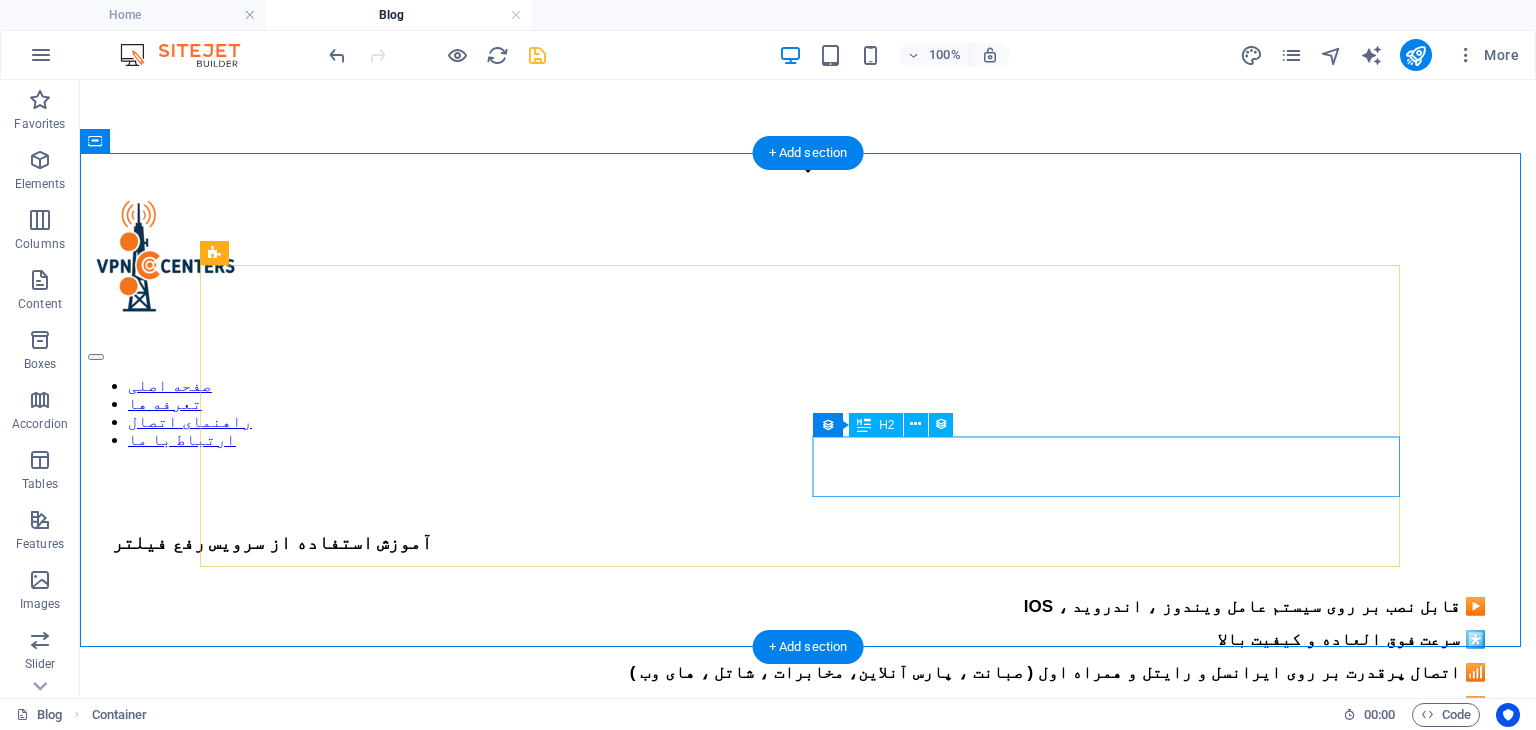 click on "New headlinییe" at bounding box center [808, 1108] 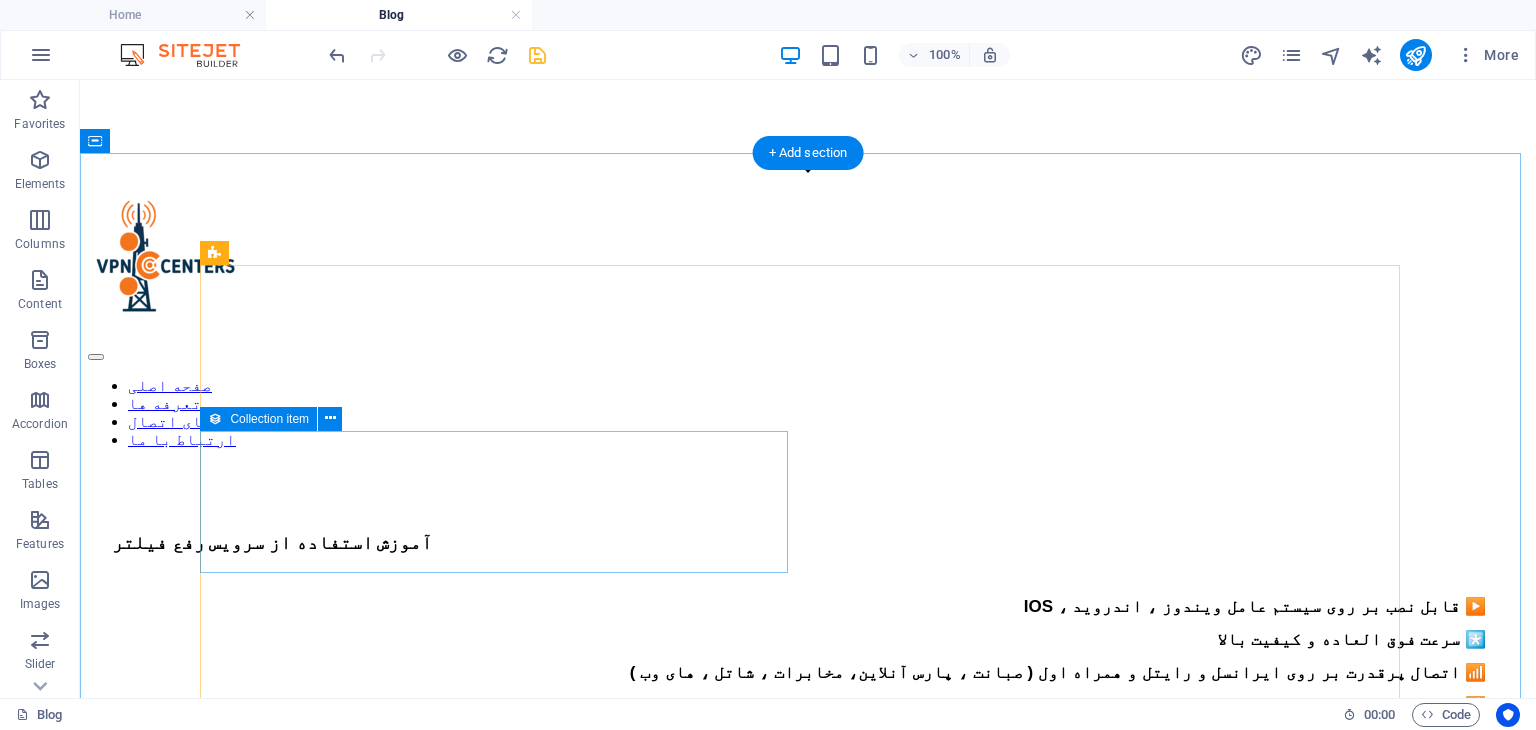 click on "Add elements and assign them to collection fields or  Add elements  Paste clipboard" at bounding box center (808, 1195) 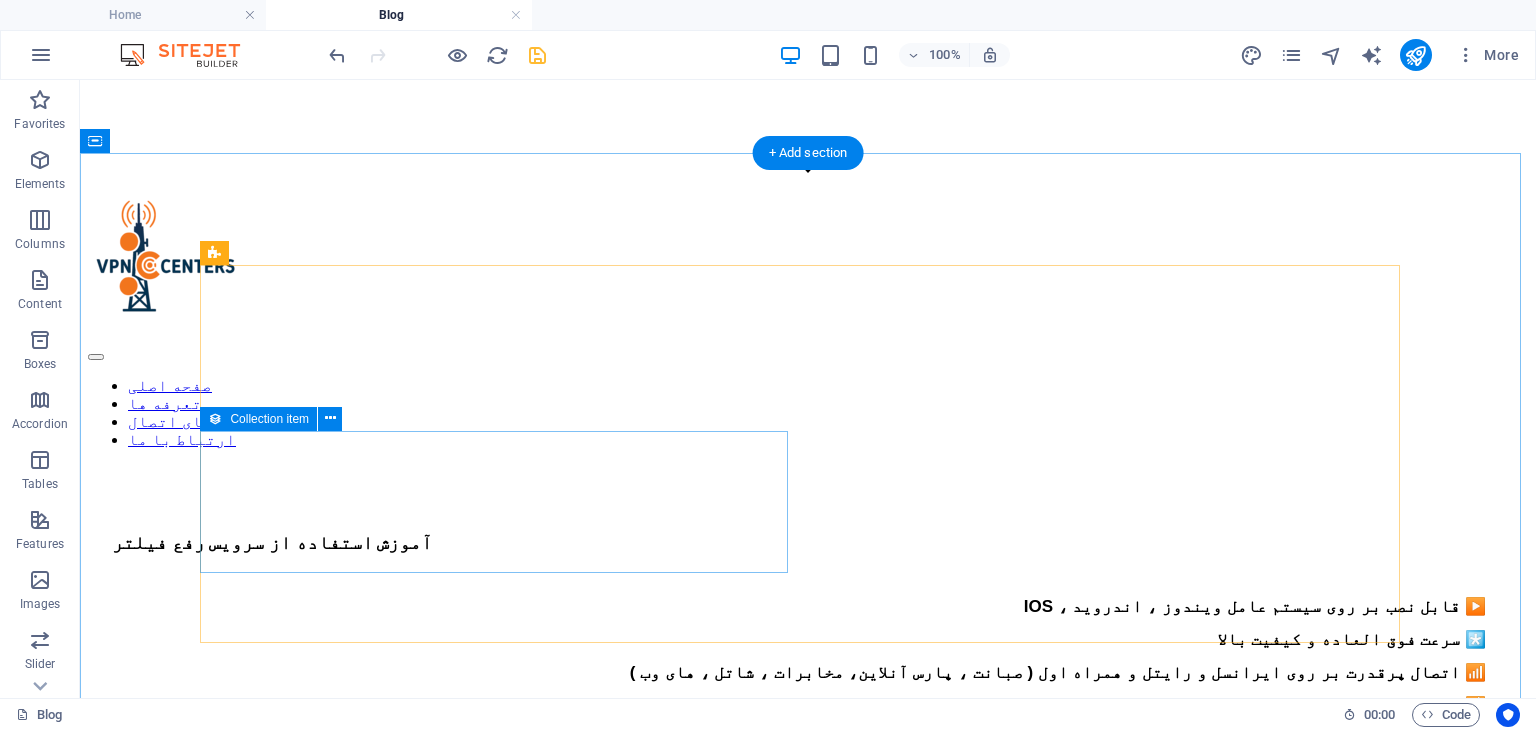 click on "Add elements and assign them to collection fields or  Add elements  Paste clipboard" at bounding box center (808, 1195) 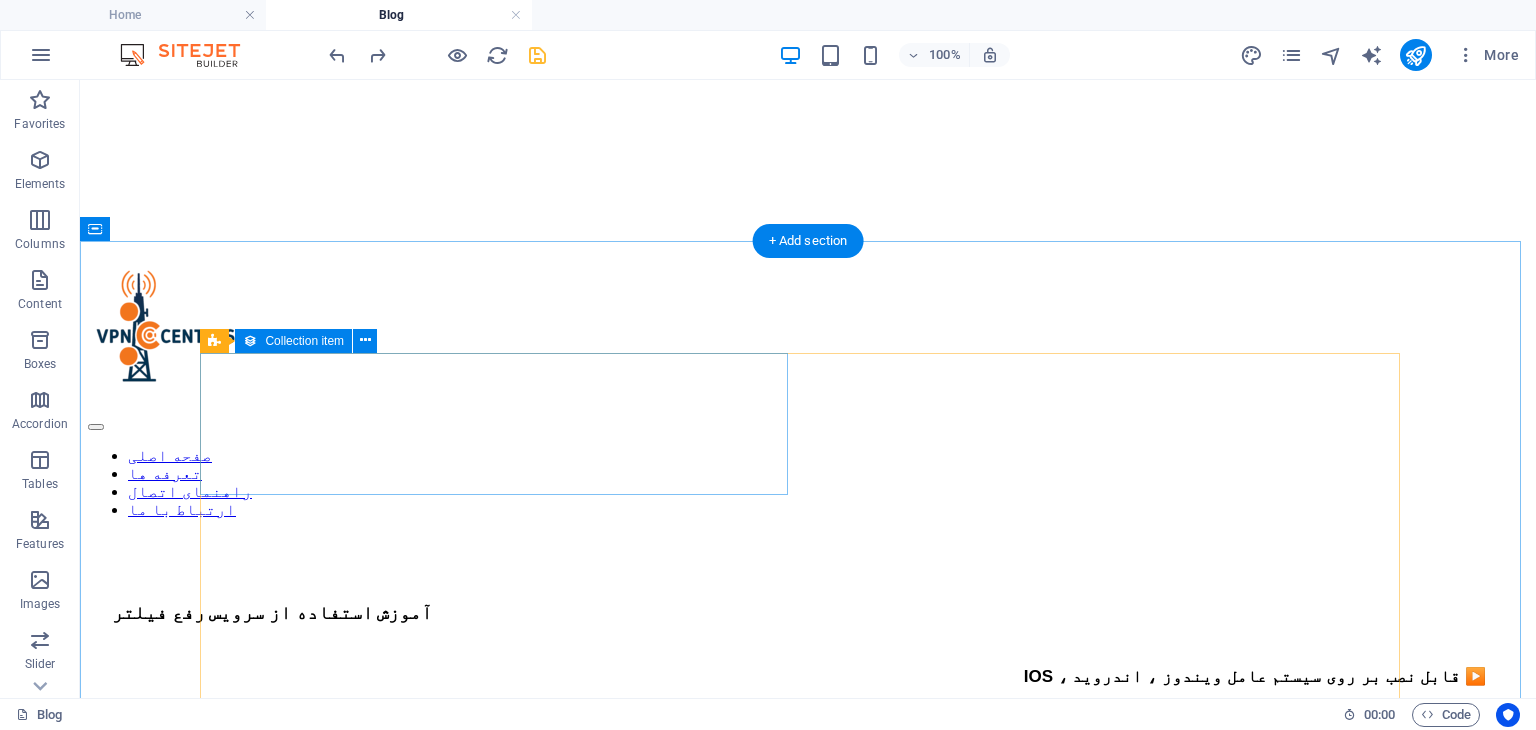 scroll, scrollTop: 400, scrollLeft: 0, axis: vertical 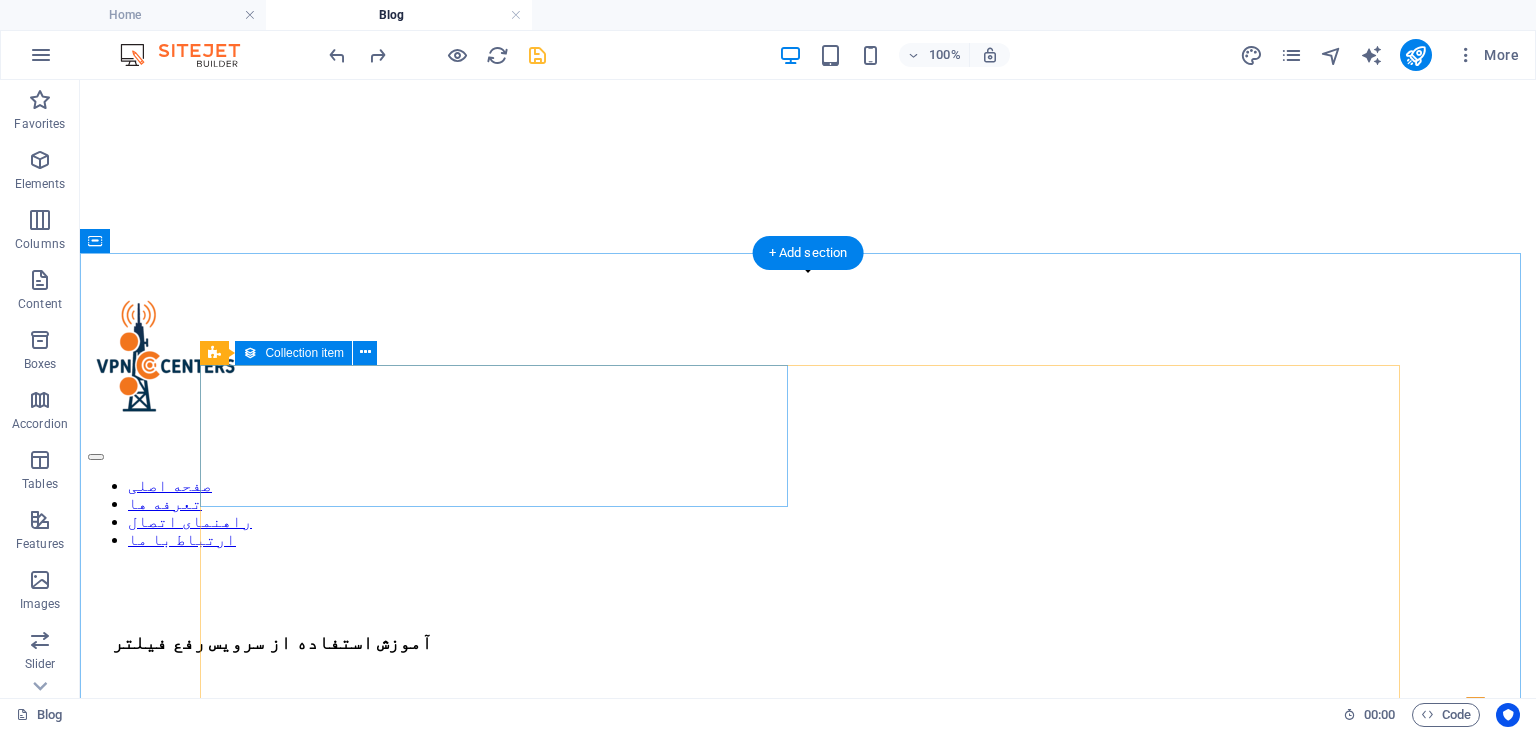 click on "Add elements" at bounding box center [749, 1041] 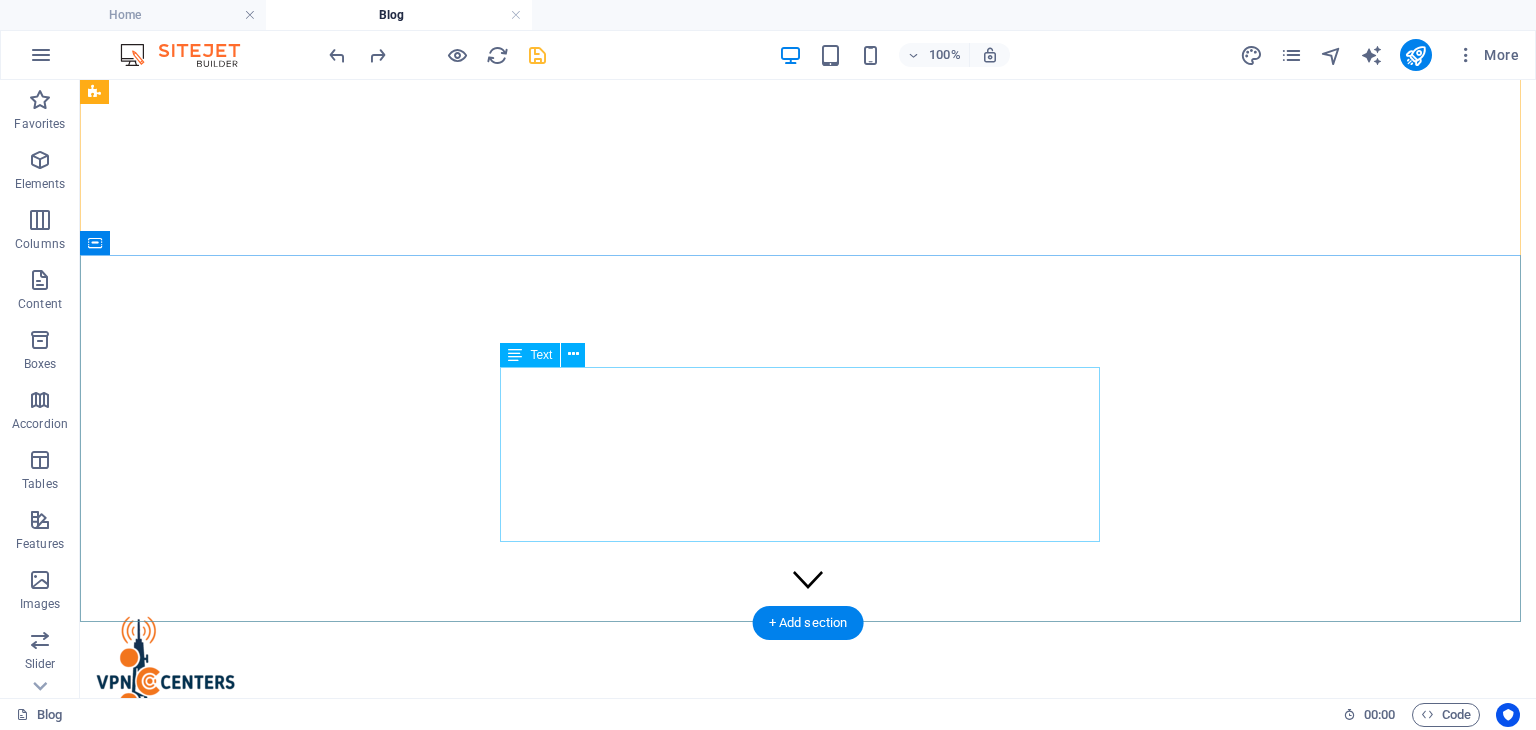 scroll, scrollTop: 0, scrollLeft: 0, axis: both 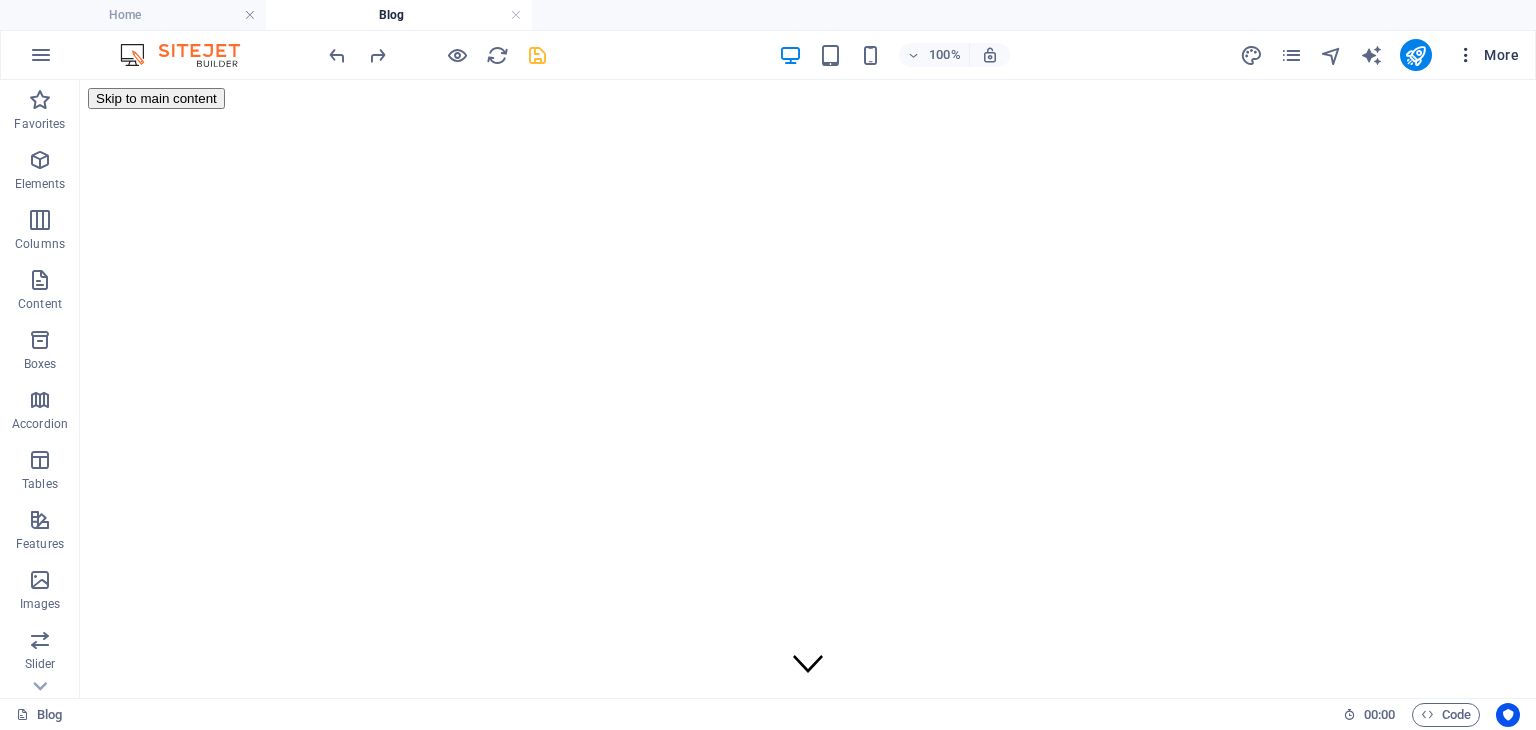click on "More" at bounding box center [1487, 55] 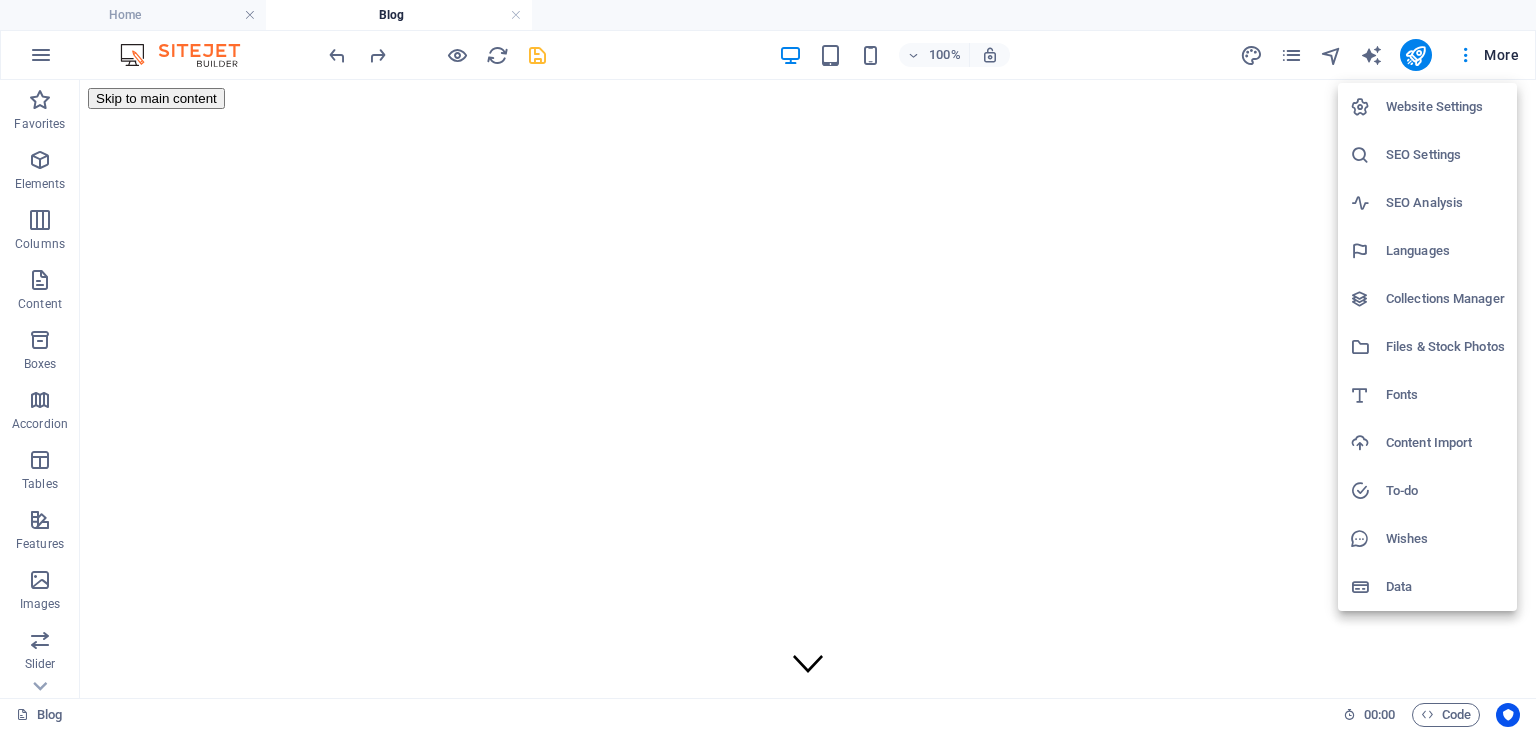 click at bounding box center (768, 365) 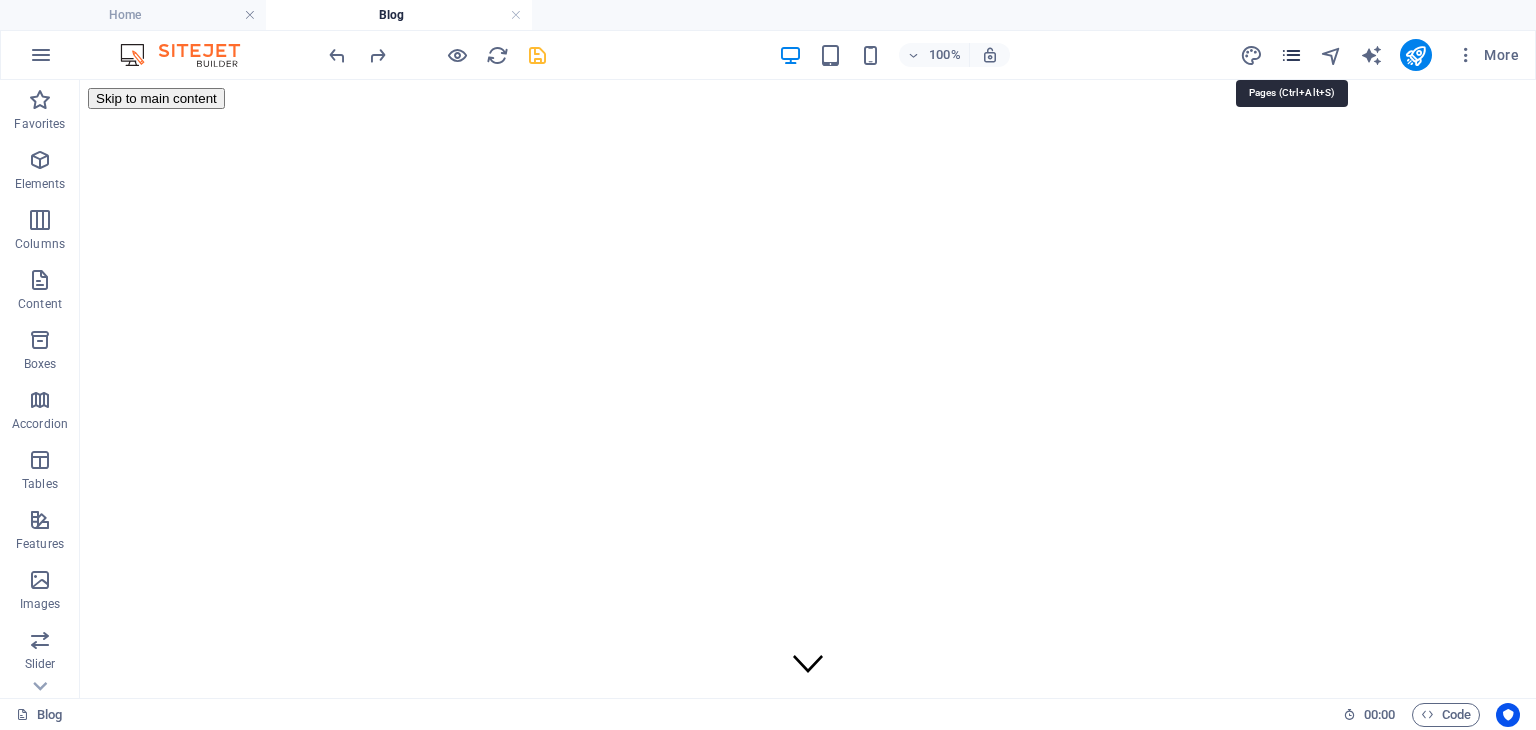 click at bounding box center (1291, 55) 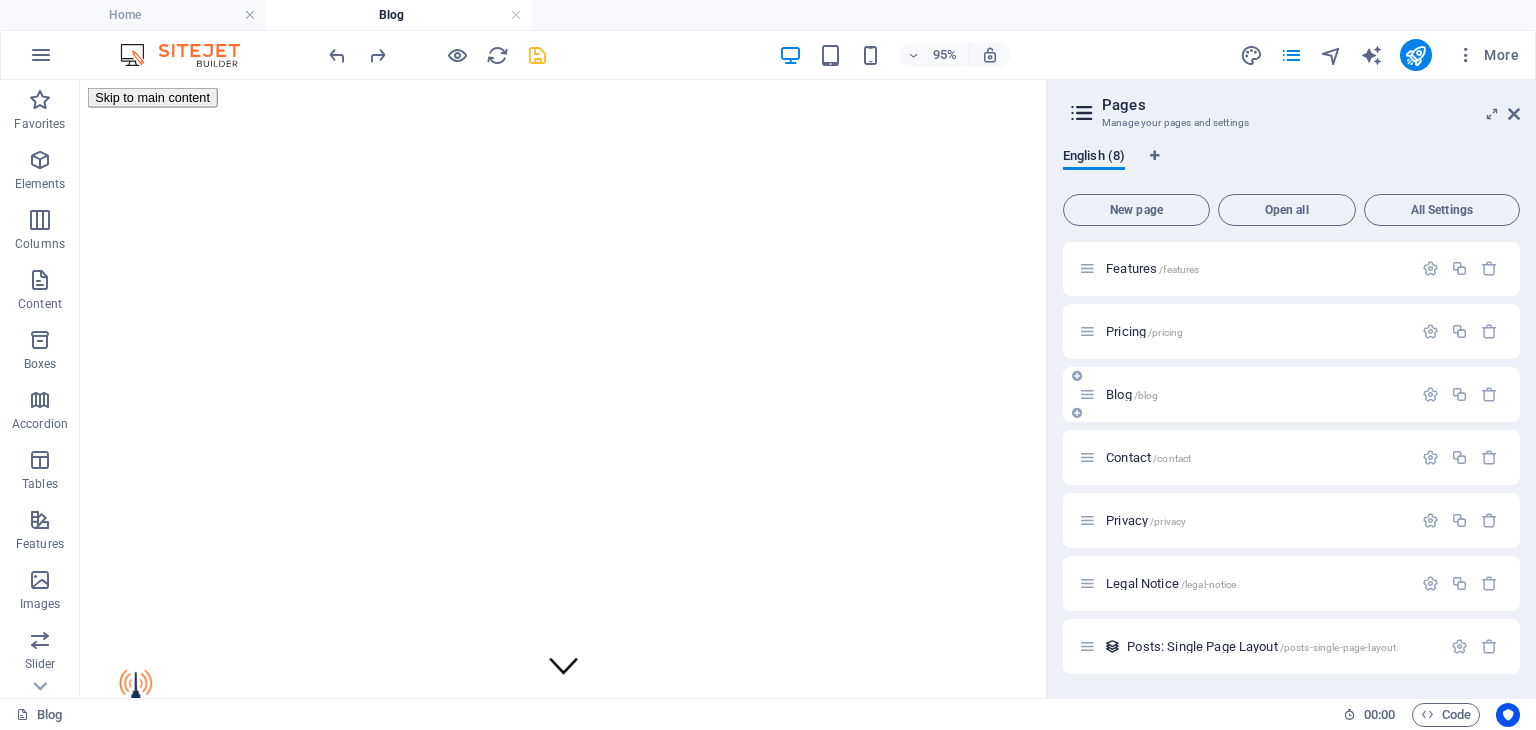 scroll, scrollTop: 0, scrollLeft: 0, axis: both 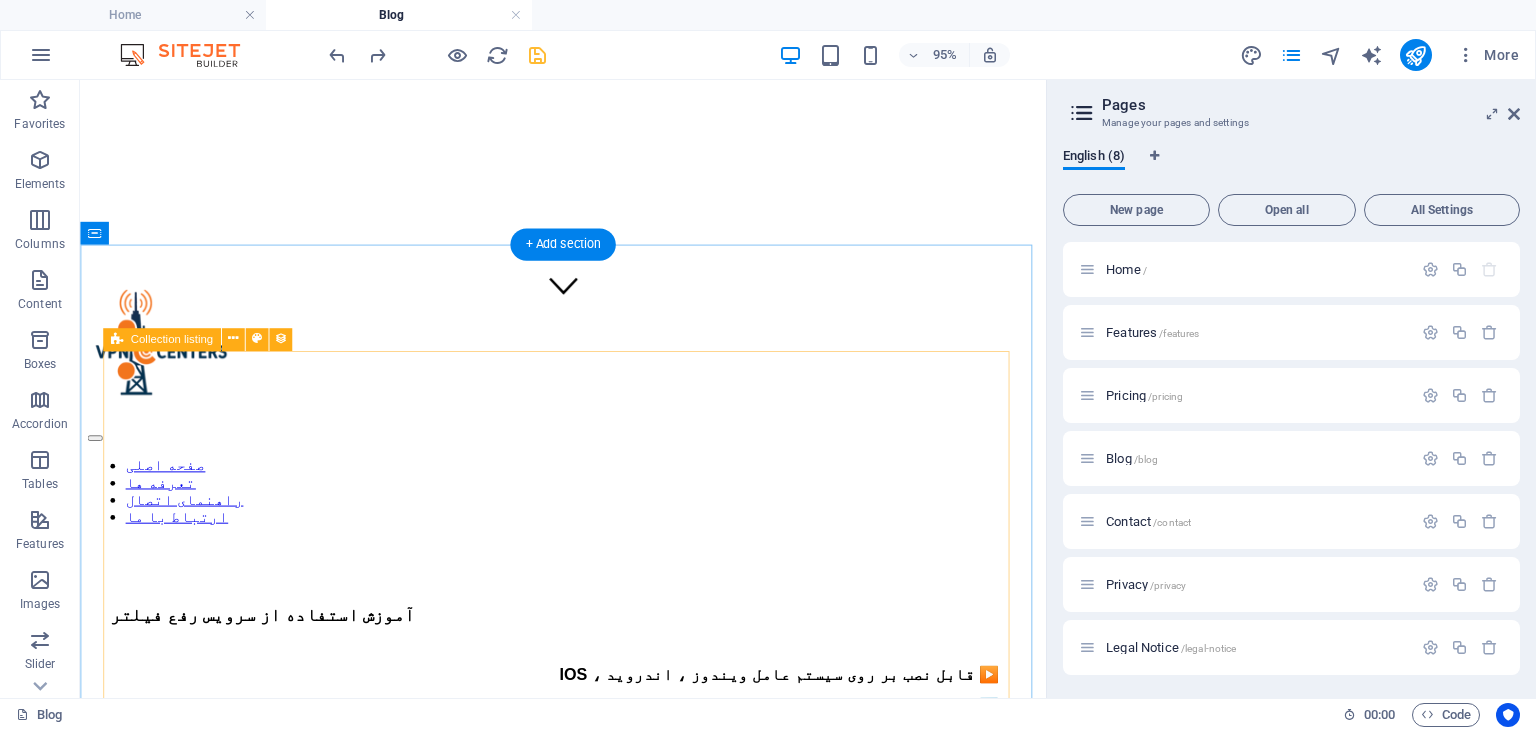 click on "Add elements and assign them to collection fields or  Add elements  Paste clipboard Add elements and assign them to collection fields or  Add elements  Paste clipboard Add elements and assign them to collection fields or  Add elements  Paste clipboard  Vorherige Nächste" at bounding box center [588, 1171] 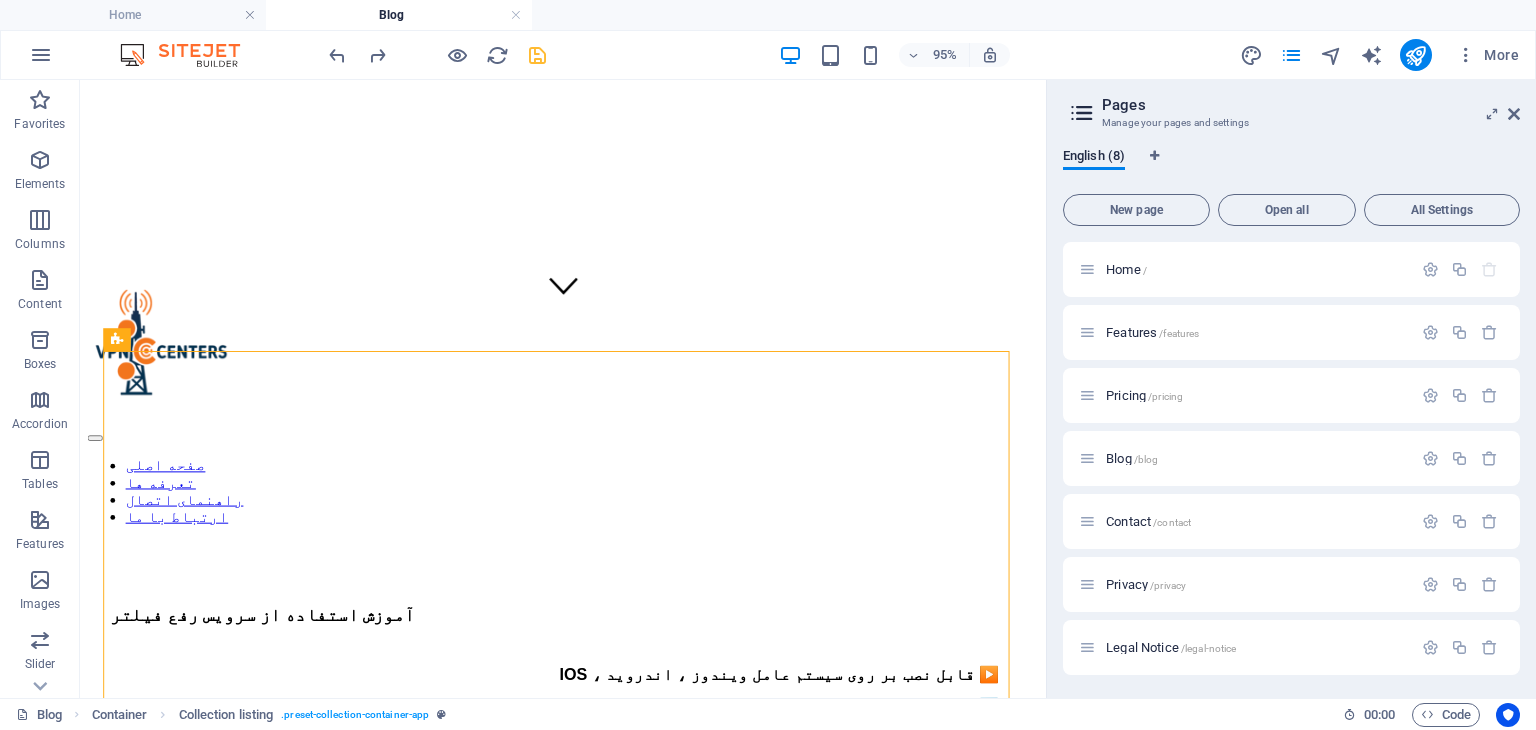 click on "Pages Manage your pages and settings" at bounding box center (1293, 106) 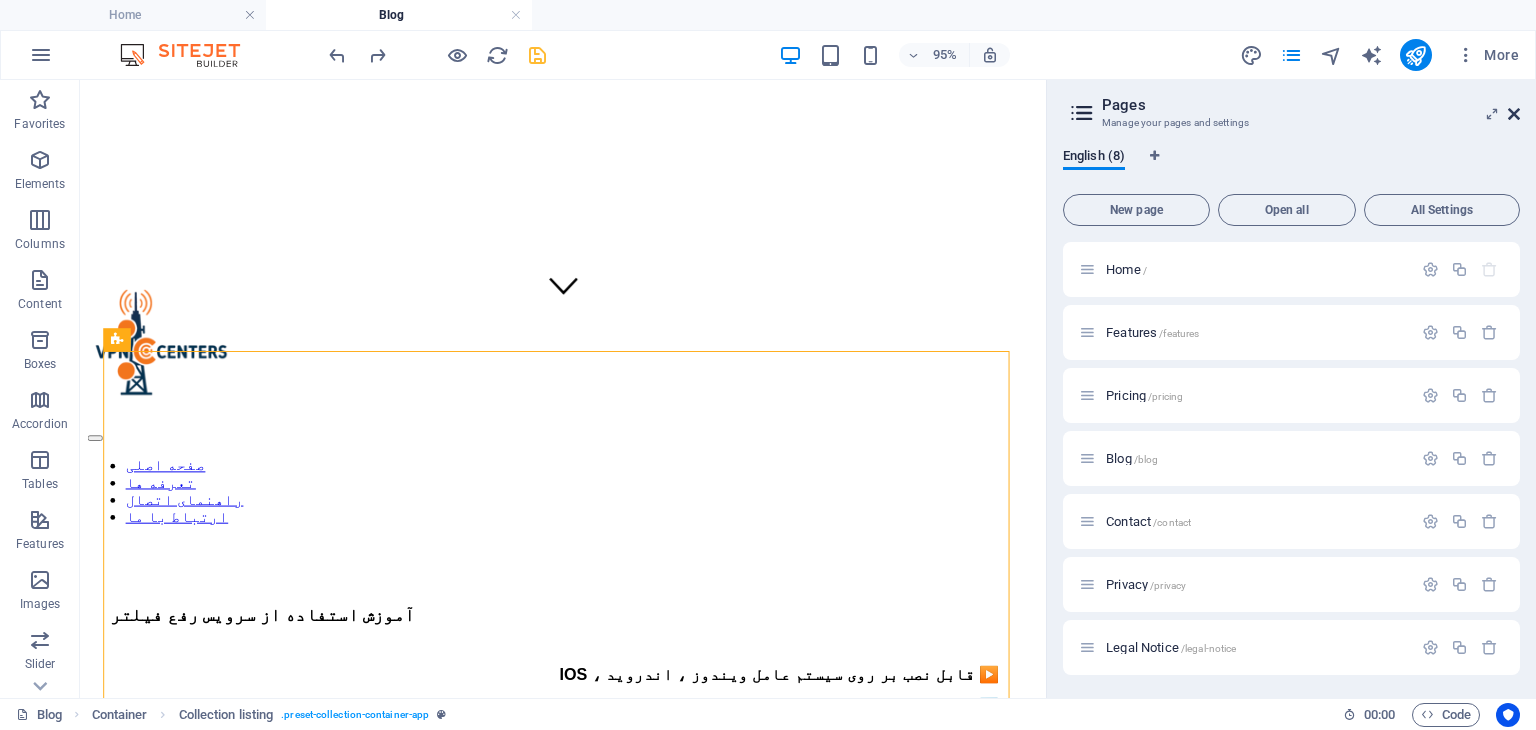 drag, startPoint x: 1514, startPoint y: 117, endPoint x: 1397, endPoint y: 57, distance: 131.48764 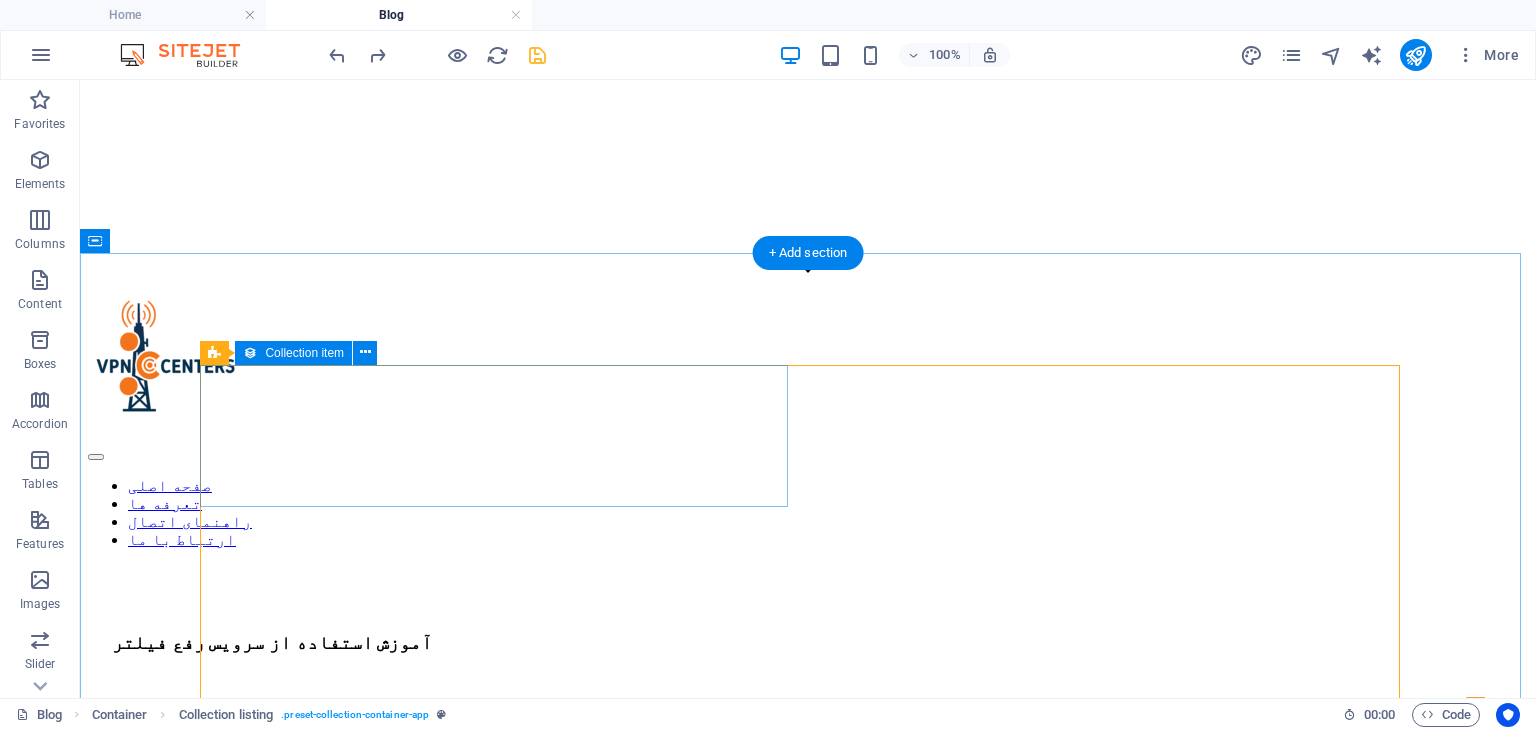 click on "Add elements and assign them to collection fields or  Add elements  Paste clipboard" at bounding box center [808, 1011] 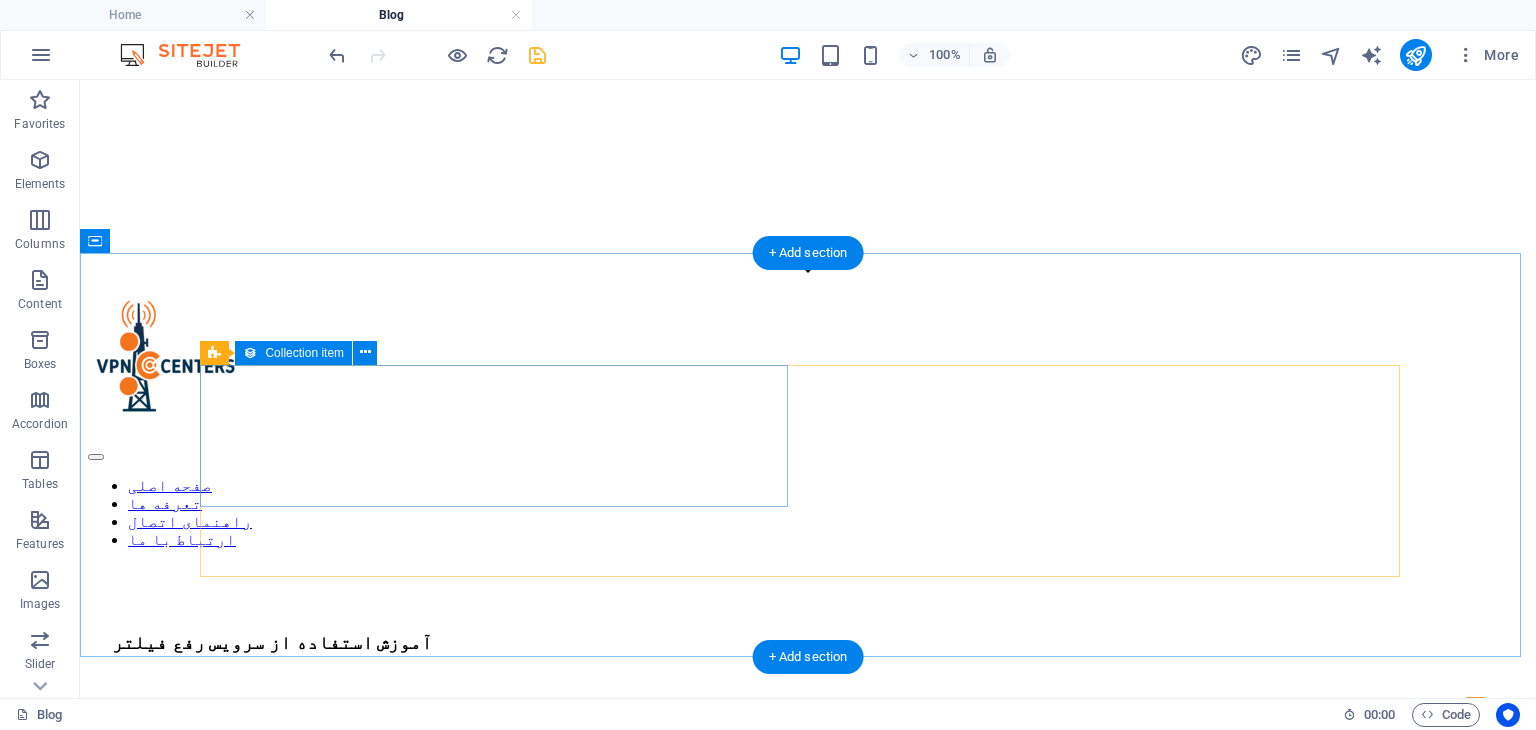 click on "Add elements and assign them to collection fields or  Add elements  Paste clipboard" at bounding box center [808, 1011] 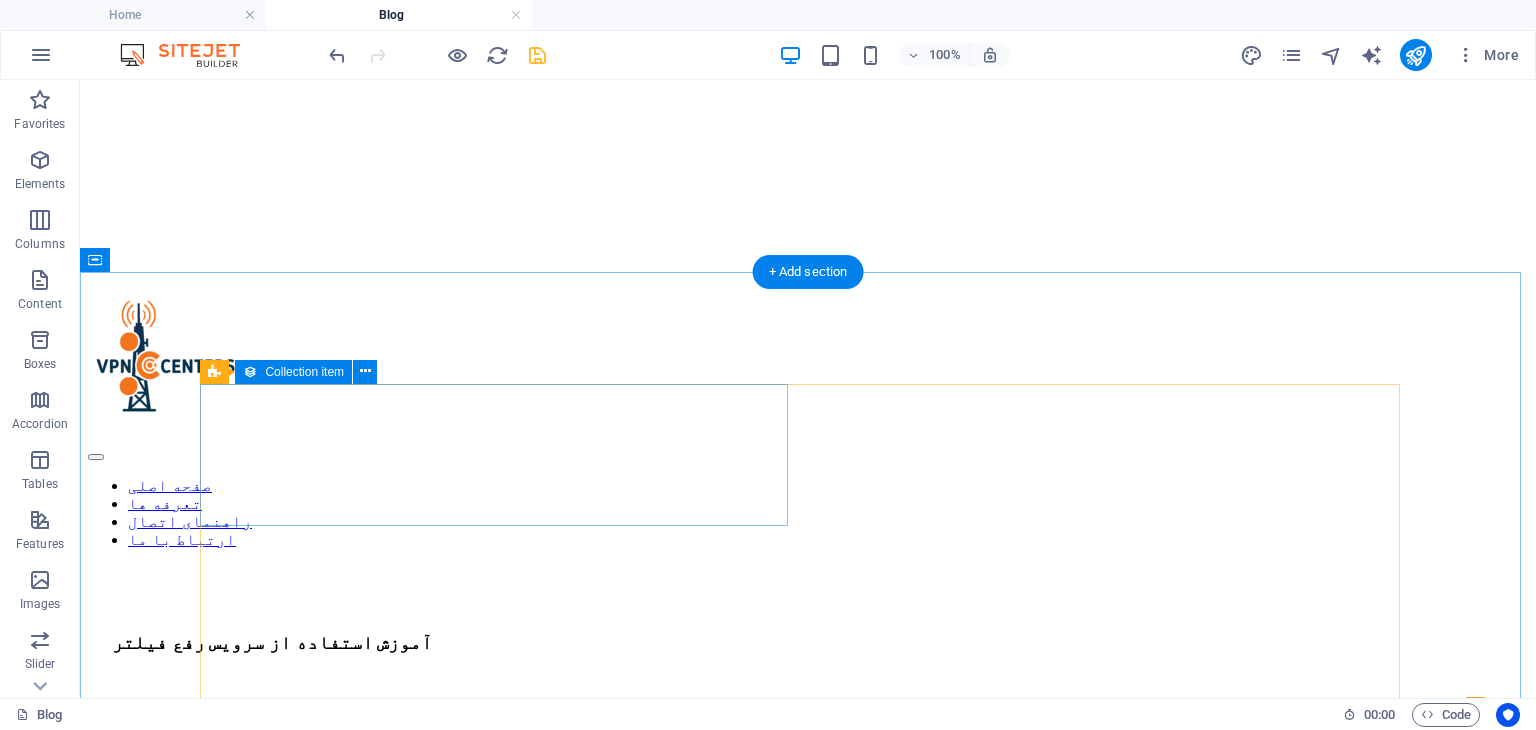 scroll, scrollTop: 200, scrollLeft: 0, axis: vertical 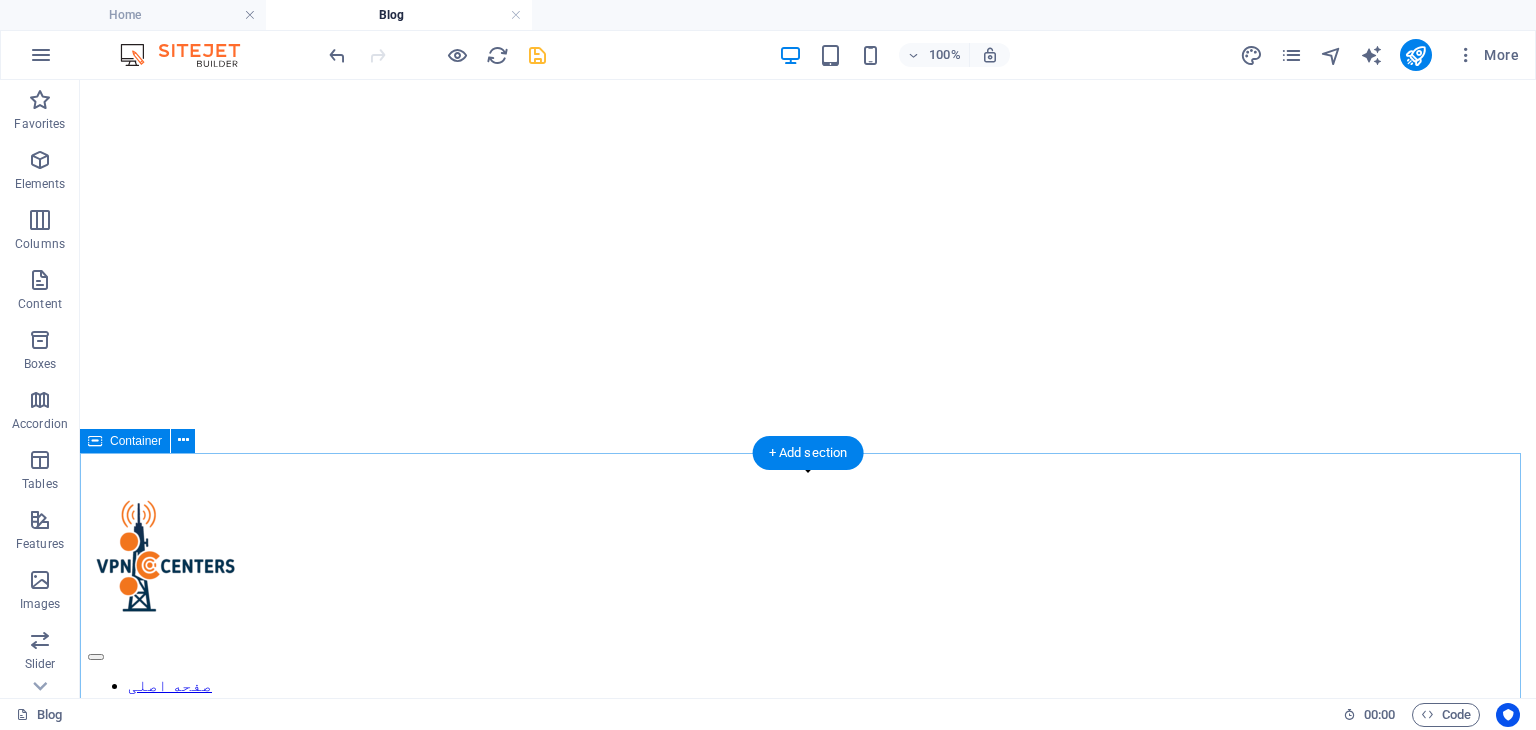 click on "Add elements and assign them to collection fields or  Add elements  Paste clipboard Add elements and assign them to collection fields or  Add elements  Paste clipboard Add elements and assign them to collection fields or  Add elements  Paste clipboard Add elements and assign them to collection fields or  Add elements  Paste clipboard Add elements and assign them to collection fields or  Add elements  Paste clipboard Add elements and assign them to collection fields or  Add elements  Paste clipboard  Vorherige Nächste" at bounding box center (808, 1568) 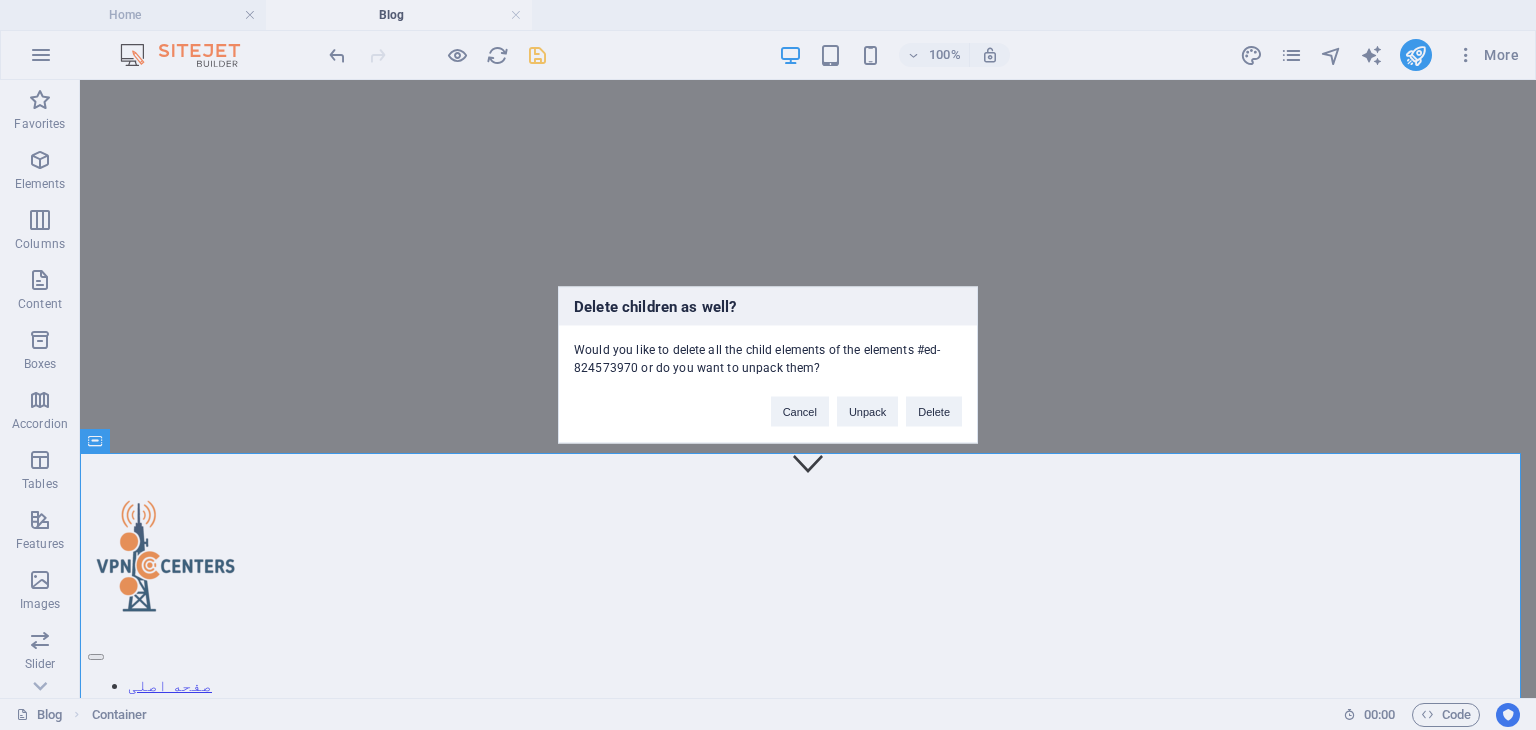 type 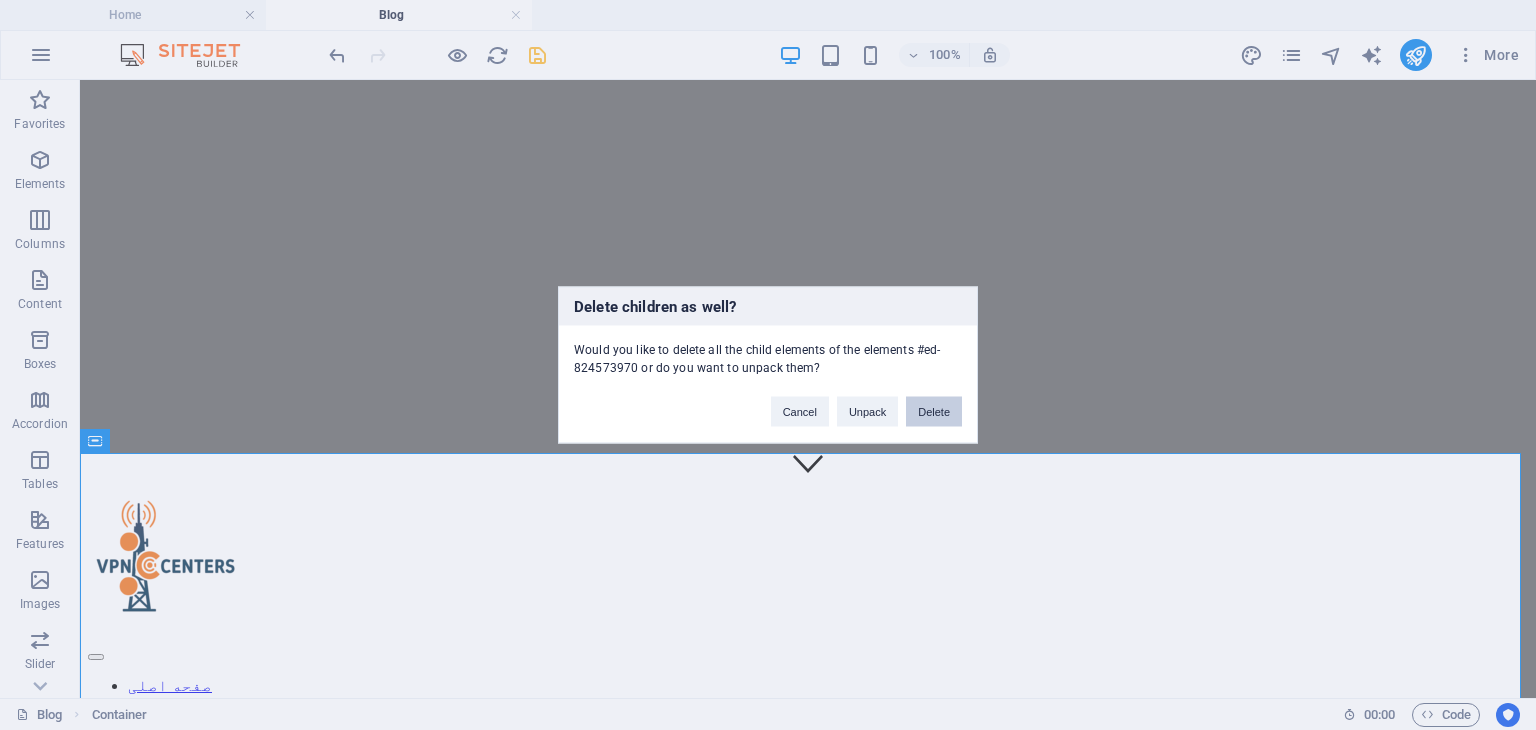 click on "Delete" at bounding box center (934, 412) 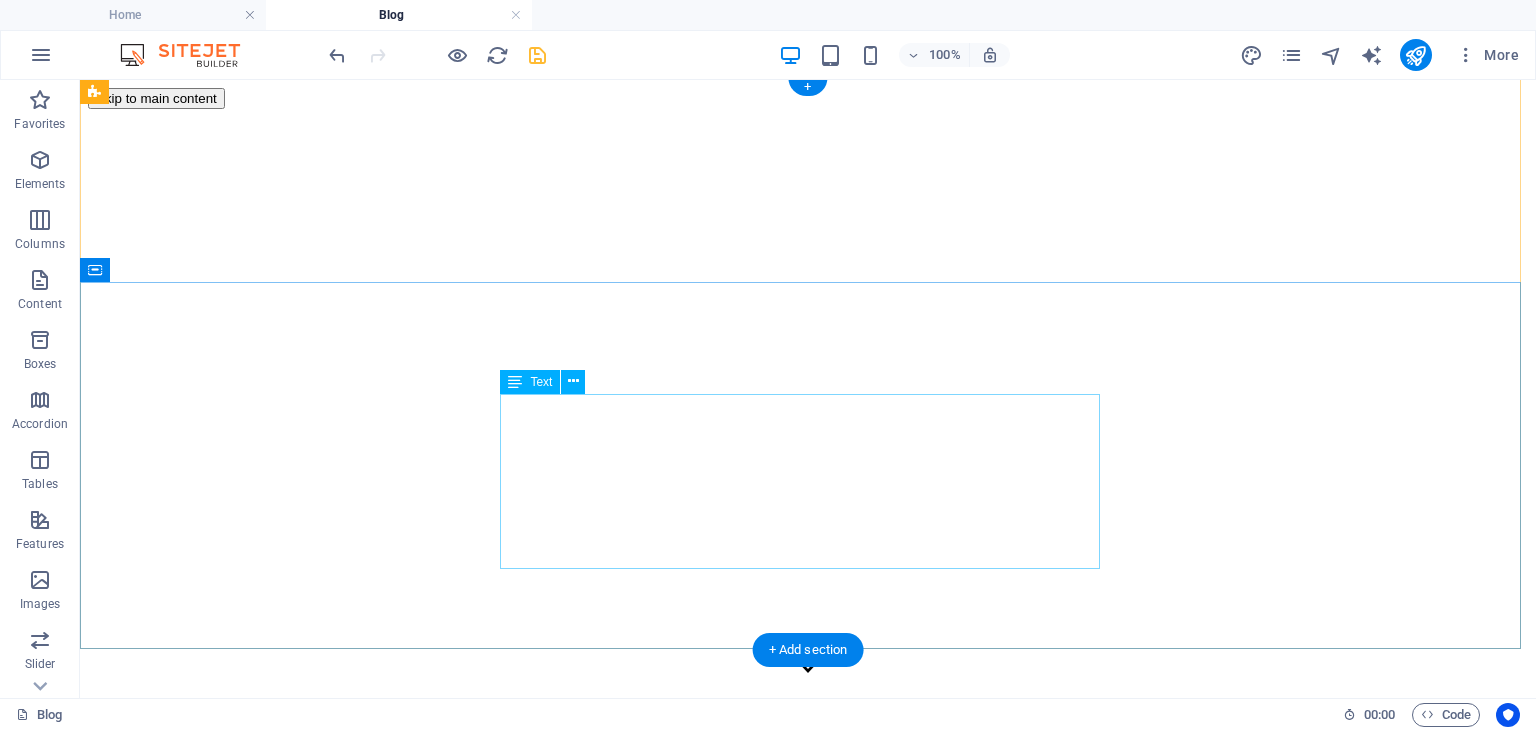 scroll, scrollTop: 0, scrollLeft: 0, axis: both 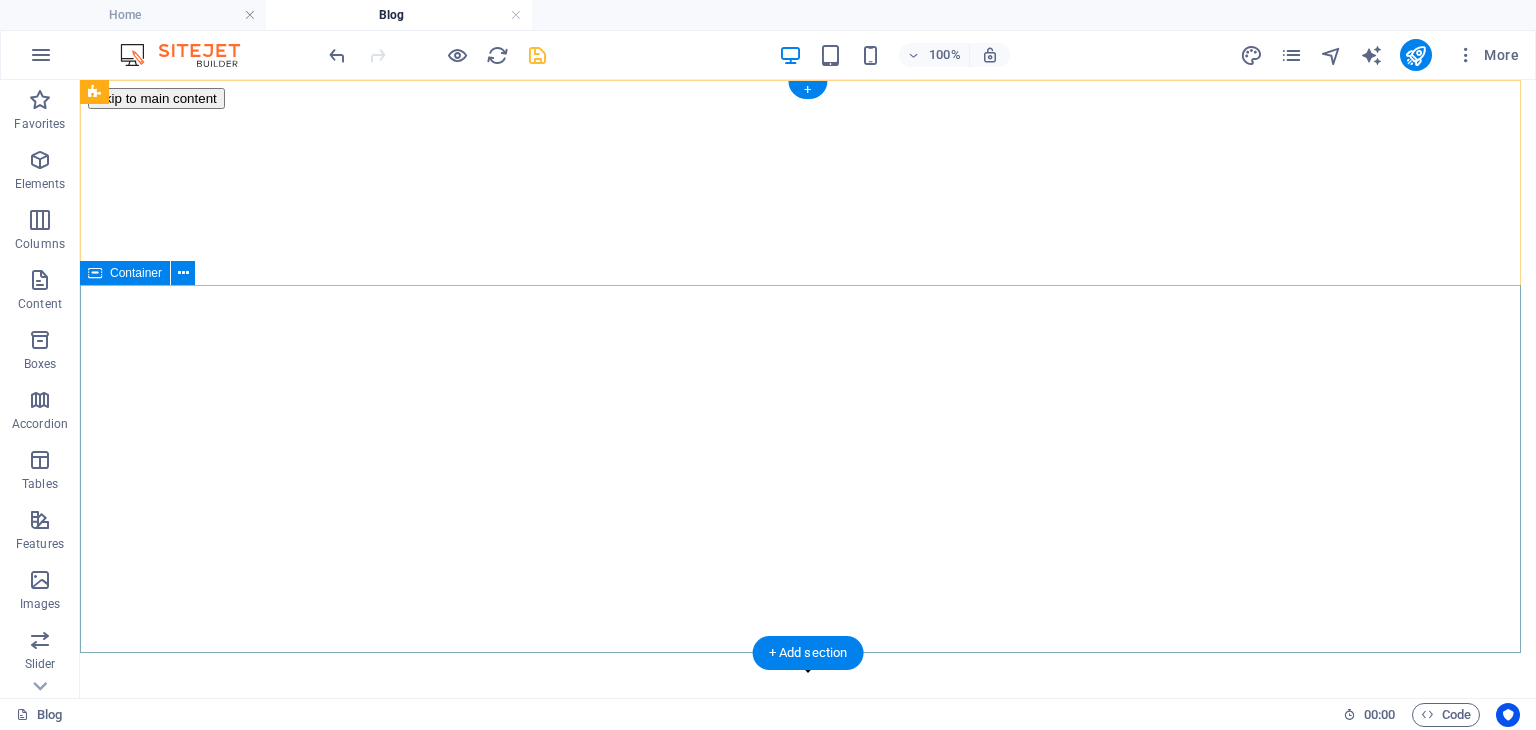 click on "آموزش استفاده از سرویس رفع فیلتر ▶️ قابل نصب بر روی سیستم عامل ویندوز ، اندروید ، IOS *️⃣ سرعت فوق العاده و کیفیت بالا  📶 اتصال پرقدرت بر روی ایرانسل و رایتل و همراه اول ( صبانت ، پارس آنلاین، مخابرات ، شاتل ، های وب ) 🔁 پشتیبانی قوی و دائمی تا اخرین روز" at bounding box center [808, 1136] 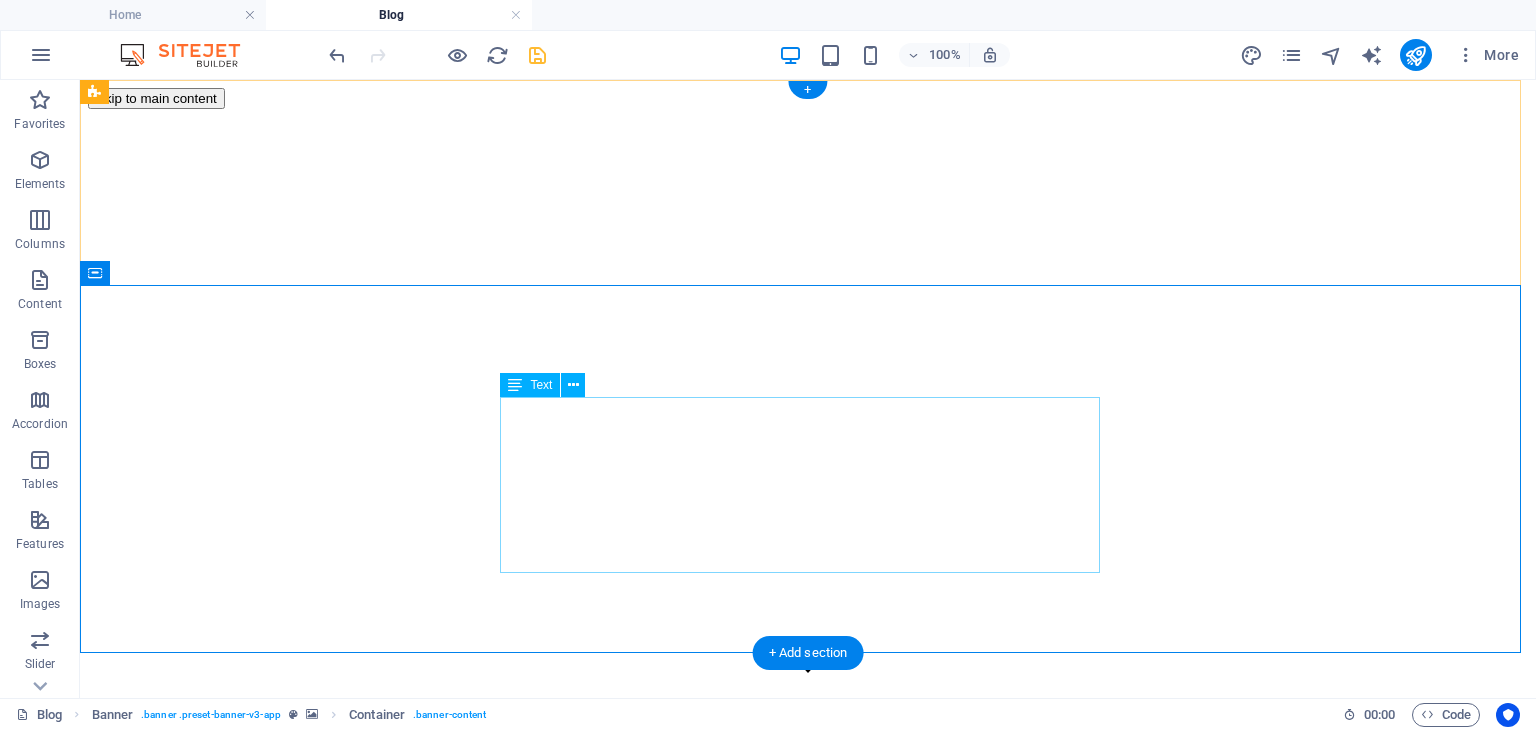 click on "▶️ قابل نصب بر روی سیستم عامل ویندوز ، اندروید ، IOS *️⃣ سرعت فوق العاده و کیفیت بالا  📶 اتصال پرقدرت بر روی ایرانسل و رایتل و همراه اول ( صبانت ، پارس آنلاین، مخابرات ، شاتل ، های وب ) 🔁 پشتیبانی قوی و دائمی تا اخرین روز" at bounding box center [808, 1156] 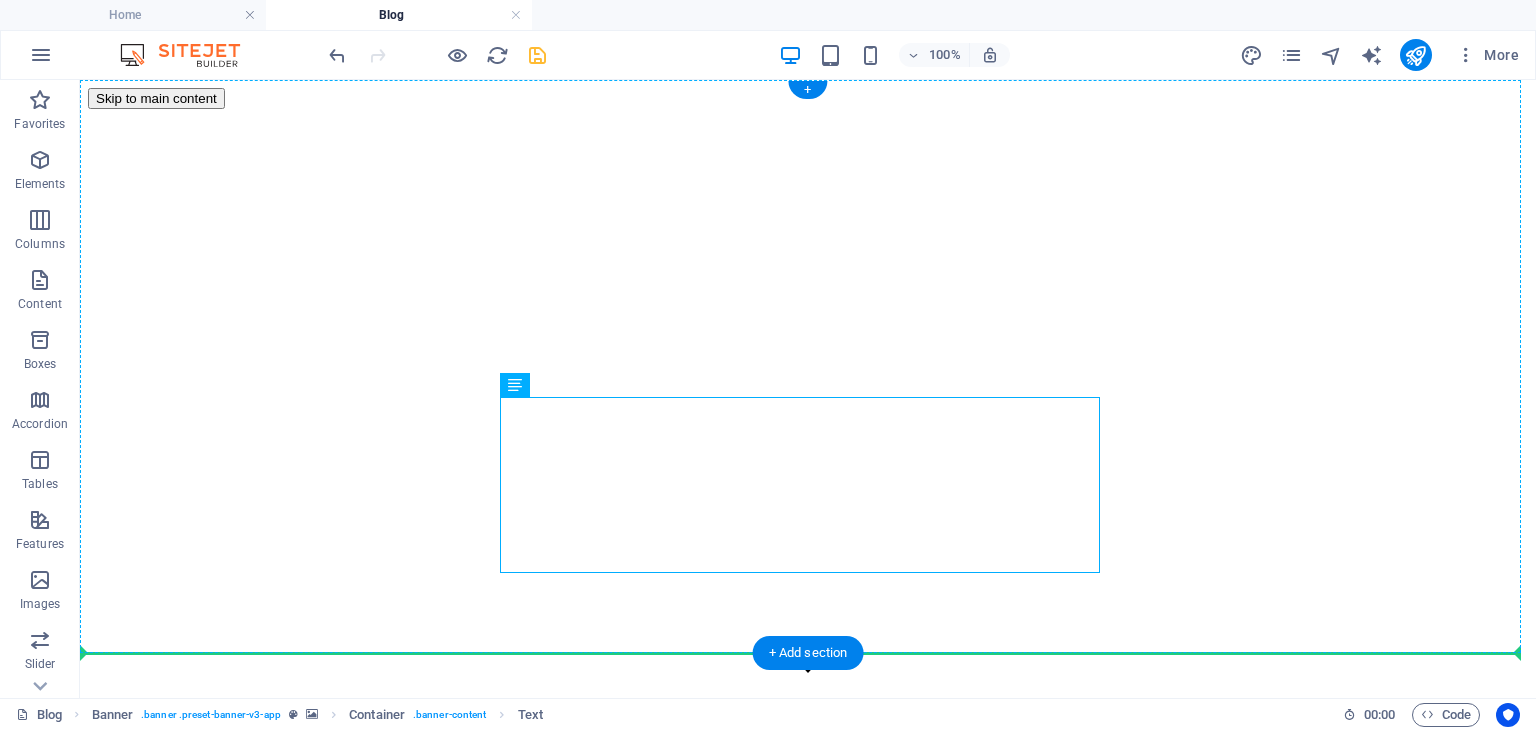 drag, startPoint x: 944, startPoint y: 453, endPoint x: 1236, endPoint y: 454, distance: 292.0017 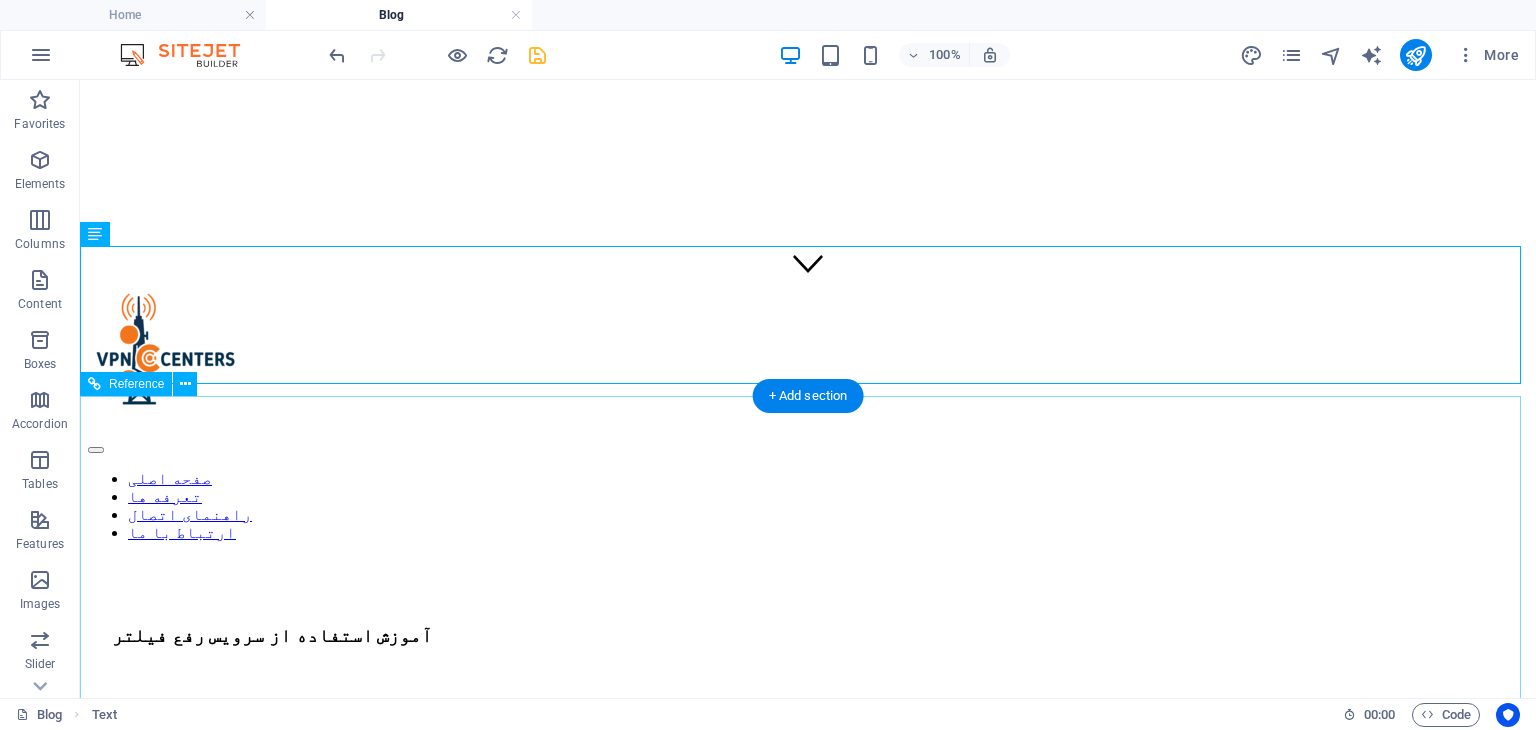 scroll, scrollTop: 0, scrollLeft: 0, axis: both 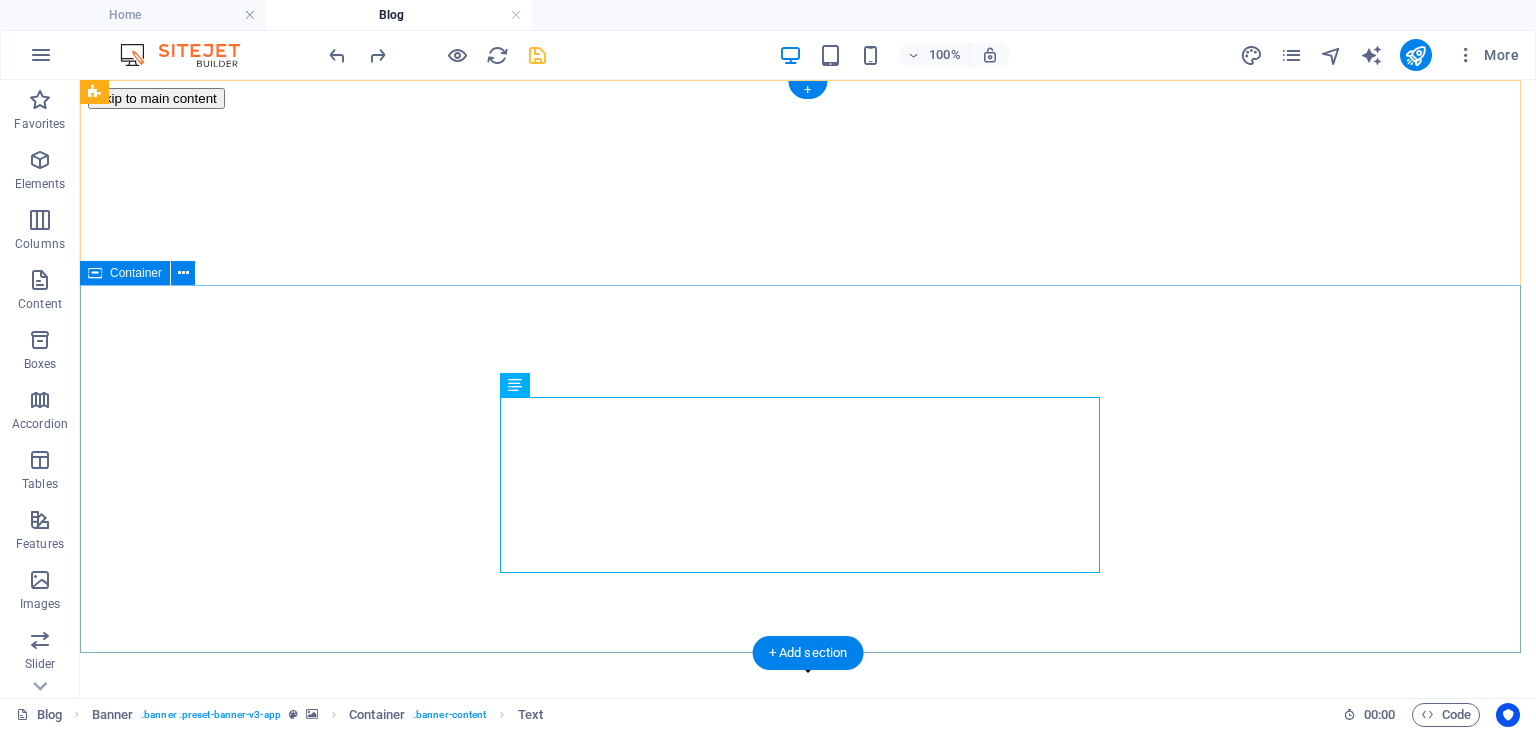 click on "آموزش استفاده از سرویس رفع فیلتر ▶️ قابل نصب بر روی سیستم عامل ویندوز ، اندروید ، IOS *️⃣ سرعت فوق العاده و کیفیت بالا  📶 اتصال پرقدرت بر روی ایرانسل و رایتل و همراه اول ( صبانت ، پارس آنلاین، مخابرات ، شاتل ، های وب ) 🔁 پشتیبانی قوی و دائمی تا اخرین روز" at bounding box center (808, 1136) 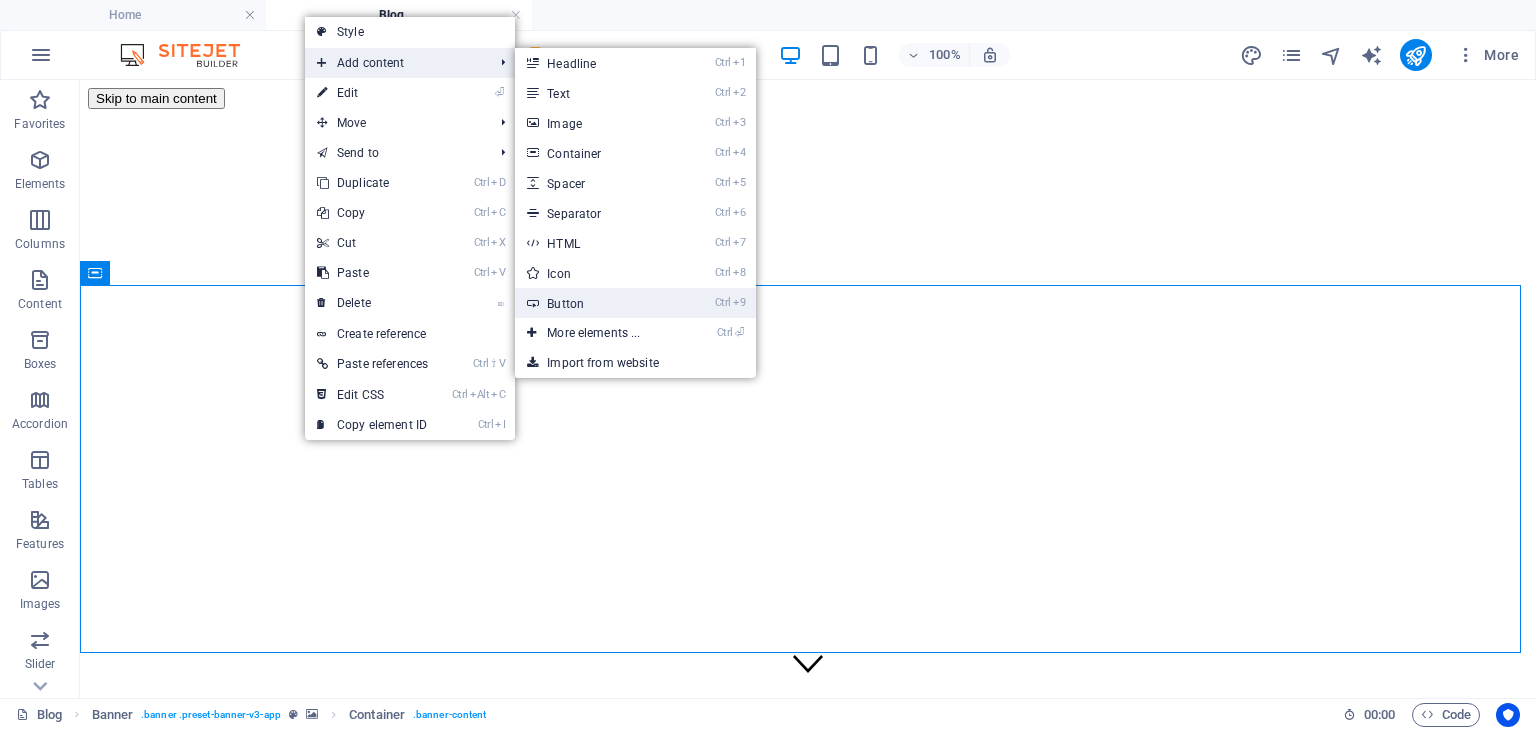 click on "Ctrl 9  Button" at bounding box center [597, 303] 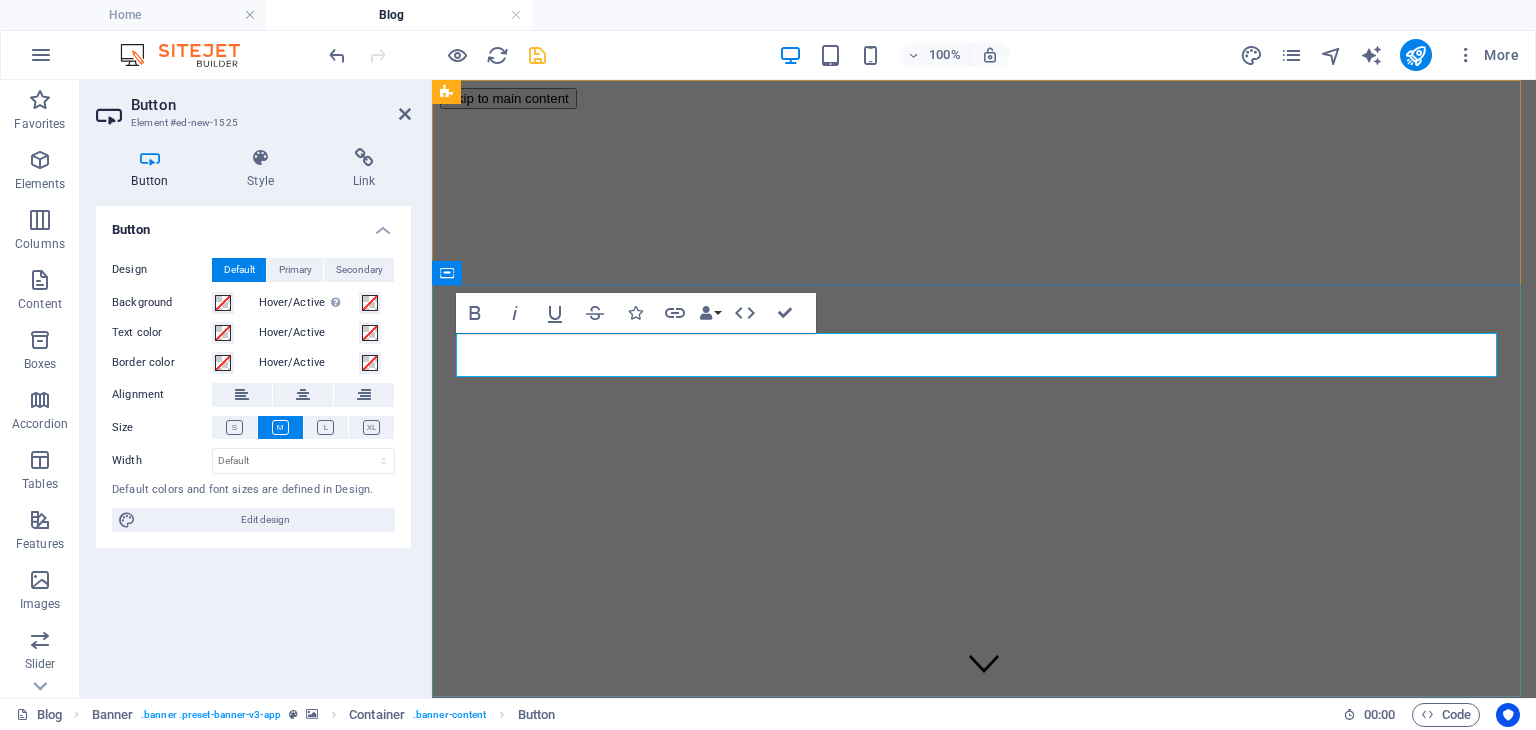 click on "Button label" at bounding box center [503, 1021] 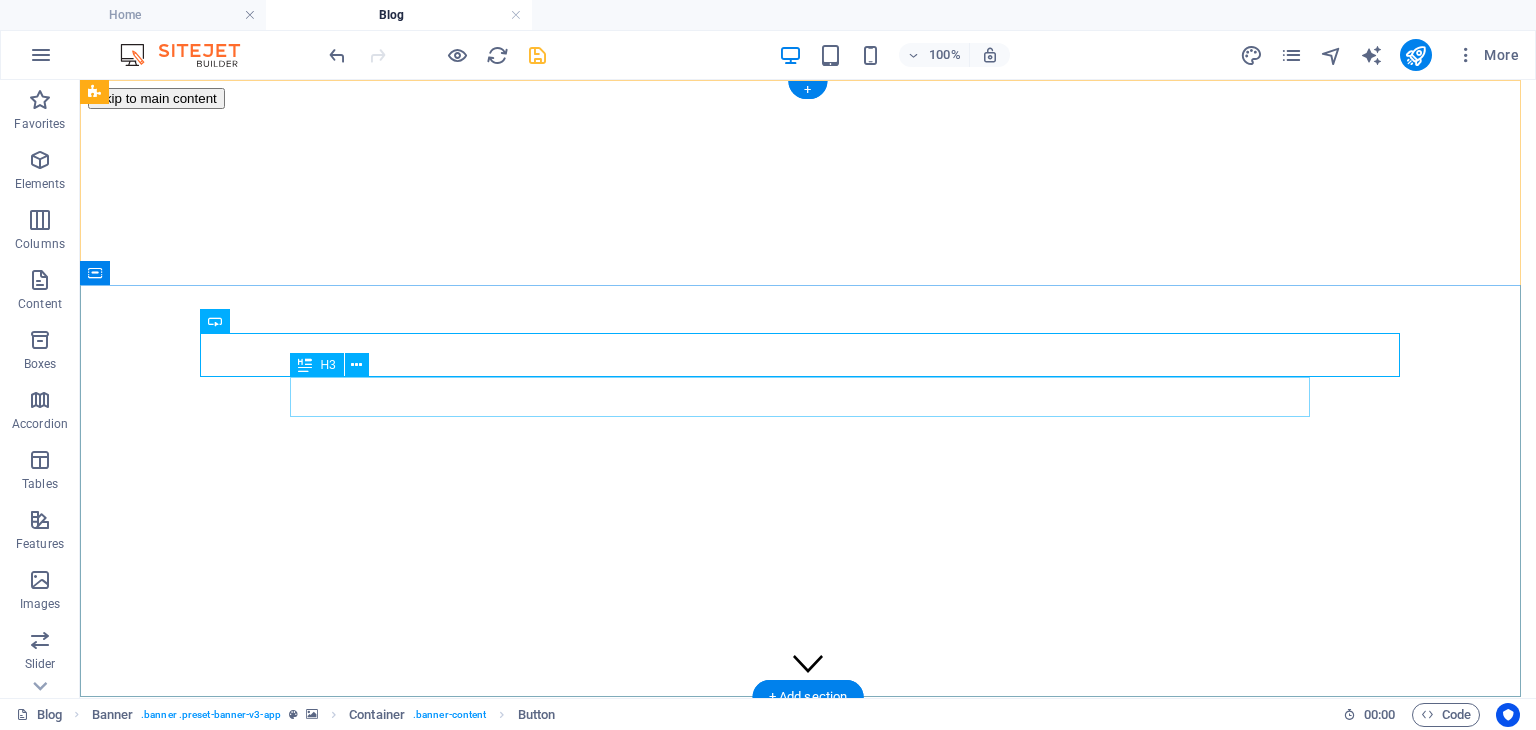click on "اندروید آموزش استفاده از سرویس رفع فیلتر ▶️ قابل نصب بر روی سیستم عامل ویندوز ، اندروید ، IOS *️⃣ سرعت فوق العاده و کیفیت بالا  📶 اتصال پرقدرت بر روی ایرانسل و رایتل و همراه اول ( صبانت ، پارس آنلاین، مخابرات ، شاتل ، های وب ) 🔁 پشتیبانی قوی و دائمی تا اخرین روز" at bounding box center [808, 1189] 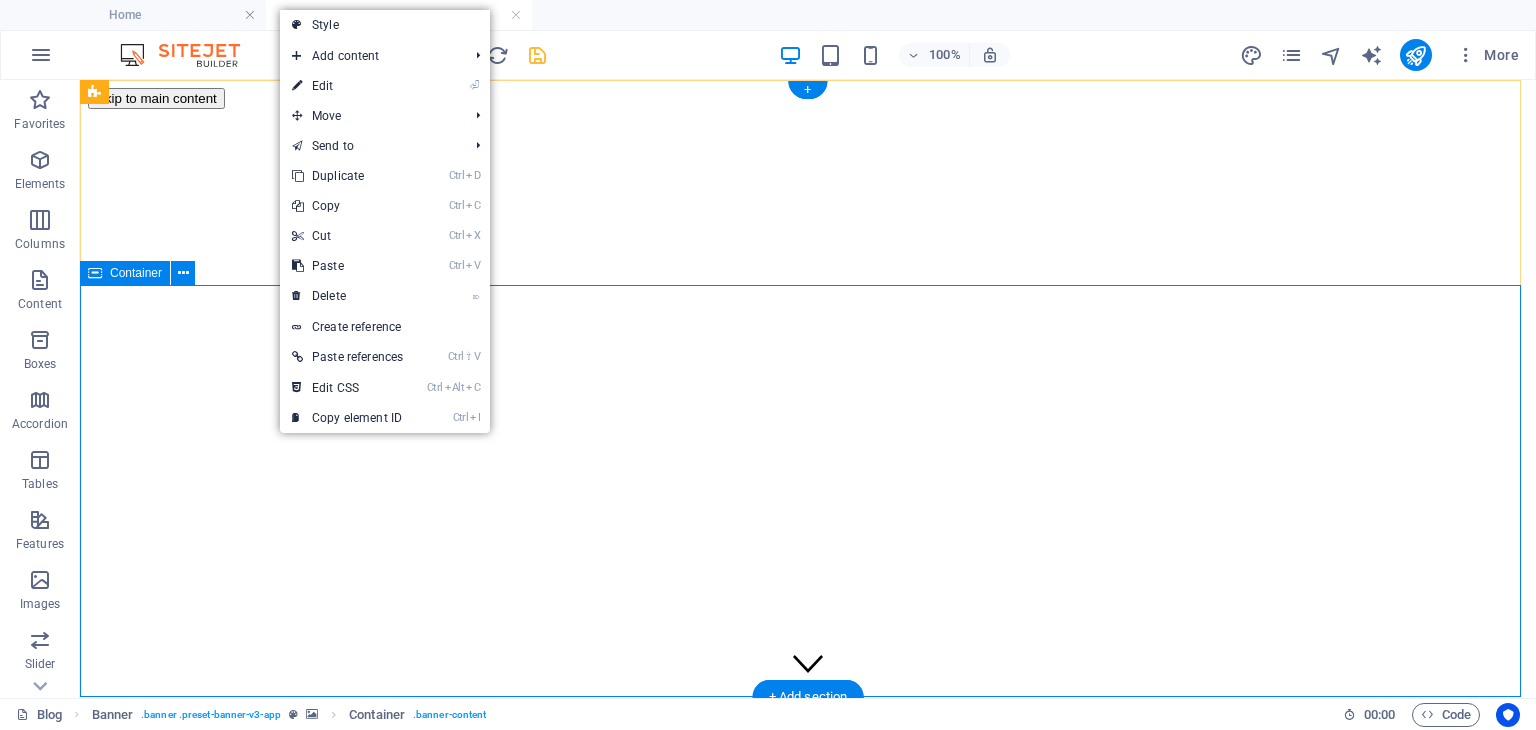 click on "اندروید آموزش استفاده از سرویس رفع فیلتر ▶️ قابل نصب بر روی سیستم عامل ویندوز ، اندروید ، IOS *️⃣ سرعت فوق العاده و کیفیت بالا  📶 اتصال پرقدرت بر روی ایرانسل و رایتل و همراه اول ( صبانت ، پارس آنلاین، مخابرات ، شاتل ، های وب ) 🔁 پشتیبانی قوی و دائمی تا اخرین روز" at bounding box center [808, 1189] 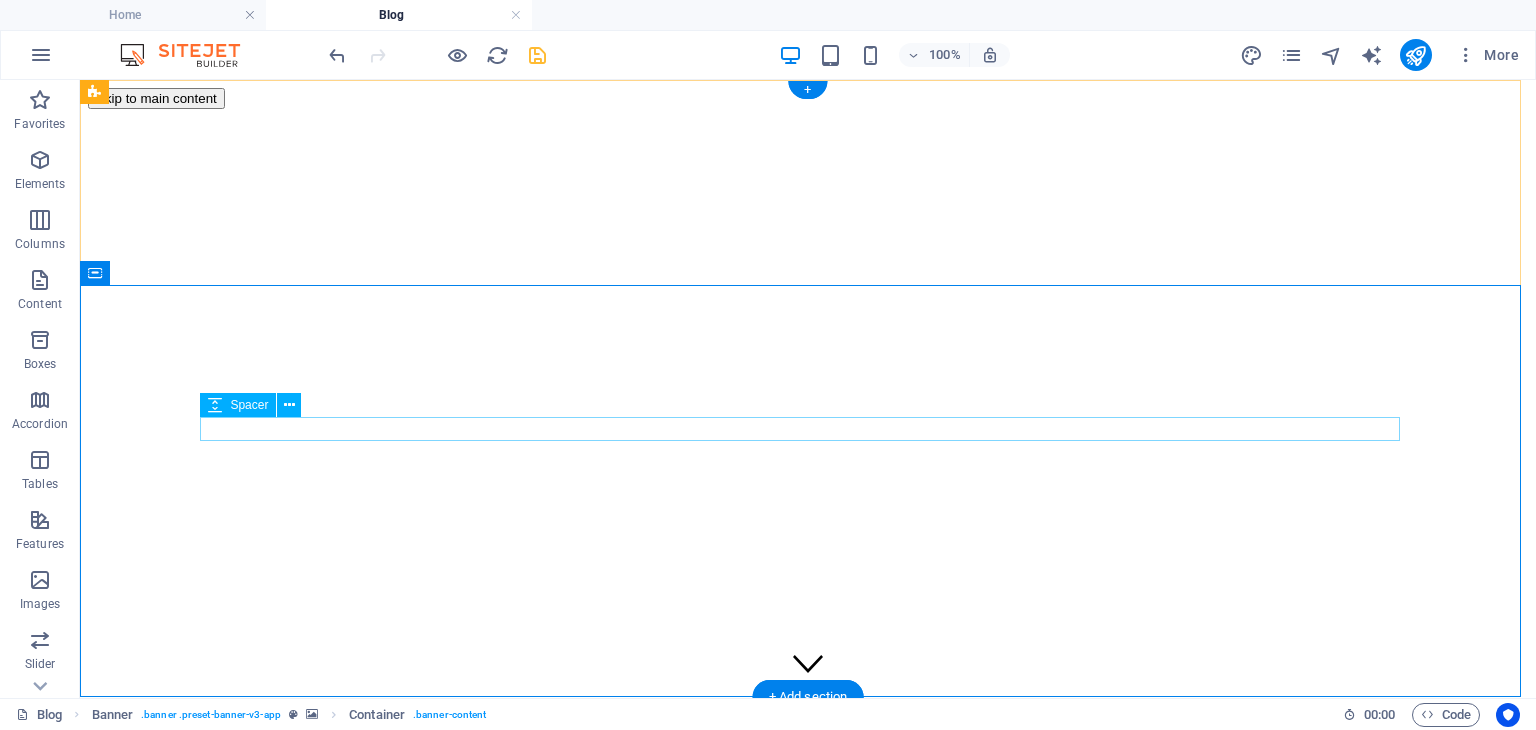 click at bounding box center [808, 1146] 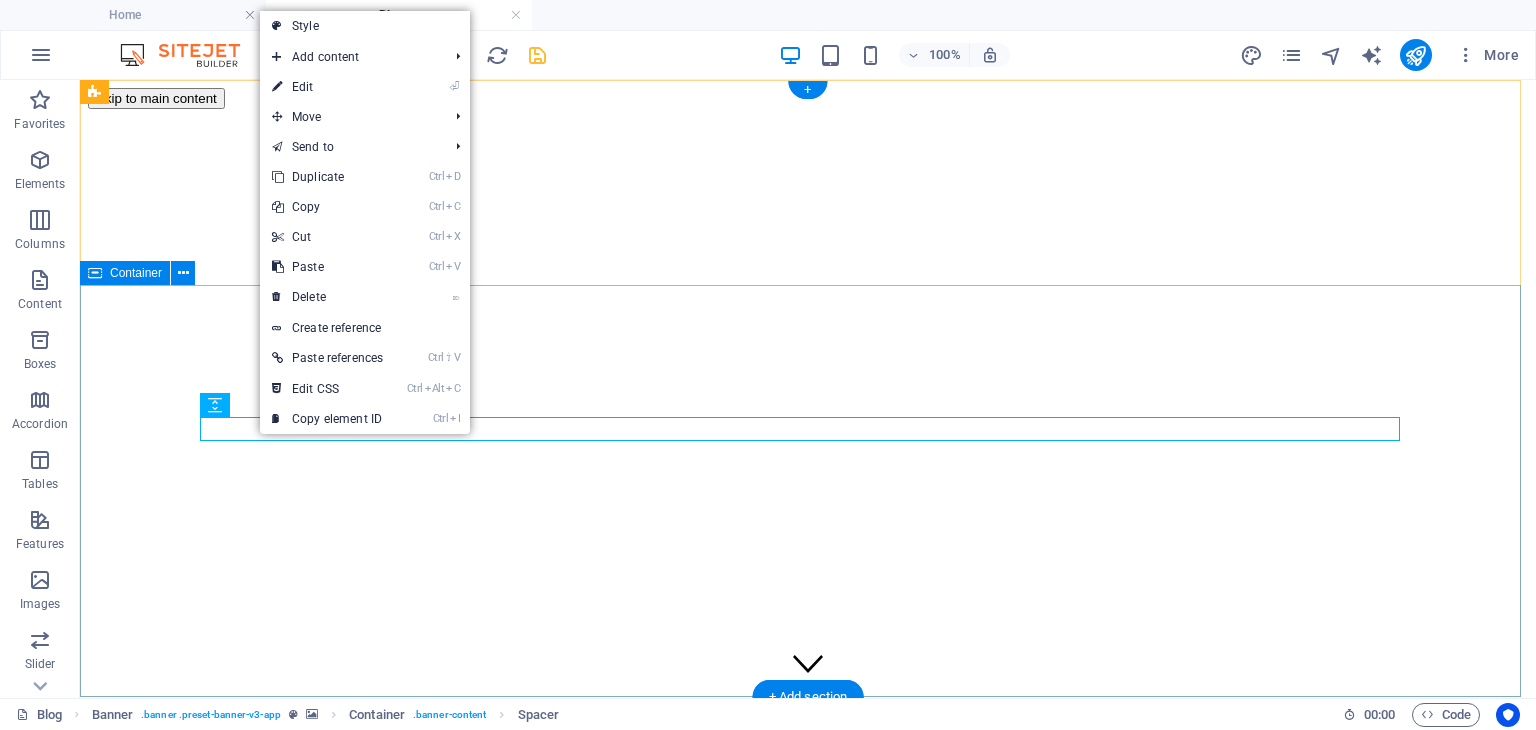 click on "اندروید آموزش استفاده از سرویس رفع فیلتر ▶️ قابل نصب بر روی سیستم عامل ویندوز ، اندروید ، IOS *️⃣ سرعت فوق العاده و کیفیت بالا  📶 اتصال پرقدرت بر روی ایرانسل و رایتل و همراه اول ( صبانت ، پارس آنلاین، مخابرات ، شاتل ، های وب ) 🔁 پشتیبانی قوی و دائمی تا اخرین روز" at bounding box center [808, 1189] 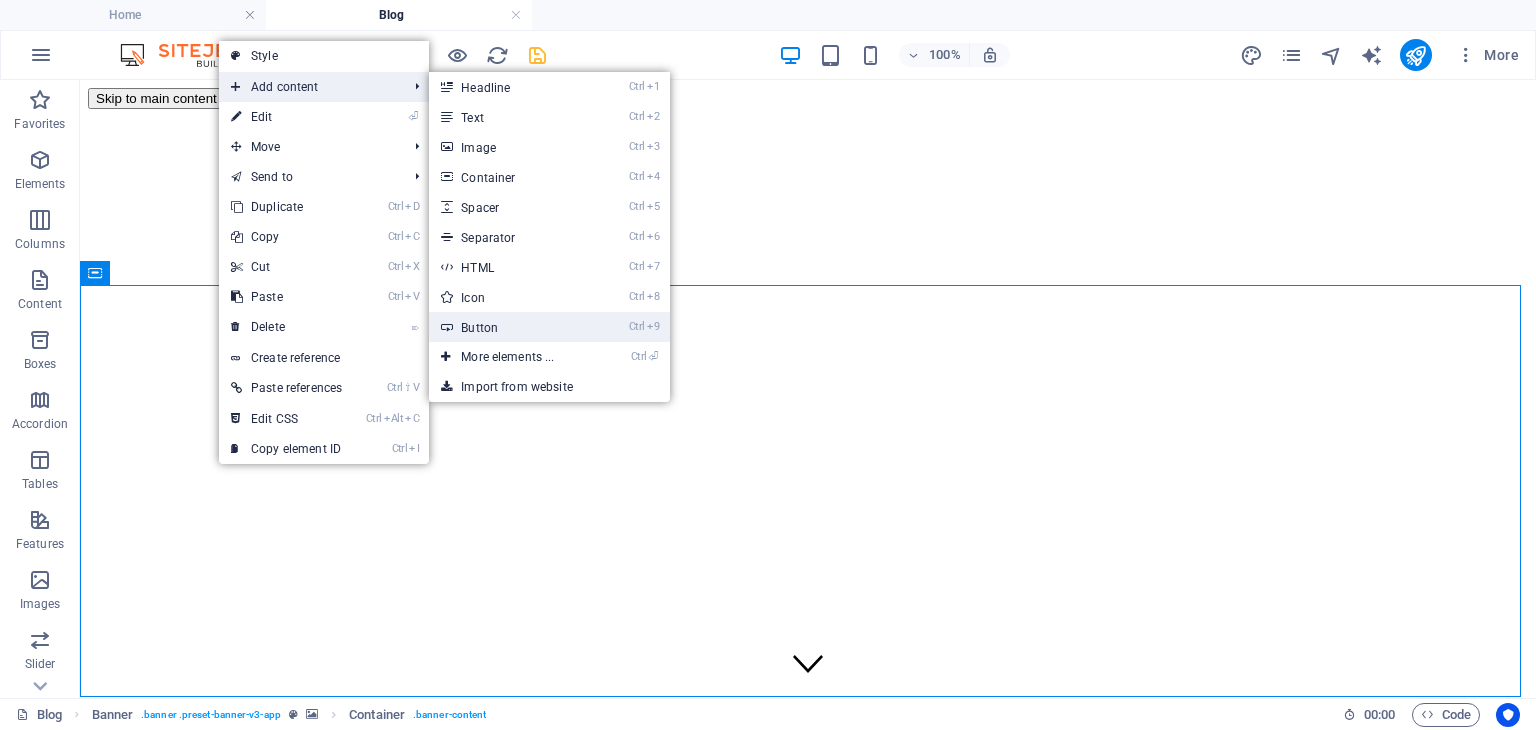 click on "Ctrl 9  Button" at bounding box center [511, 327] 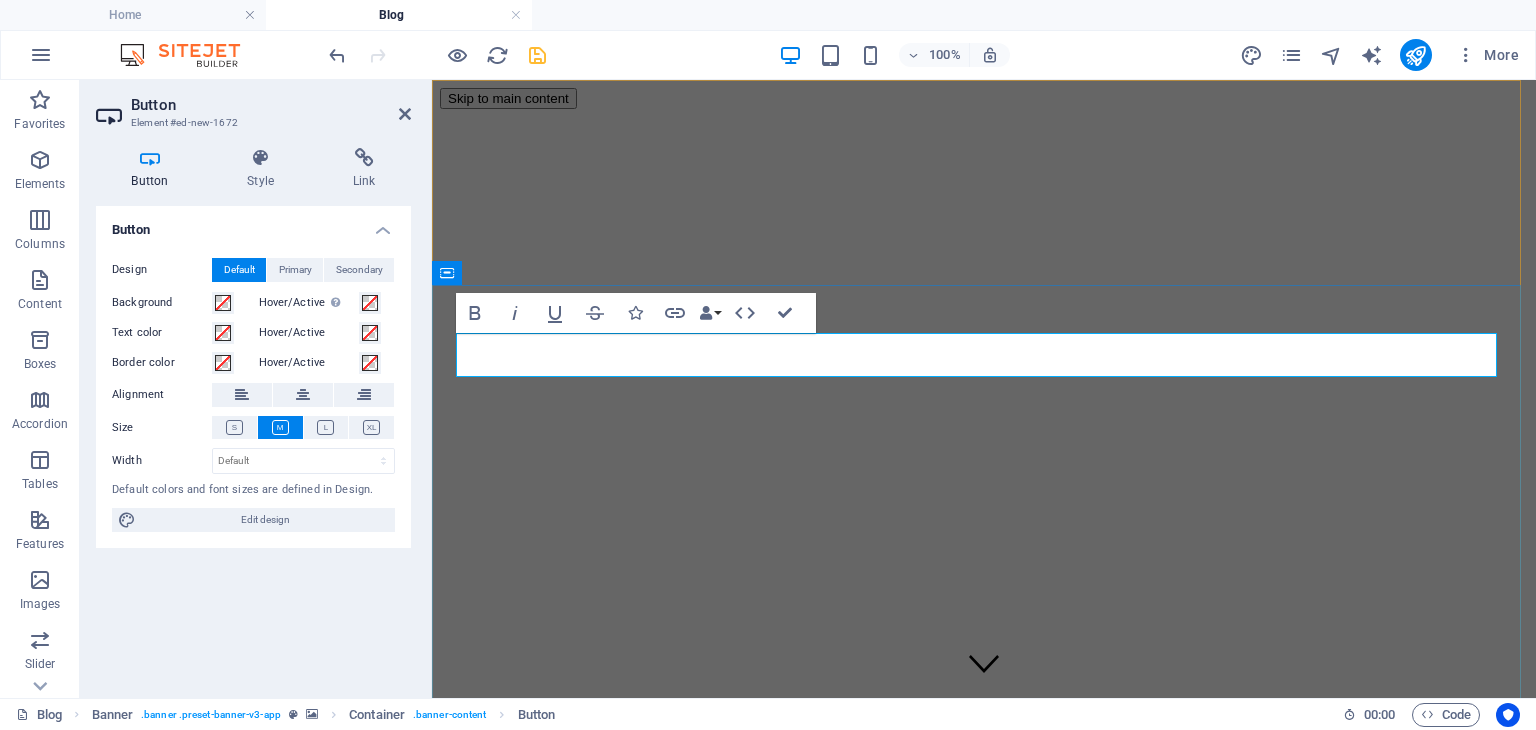 click on "Button label" at bounding box center (503, 1065) 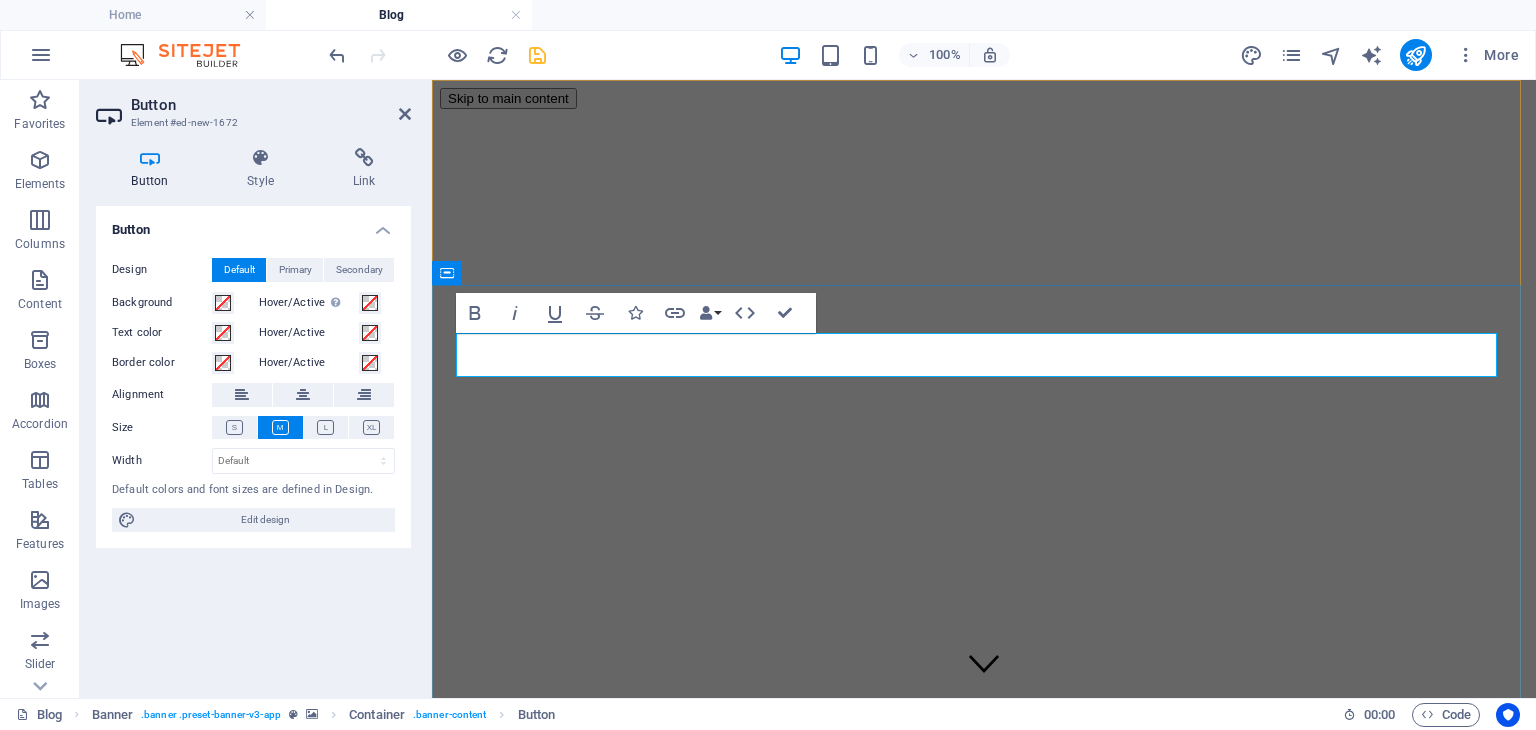 type 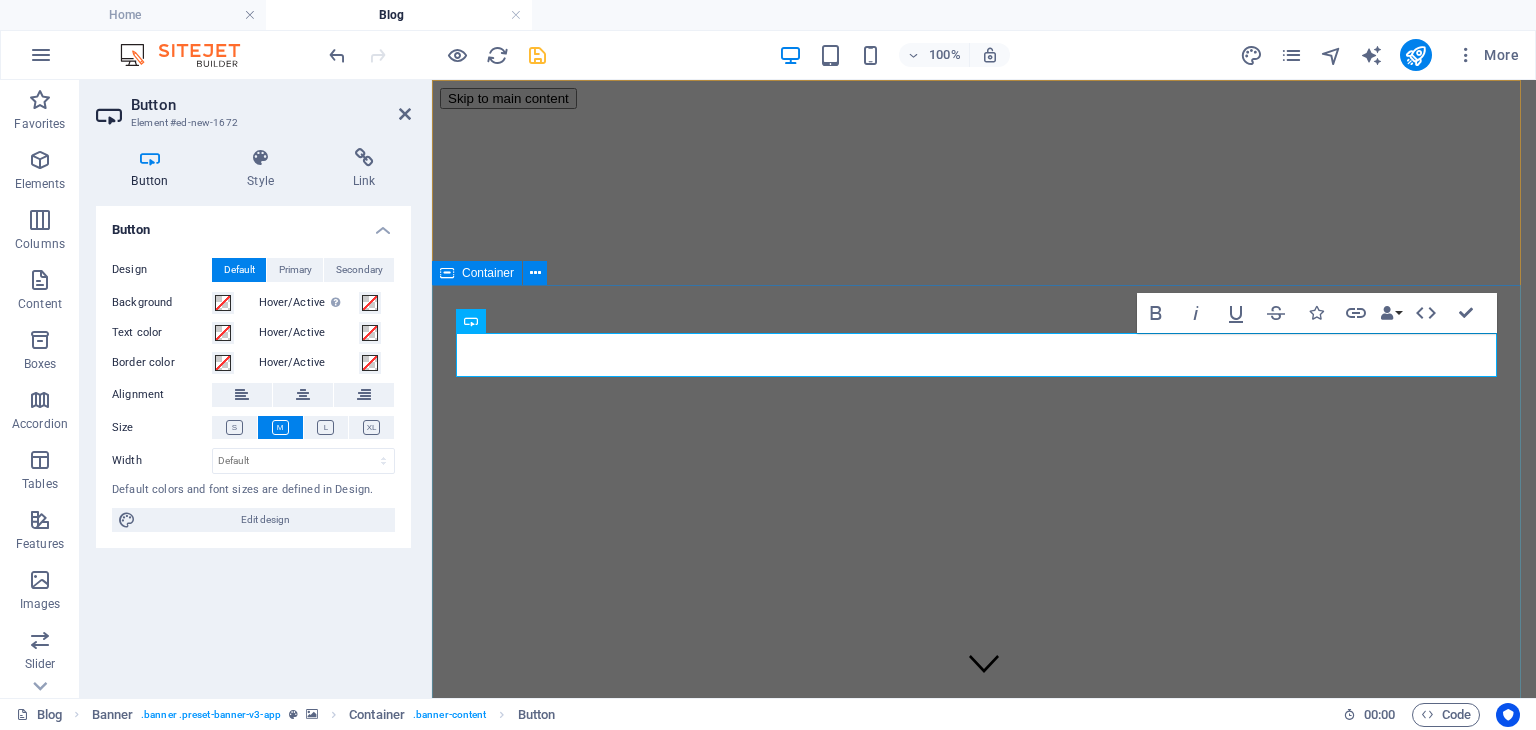 click on "آیفون اندروید آموزش استفاده از سرویس رفع فیلتر ▶️ قابل نصب بر روی سیستم عامل ویندوز ، اندروید ، IOS *️⃣ سرعت فوق العاده و کیفیت بالا  📶 اتصال پرقدرت بر روی ایرانسل و رایتل و همراه اول ( صبانت ، پارس آنلاین، مخابرات ، شاتل ، های وب ) 🔁 پشتیبانی قوی و دائمی تا اخرین روز" at bounding box center (984, 1242) 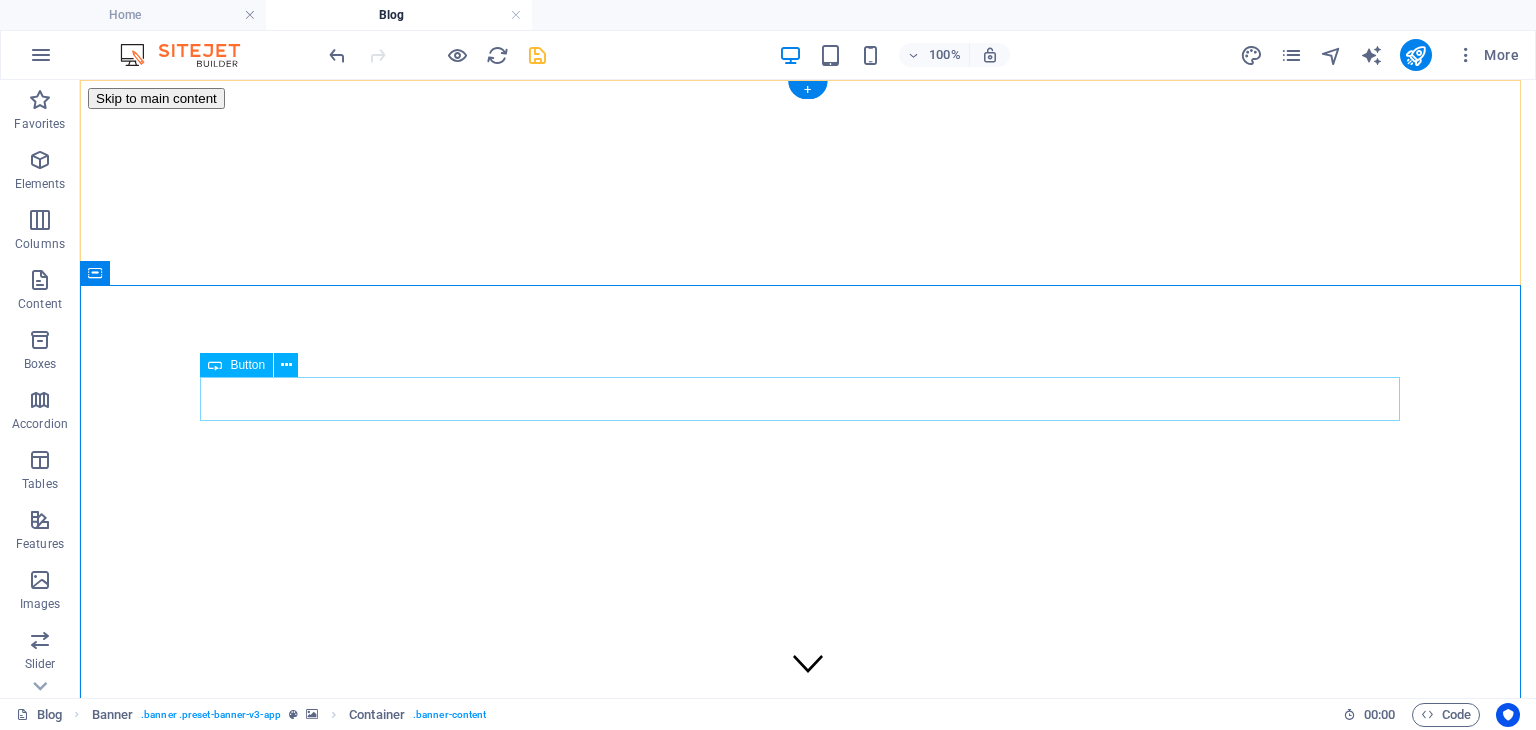 click on "اندروید" at bounding box center [808, 1128] 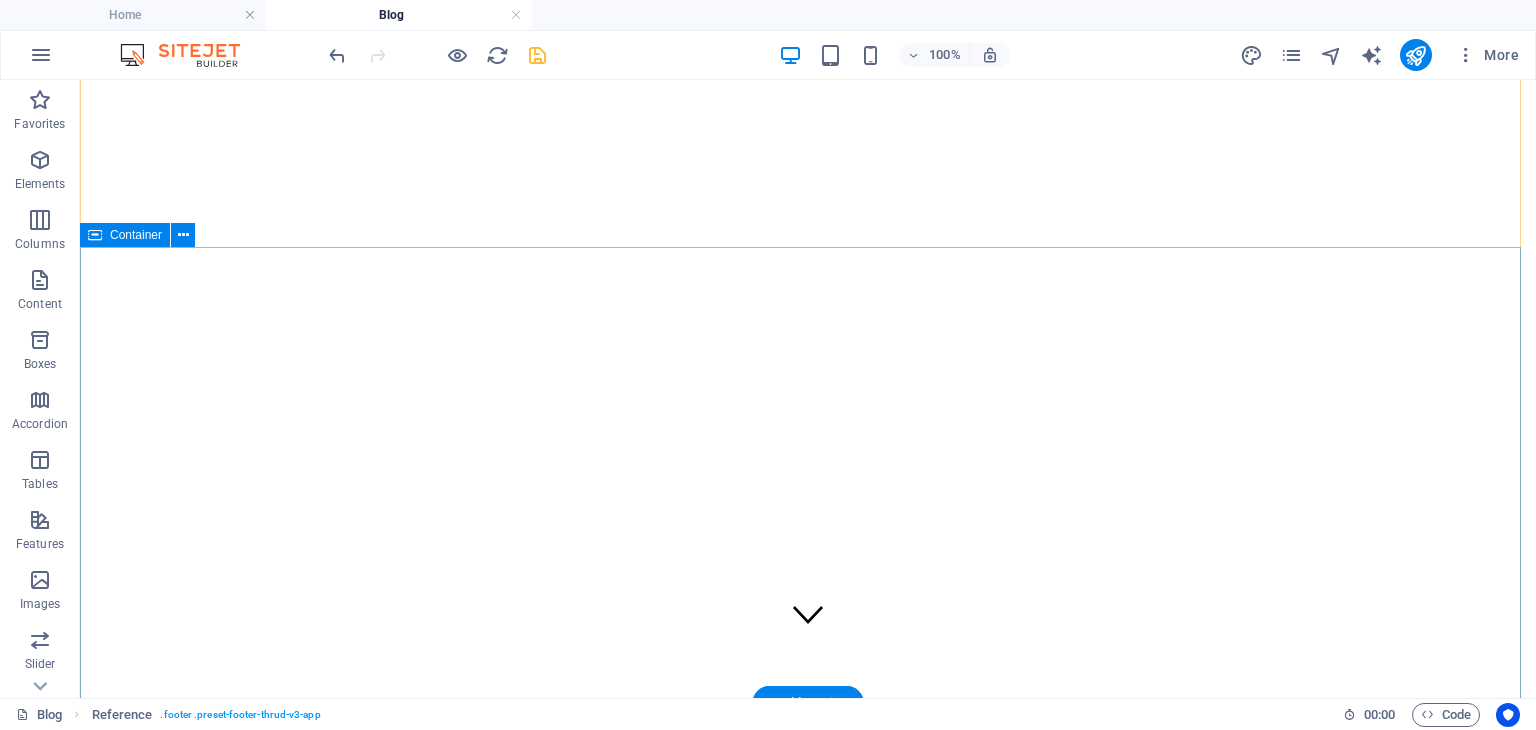 scroll, scrollTop: 80, scrollLeft: 0, axis: vertical 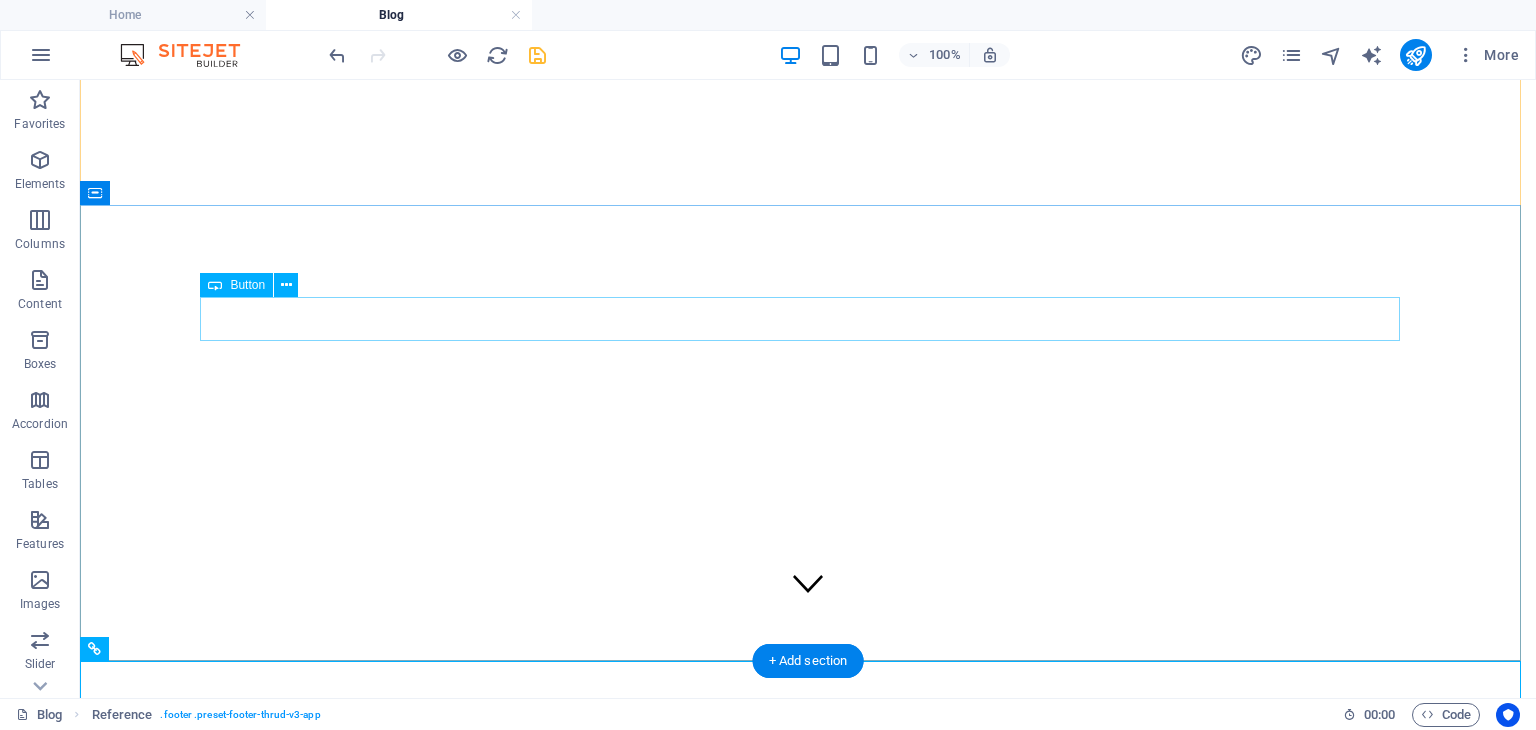 click on "اندروید" at bounding box center [808, 1048] 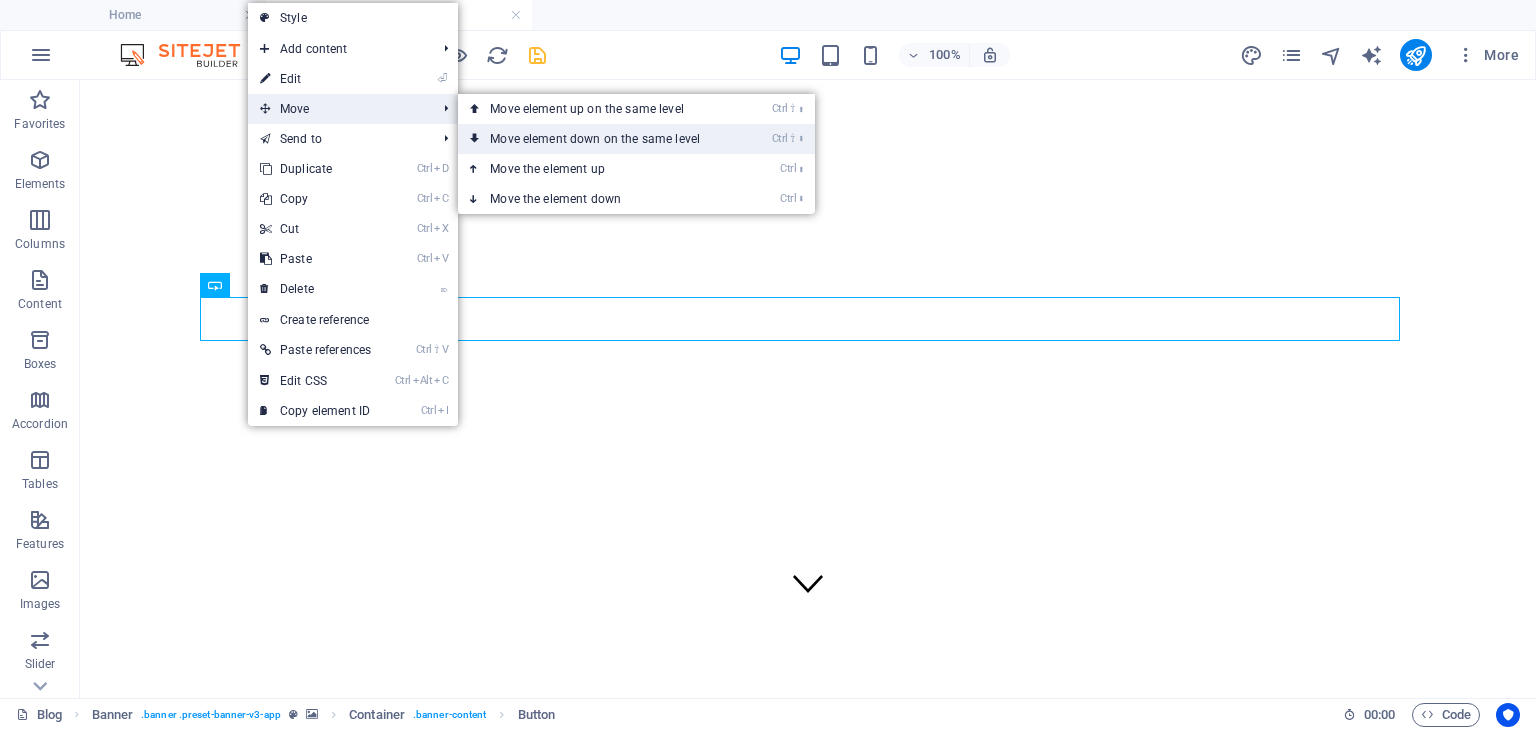 click on "Ctrl ⇧ ⬇  Move element down on the same level" at bounding box center [599, 139] 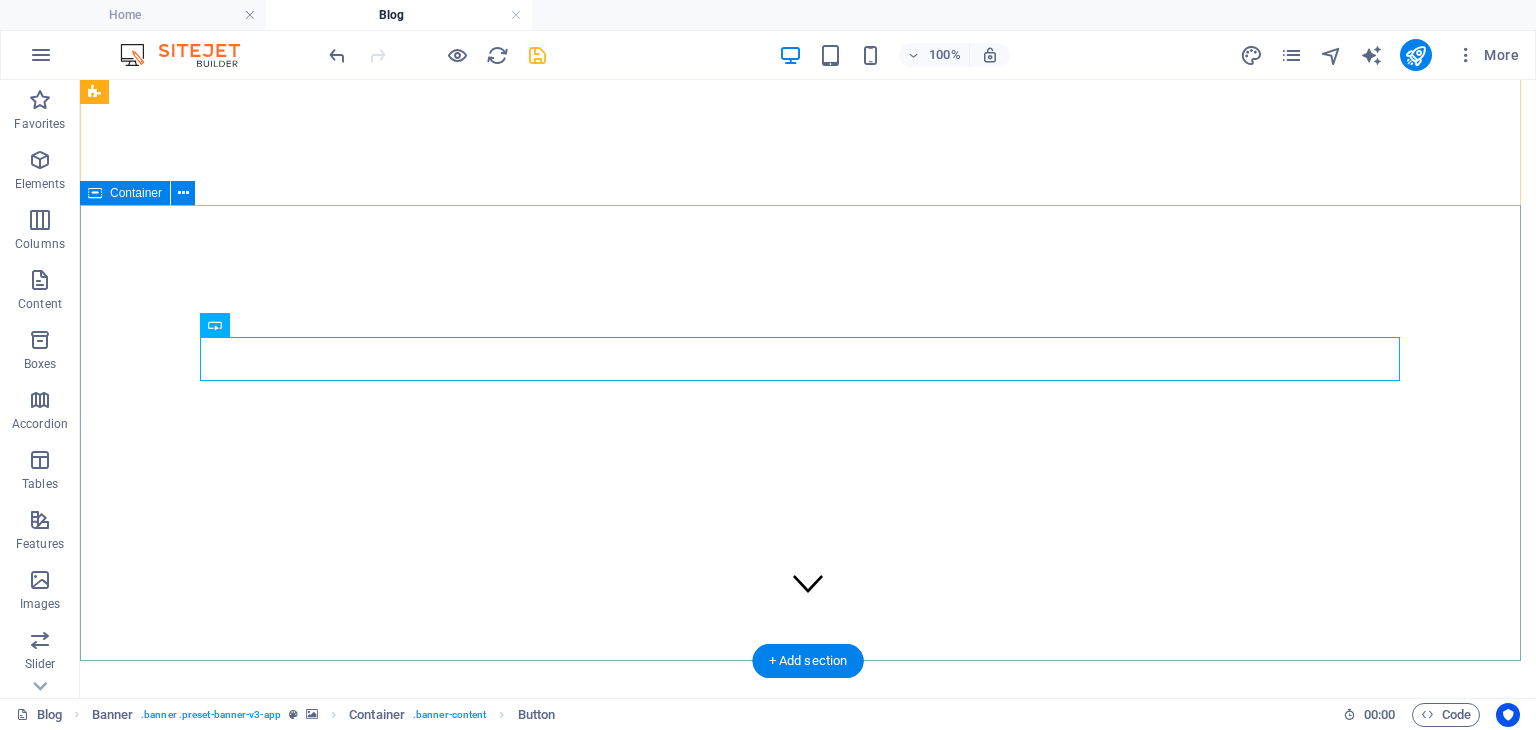 click on "آیفون اندروید آموزش استفاده از سرویس رفع فیلتر ▶️ قابل نصب بر روی سیستم عامل ویندوز ، اندروید ، IOS *️⃣ سرعت فوق العاده و کیفیت بالا  📶 اتصال پرقدرت بر روی ایرانسل و رایتل و همراه اول ( صبانت ، پارس آنلاین، مخابرات ، شاتل ، های وب ) 🔁 پشتیبانی قوی و دائمی تا اخرین روز" at bounding box center (808, 1162) 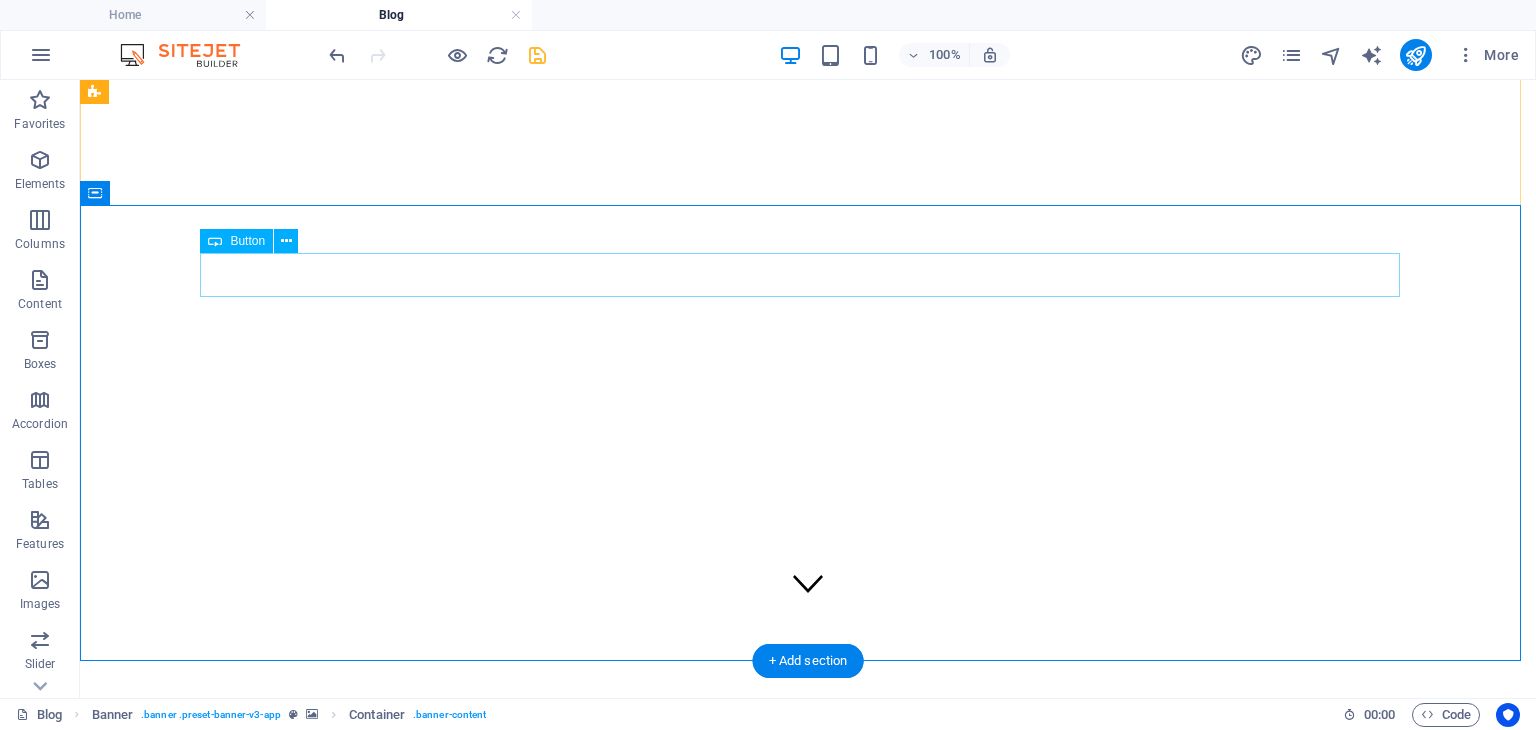 click on "آیفون" at bounding box center (808, 1030) 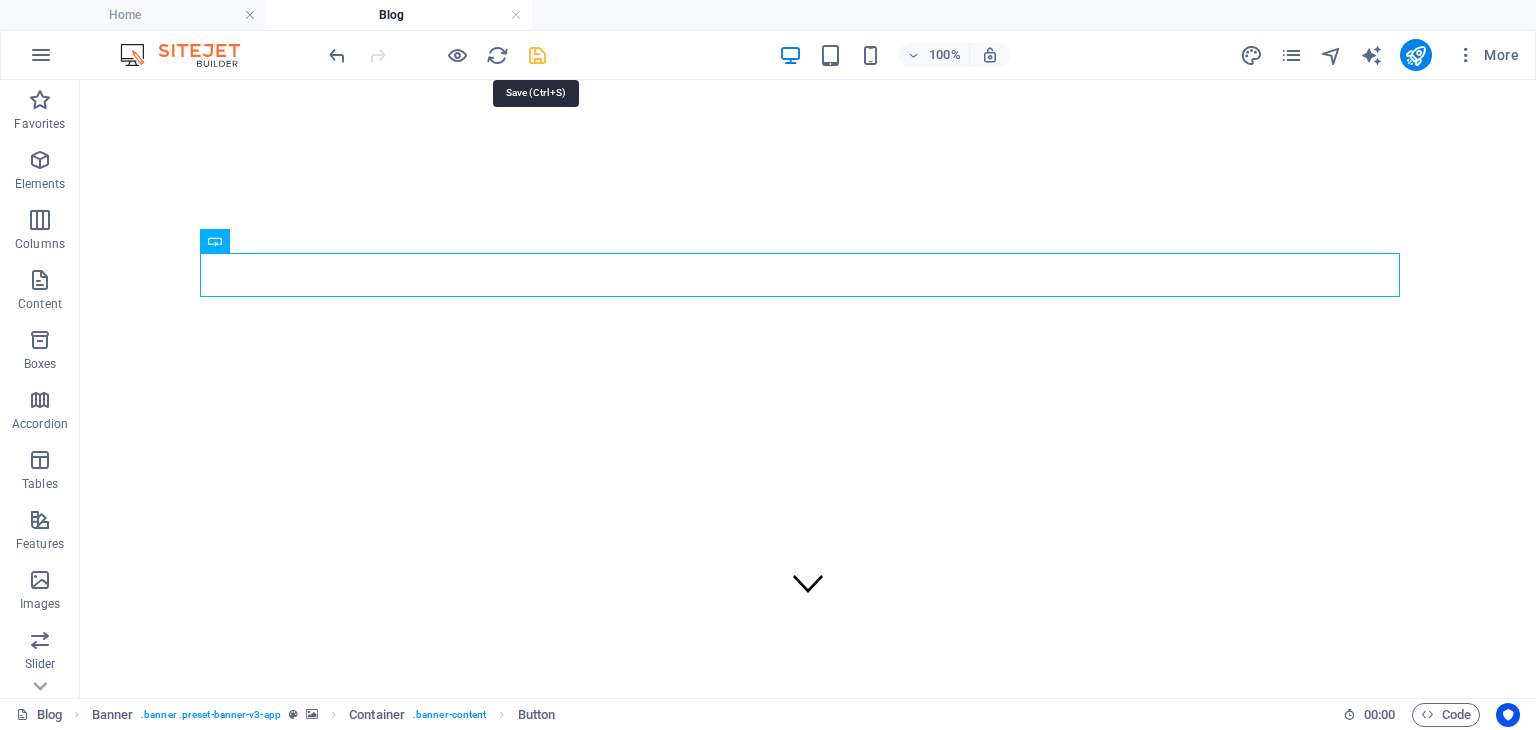 click at bounding box center (537, 55) 